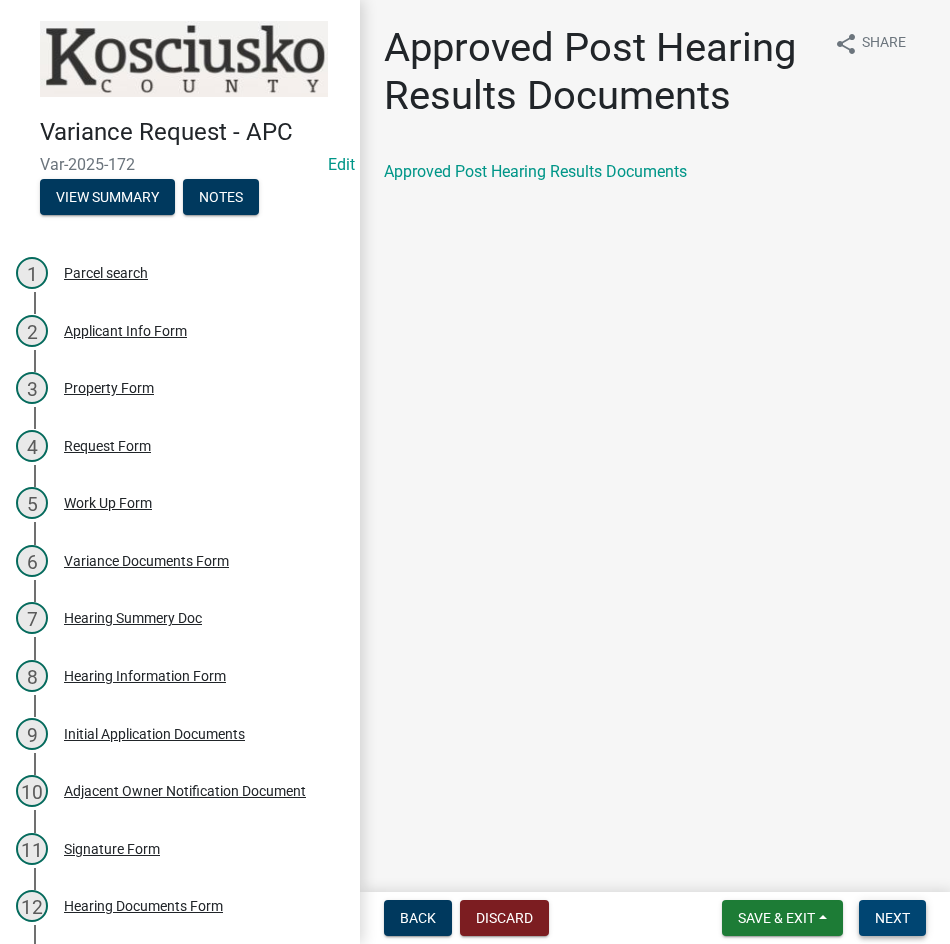 scroll, scrollTop: 0, scrollLeft: 0, axis: both 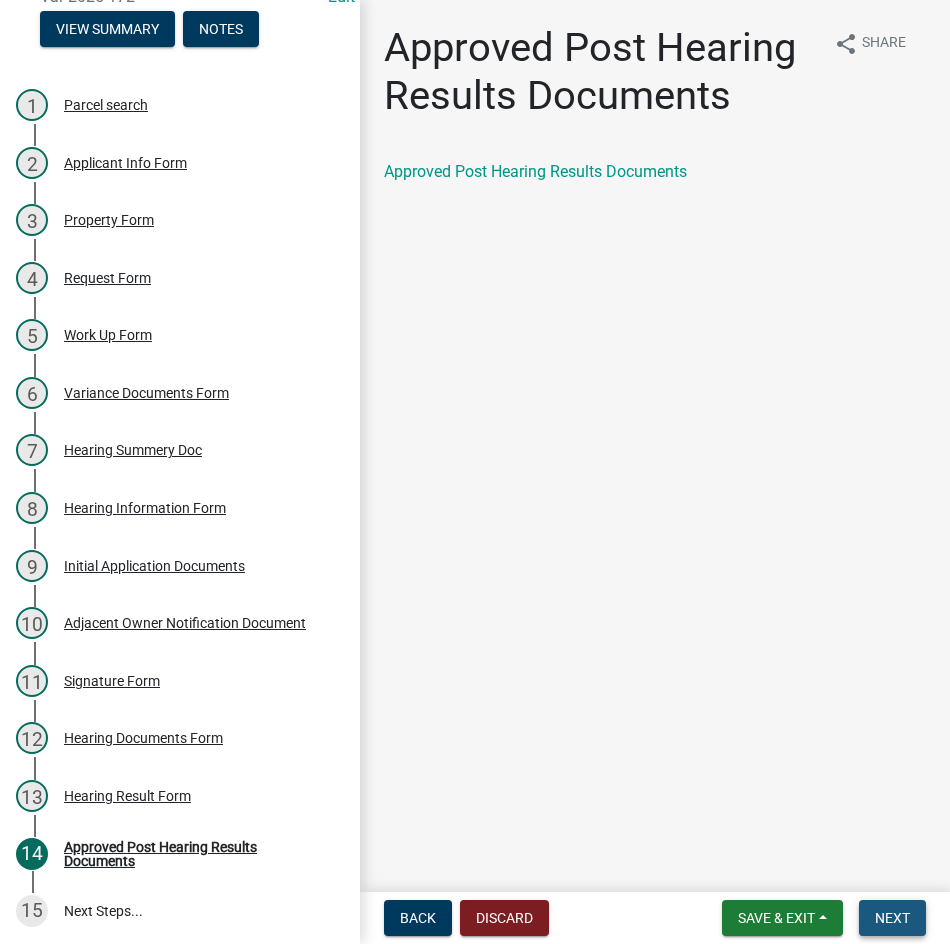 click on "Next" at bounding box center [892, 918] 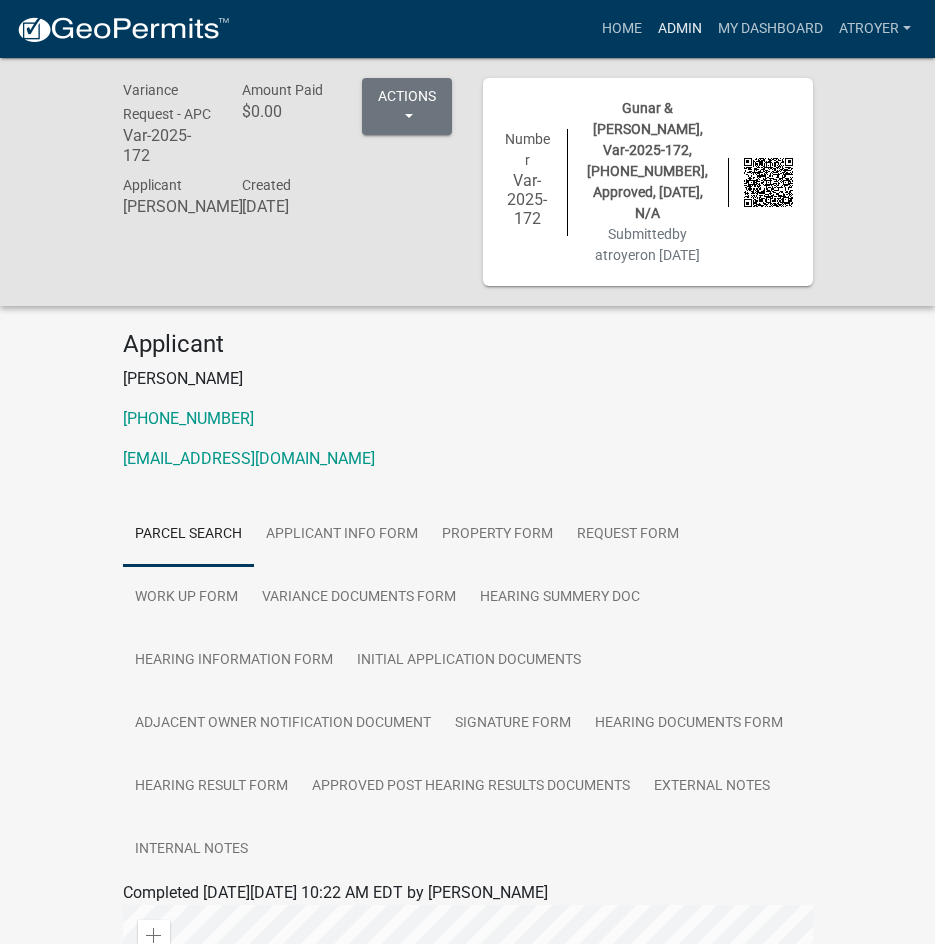 click on "Admin" at bounding box center (680, 29) 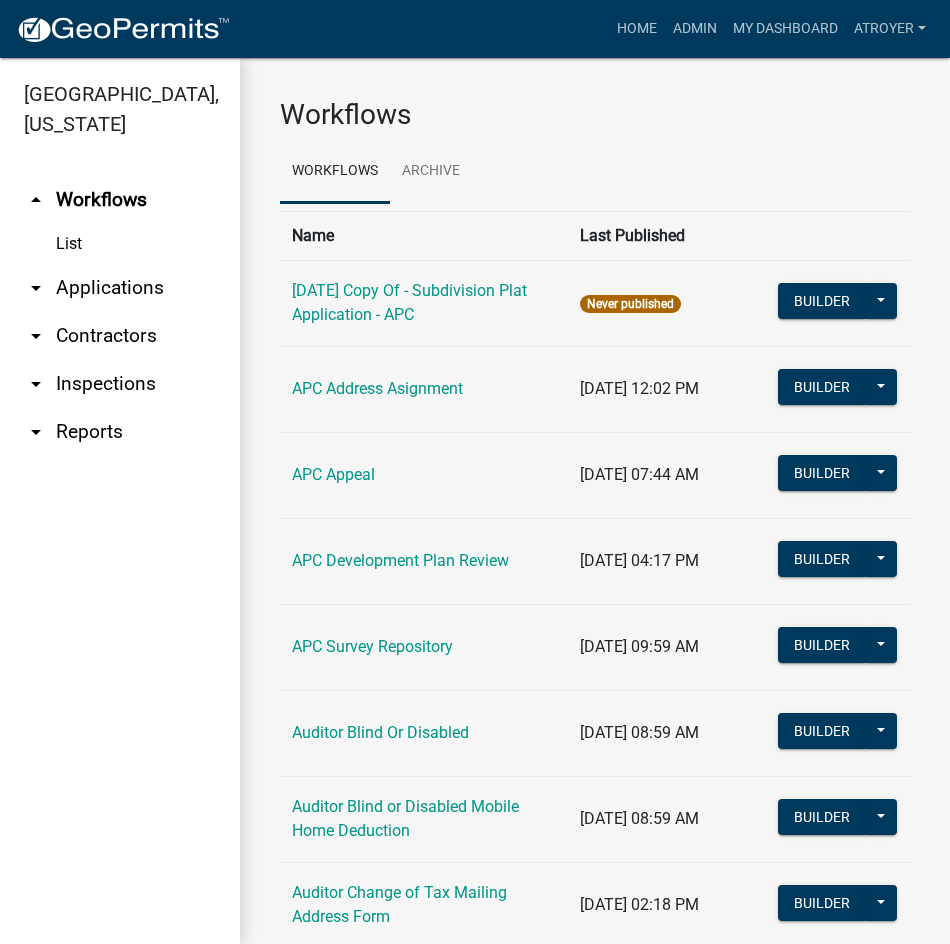 click on "arrow_drop_down   Applications" at bounding box center [120, 288] 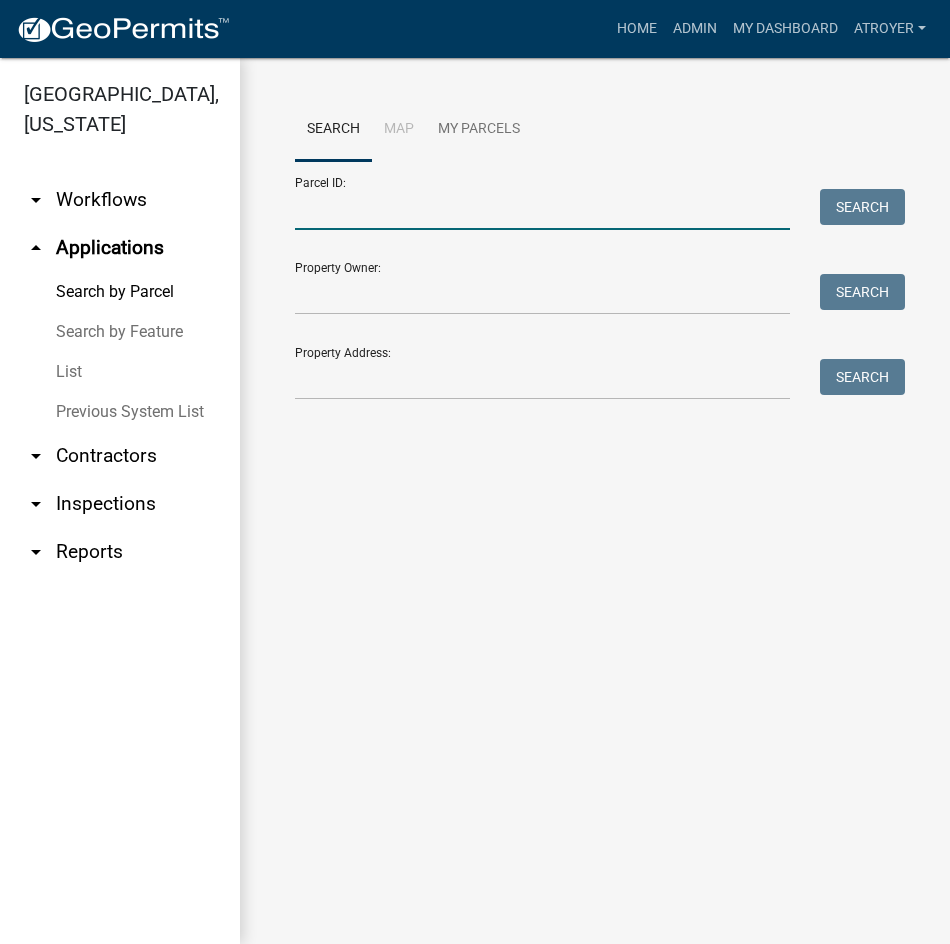 click on "Parcel ID:" at bounding box center (542, 209) 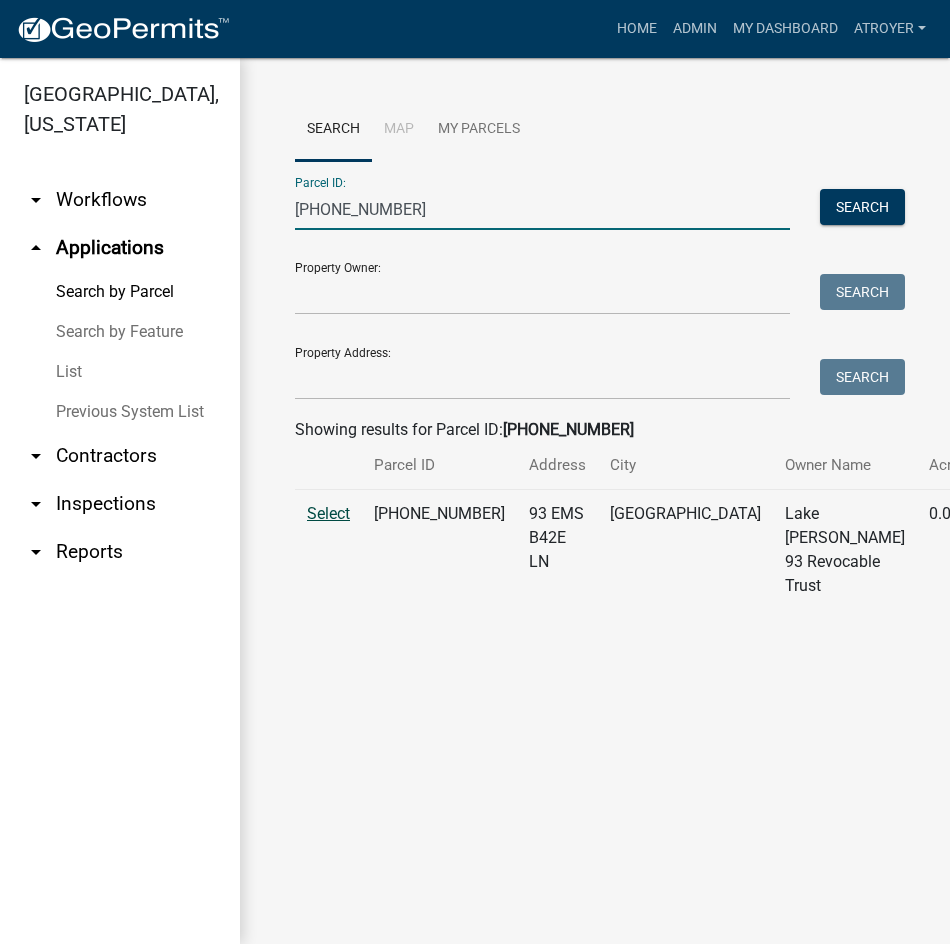 type on "[PHONE_NUMBER]" 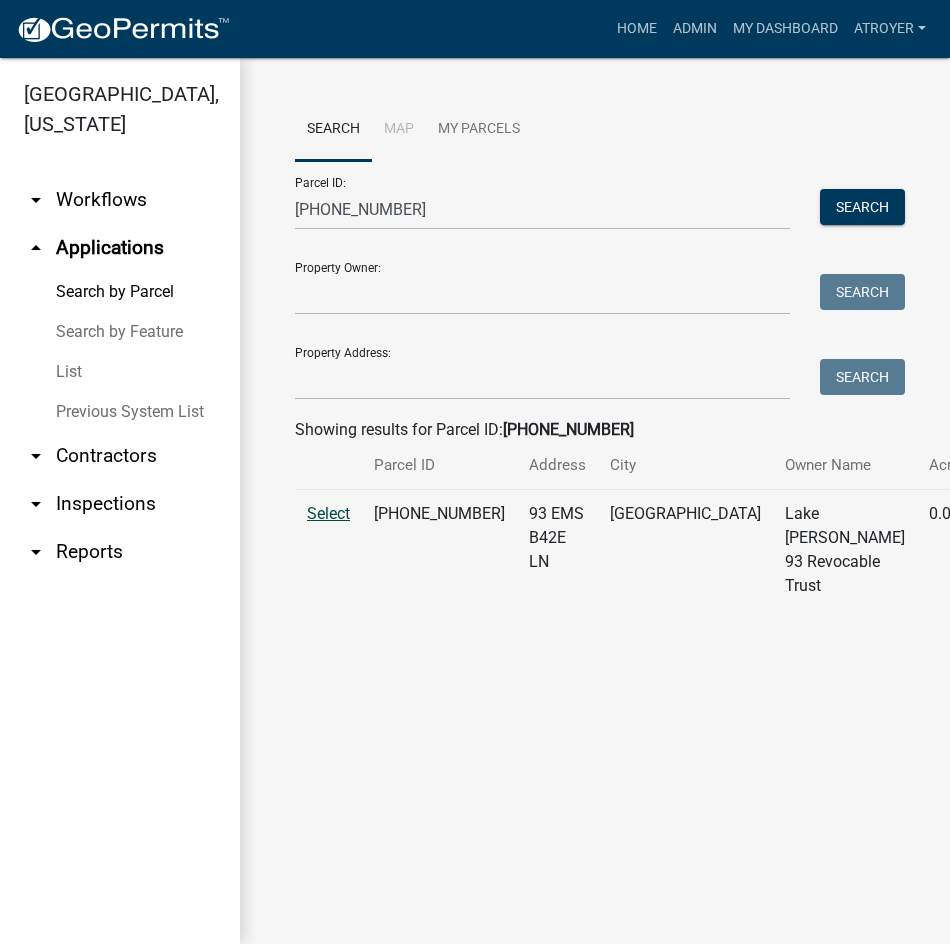 click on "Select" at bounding box center [328, 513] 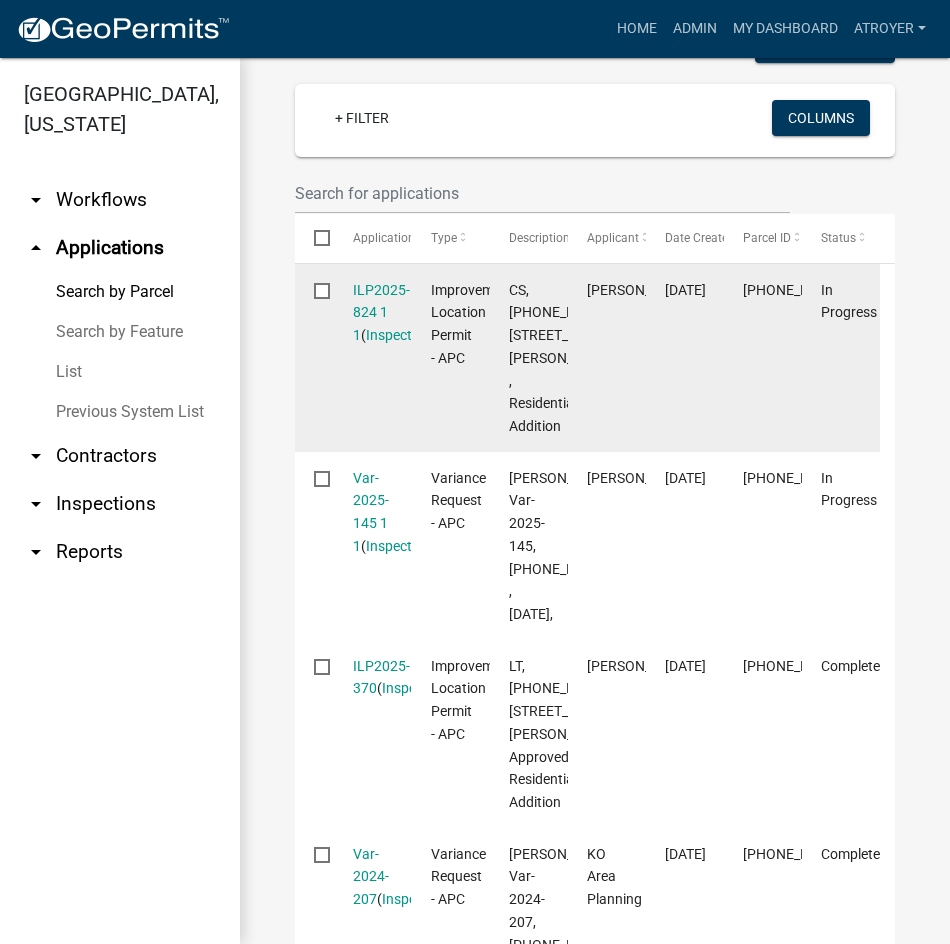 scroll, scrollTop: 600, scrollLeft: 0, axis: vertical 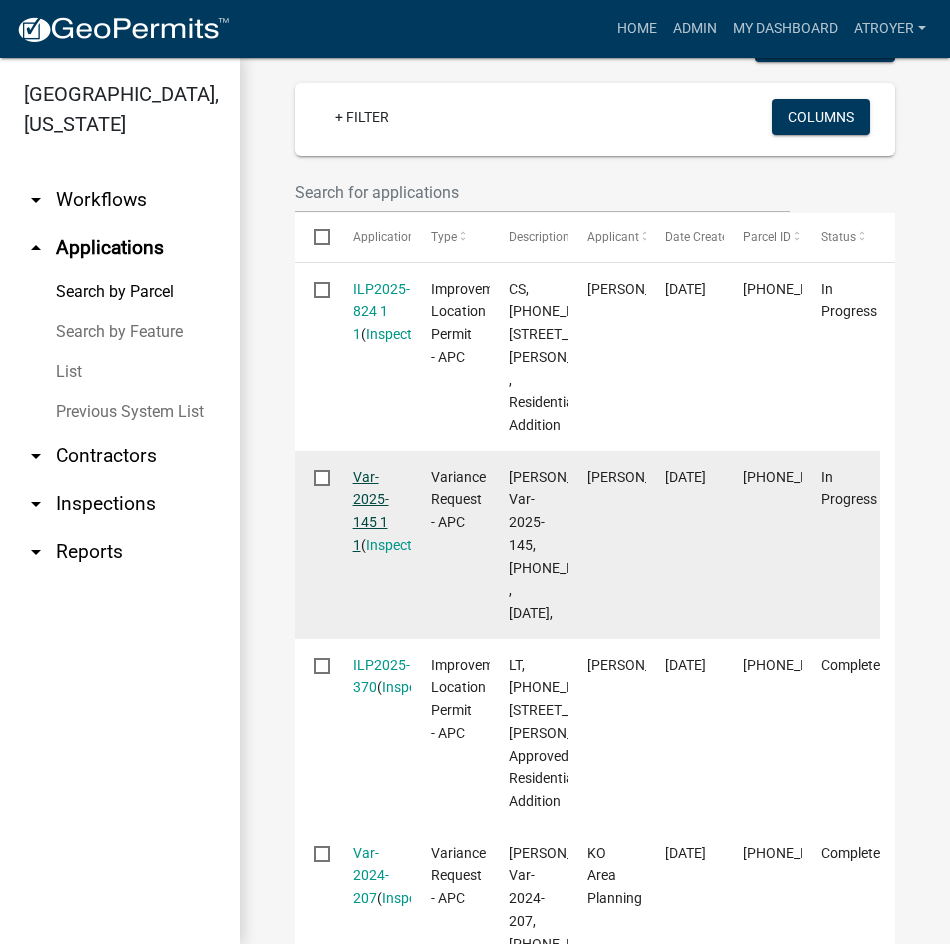 click on "Var-2025-145 1 1" 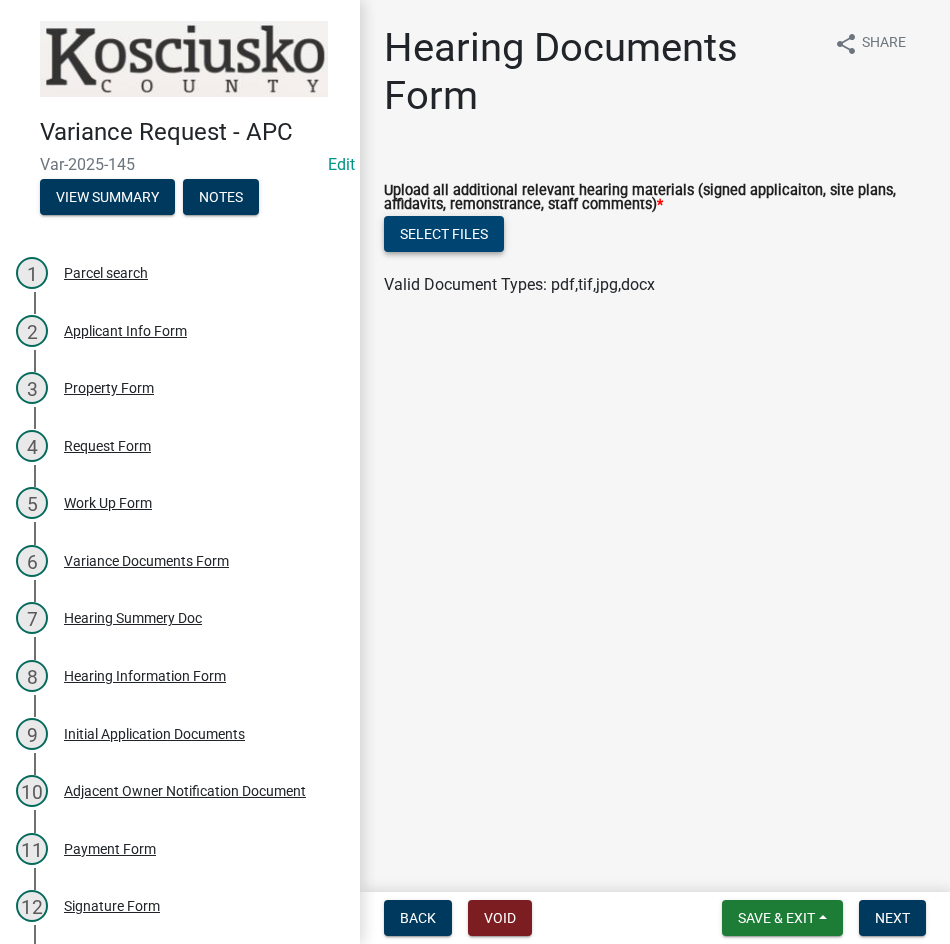 click on "Select files" 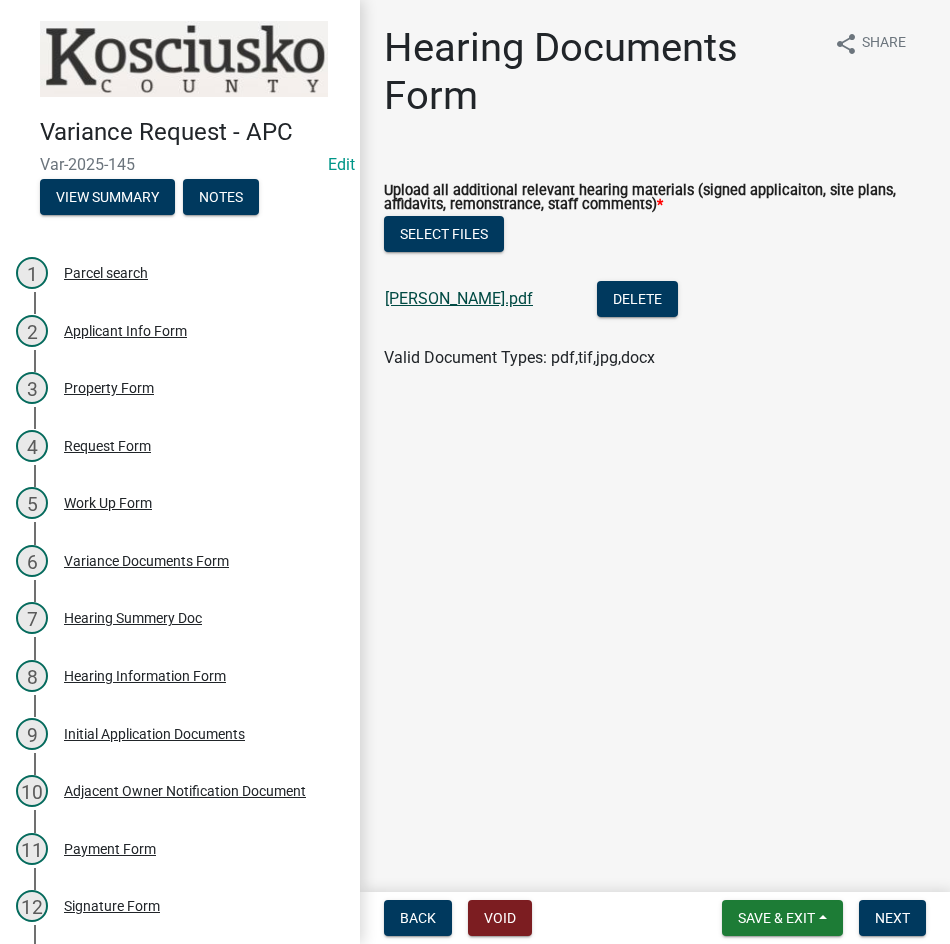 click on "[PERSON_NAME].pdf" 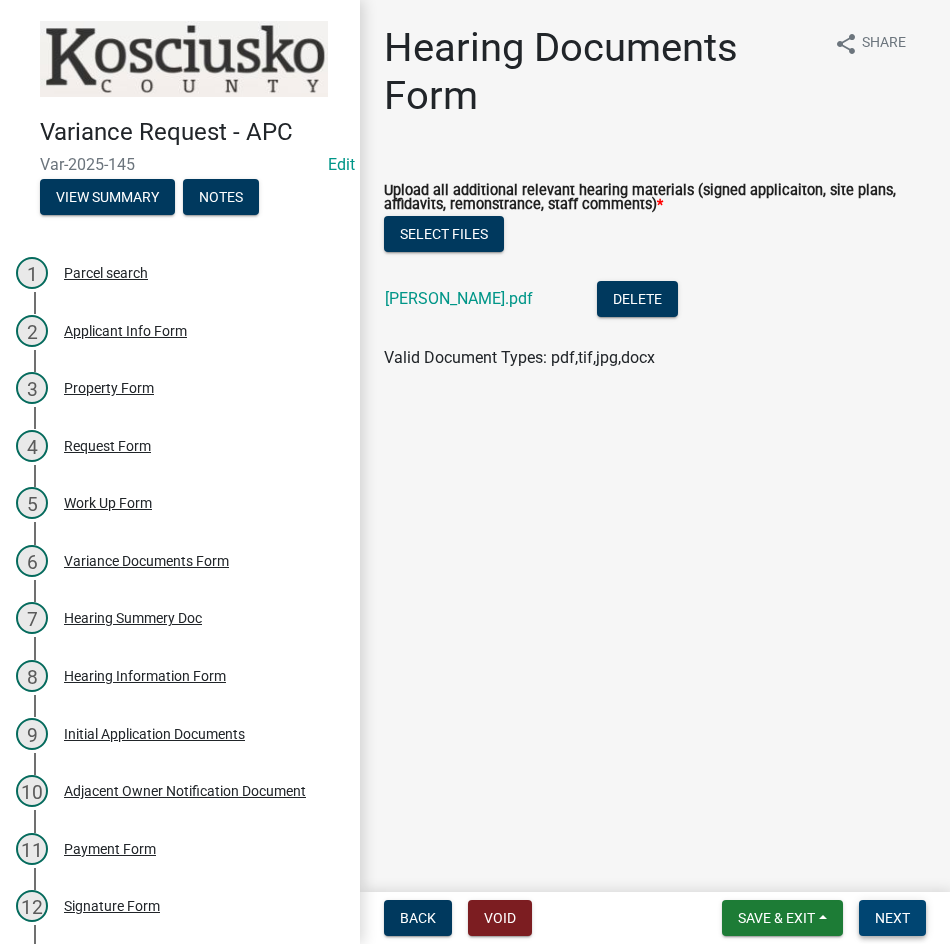 click on "Next" at bounding box center (892, 918) 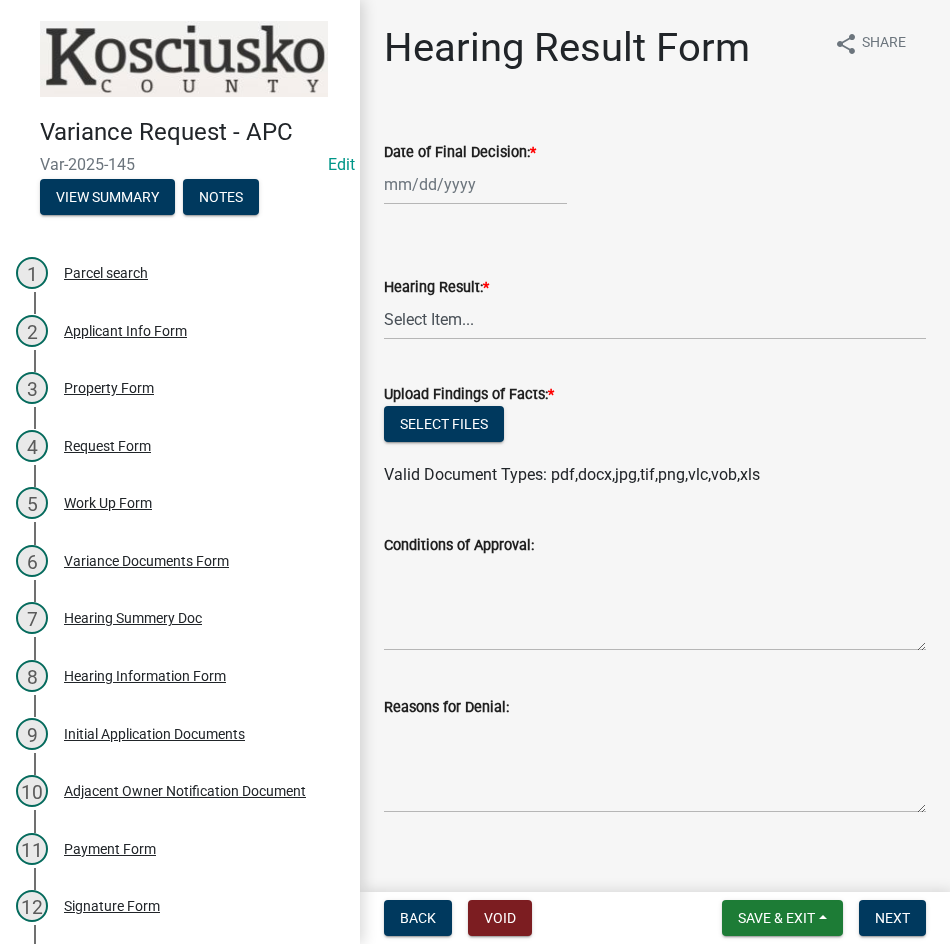 select on "7" 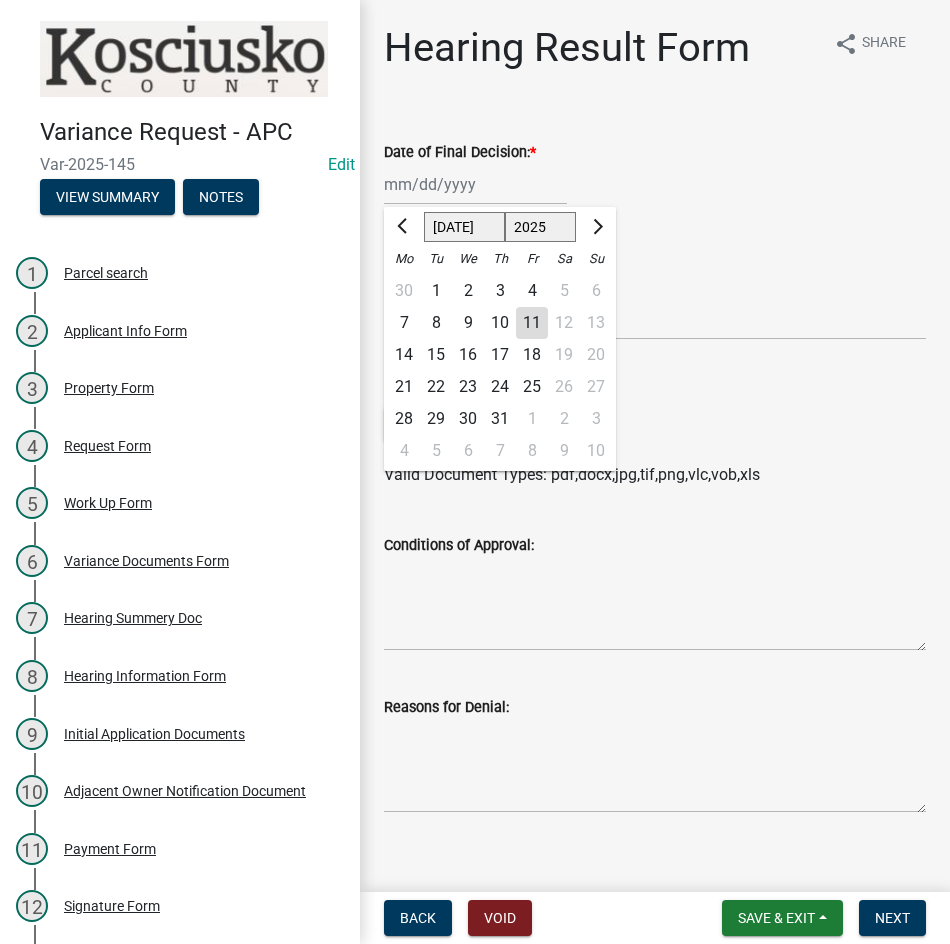click on "[PERSON_NAME] Feb Mar Apr [PERSON_NAME][DATE] Oct Nov [DATE] 1526 1527 1528 1529 1530 1531 1532 1533 1534 1535 1536 1537 1538 1539 1540 1541 1542 1543 1544 1545 1546 1547 1548 1549 1550 1551 1552 1553 1554 1555 1556 1557 1558 1559 1560 1561 1562 1563 1564 1565 1566 1567 1568 1569 1570 1571 1572 1573 1574 1575 1576 1577 1578 1579 1580 1581 1582 1583 1584 1585 1586 1587 1588 1589 1590 1591 1592 1593 1594 1595 1596 1597 1598 1599 1600 1601 1602 1603 1604 1605 1606 1607 1608 1609 1610 1611 1612 1613 1614 1615 1616 1617 1618 1619 1620 1621 1622 1623 1624 1625 1626 1627 1628 1629 1630 1631 1632 1633 1634 1635 1636 1637 1638 1639 1640 1641 1642 1643 1644 1645 1646 1647 1648 1649 1650 1651 1652 1653 1654 1655 1656 1657 1658 1659 1660 1661 1662 1663 1664 1665 1666 1667 1668 1669 1670 1671 1672 1673 1674 1675 1676 1677 1678 1679 1680 1681 1682 1683 1684 1685 1686 1687 1688 1689 1690 1691 1692 1693 1694 1695 1696 1697 1698 1699 1700 1701 1702 1703 1704 1705 1706 1707 1708 1709 1710 1711 1712 1713 1714 1715 1716 1717 1718 1719 1" 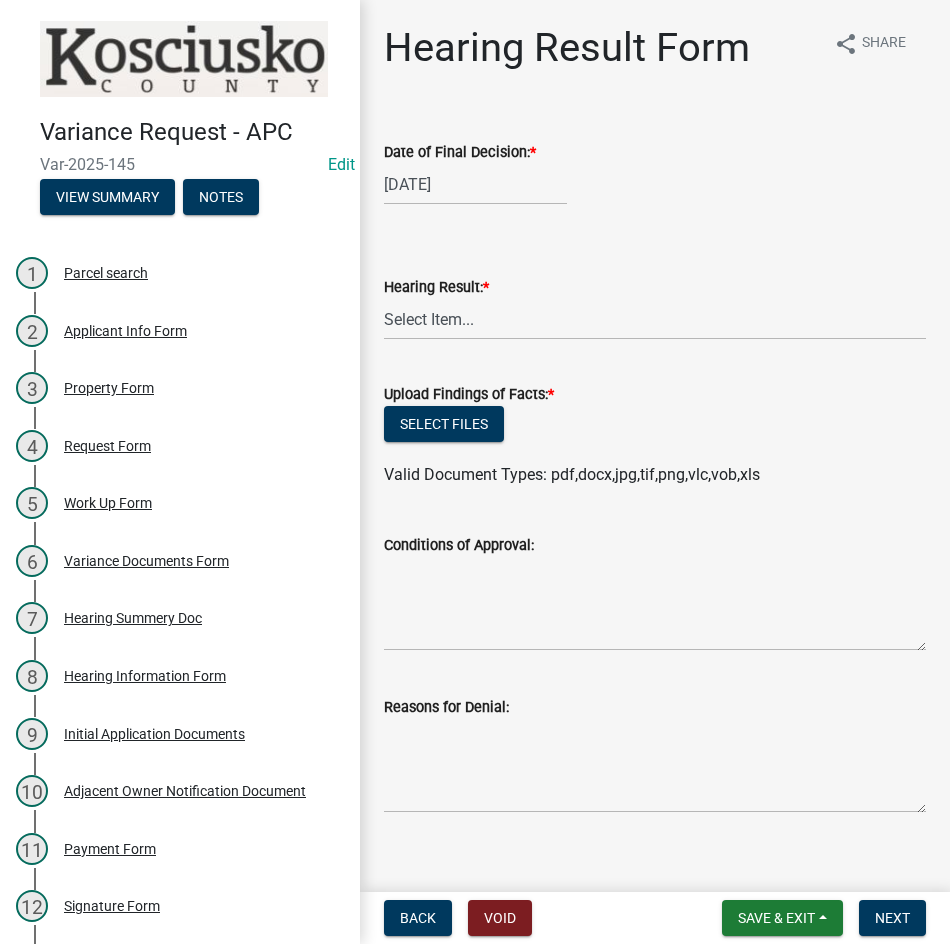 click on "[DATE]" 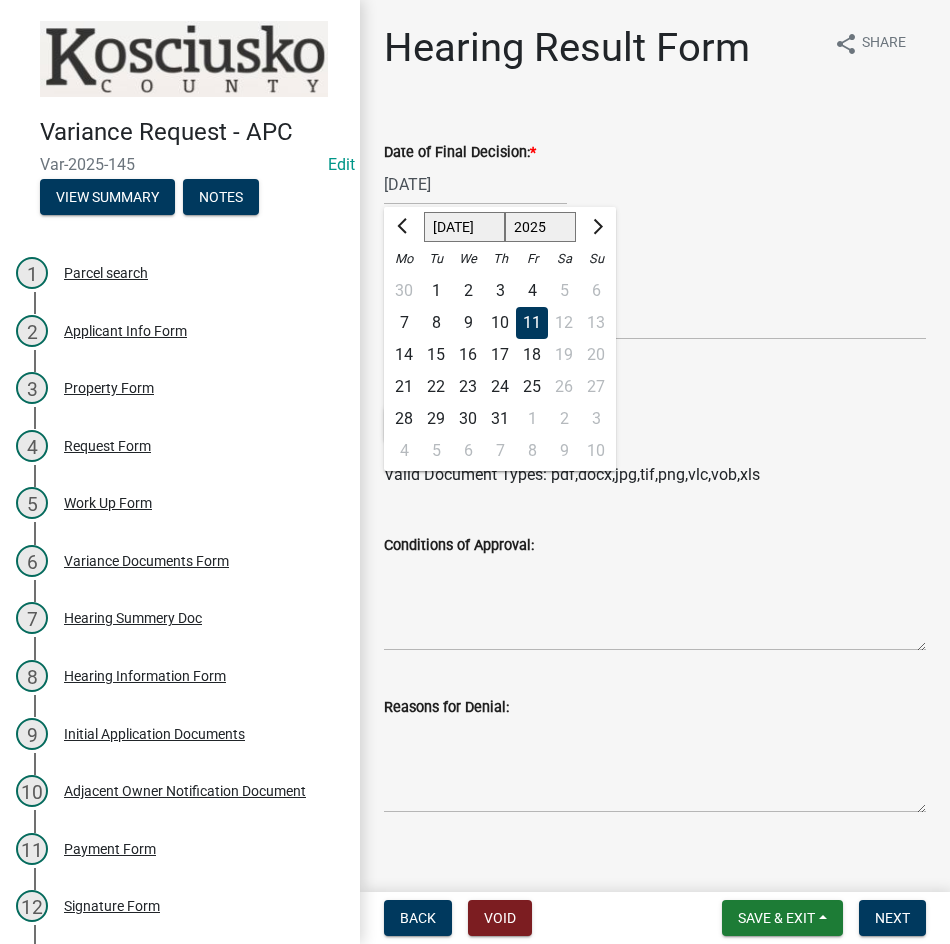 click on "7" 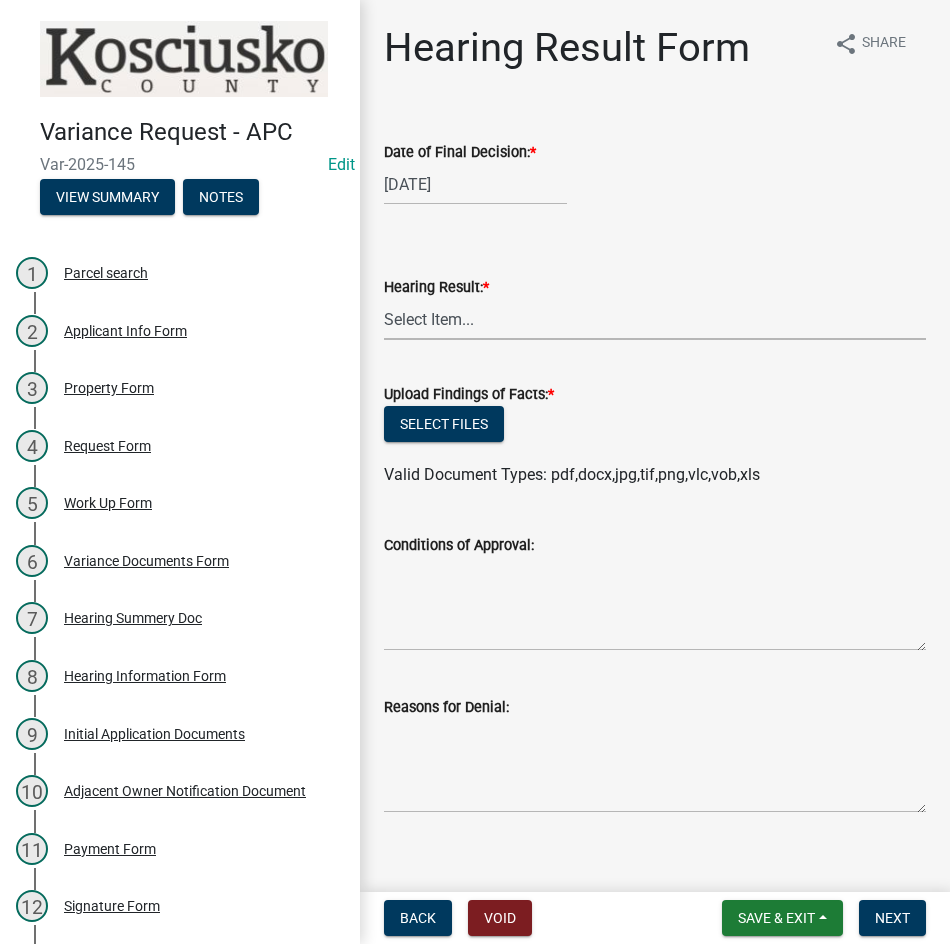 click on "Select Item...   Approved   Denied   Withdrawn/Dropped" at bounding box center (655, 319) 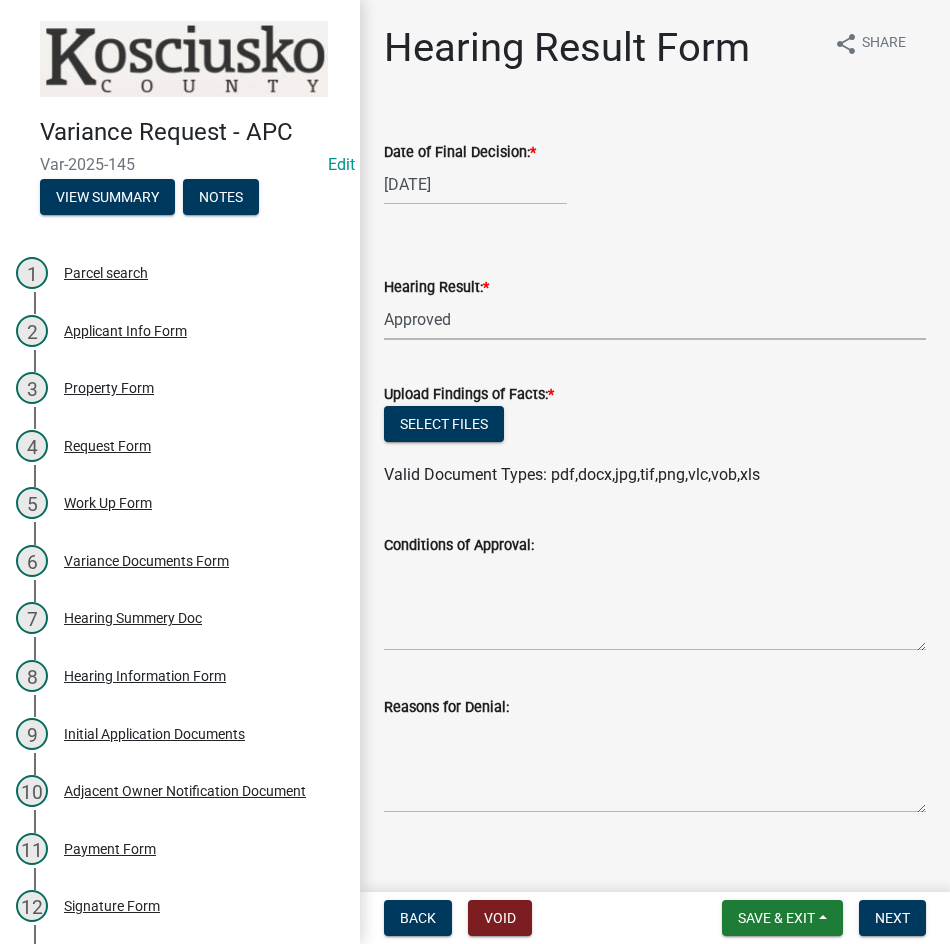 click on "Select Item...   Approved   Denied   Withdrawn/Dropped" at bounding box center (655, 319) 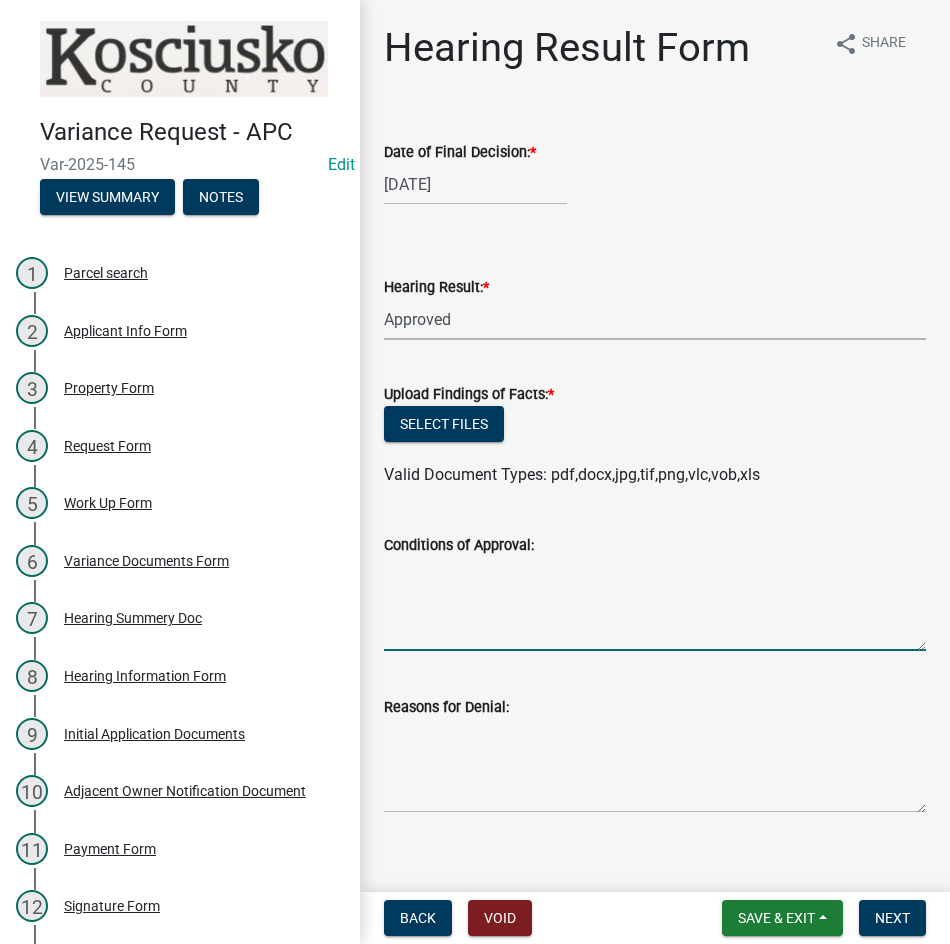 click on "Conditions of Approval:" at bounding box center (655, 604) 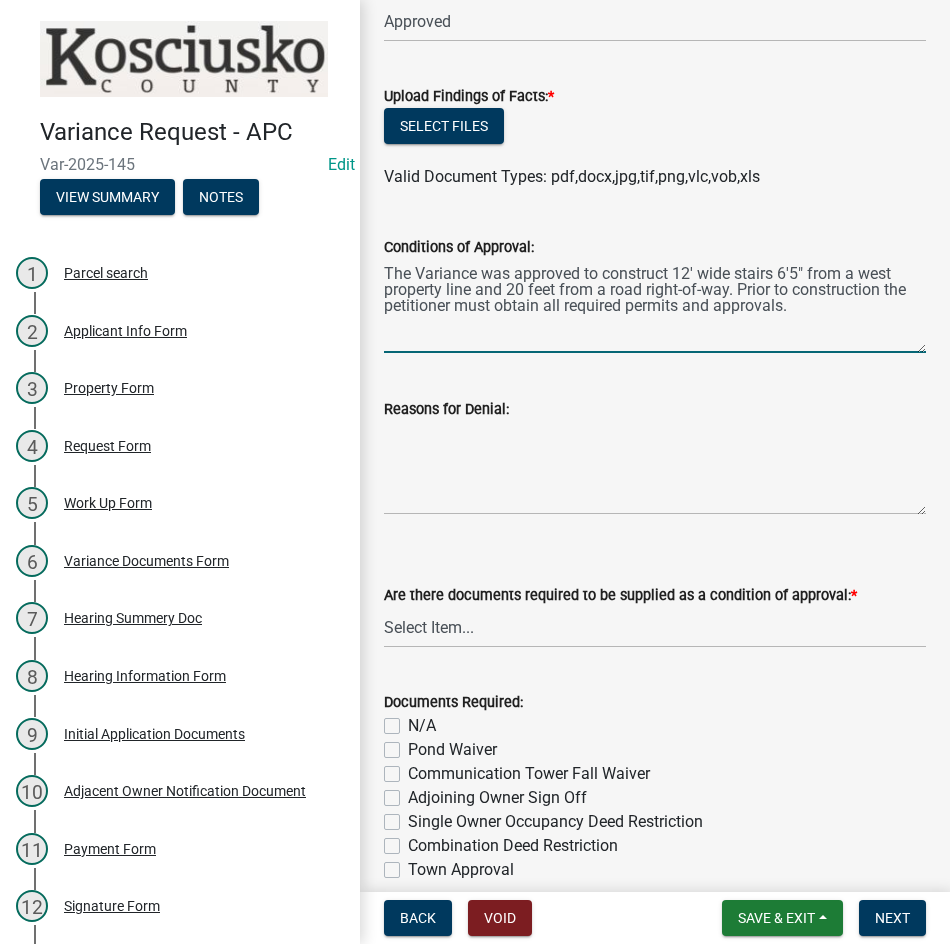 scroll, scrollTop: 300, scrollLeft: 0, axis: vertical 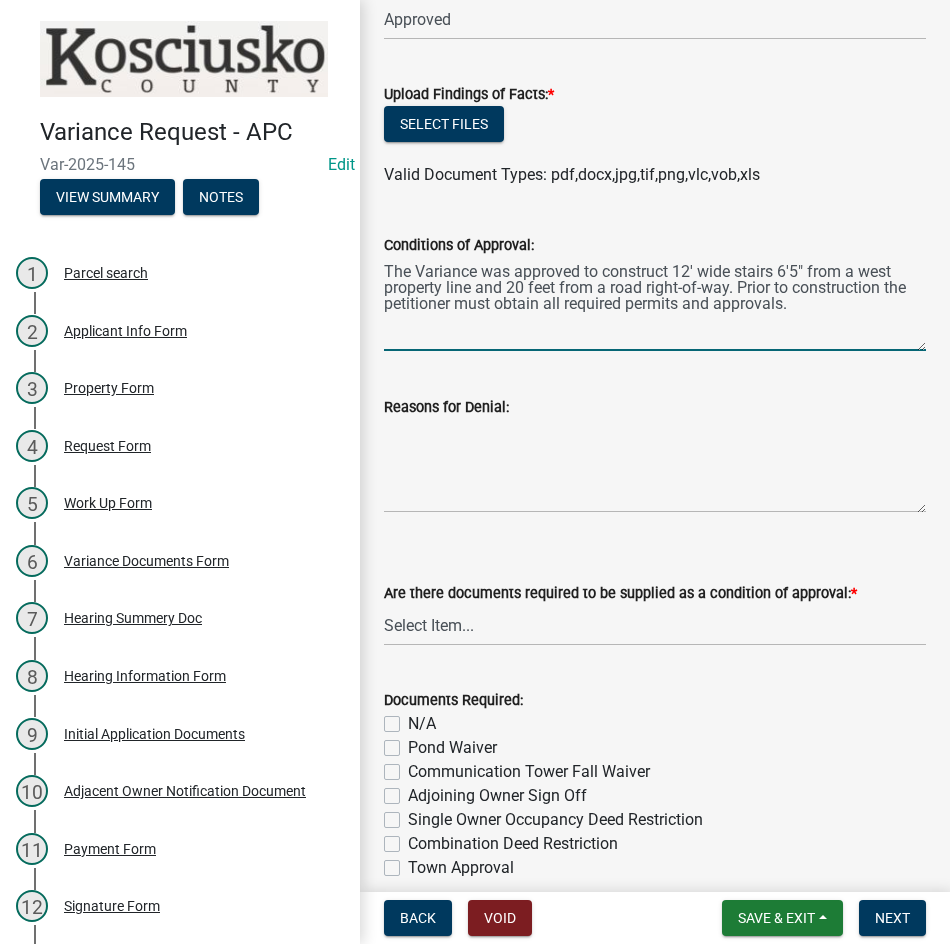 type on "The Variance was approved to construct 12' wide stairs 6'5" from a west property line and 20 feet from a road right-of-way. Prior to construction the petitioner must obtain all required permits and approvals." 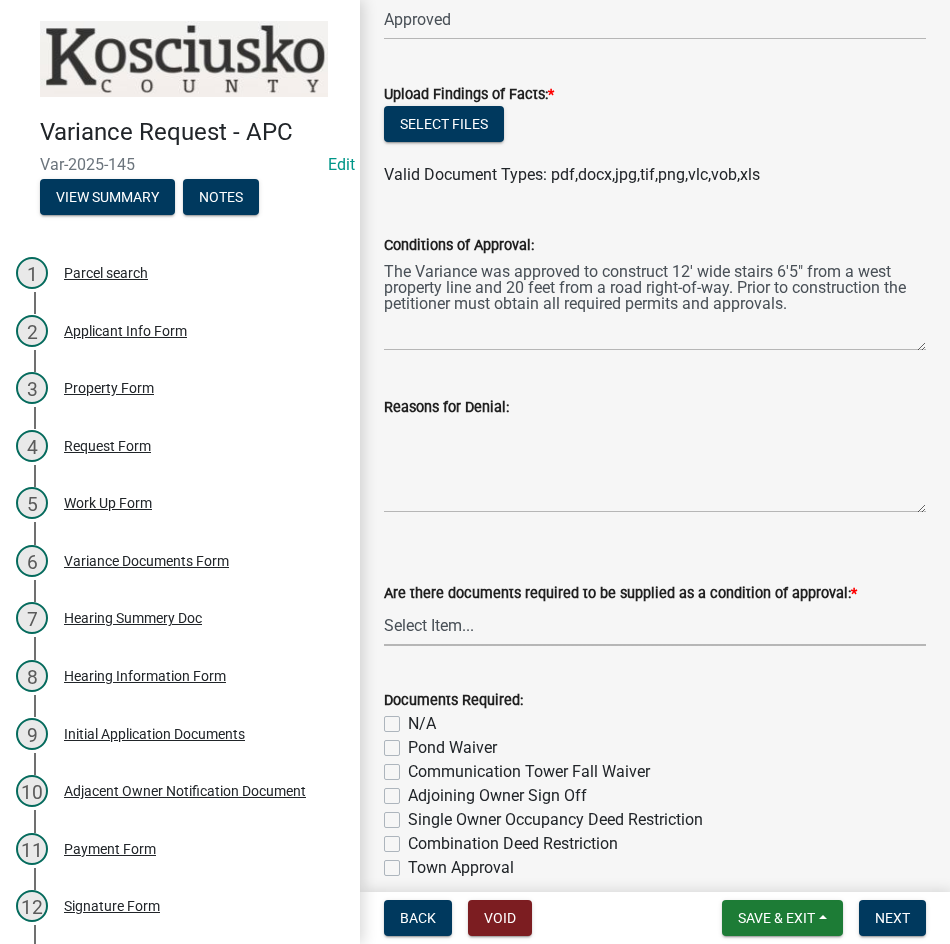 click on "Select Item...   Yes   No   N/A" at bounding box center (655, 625) 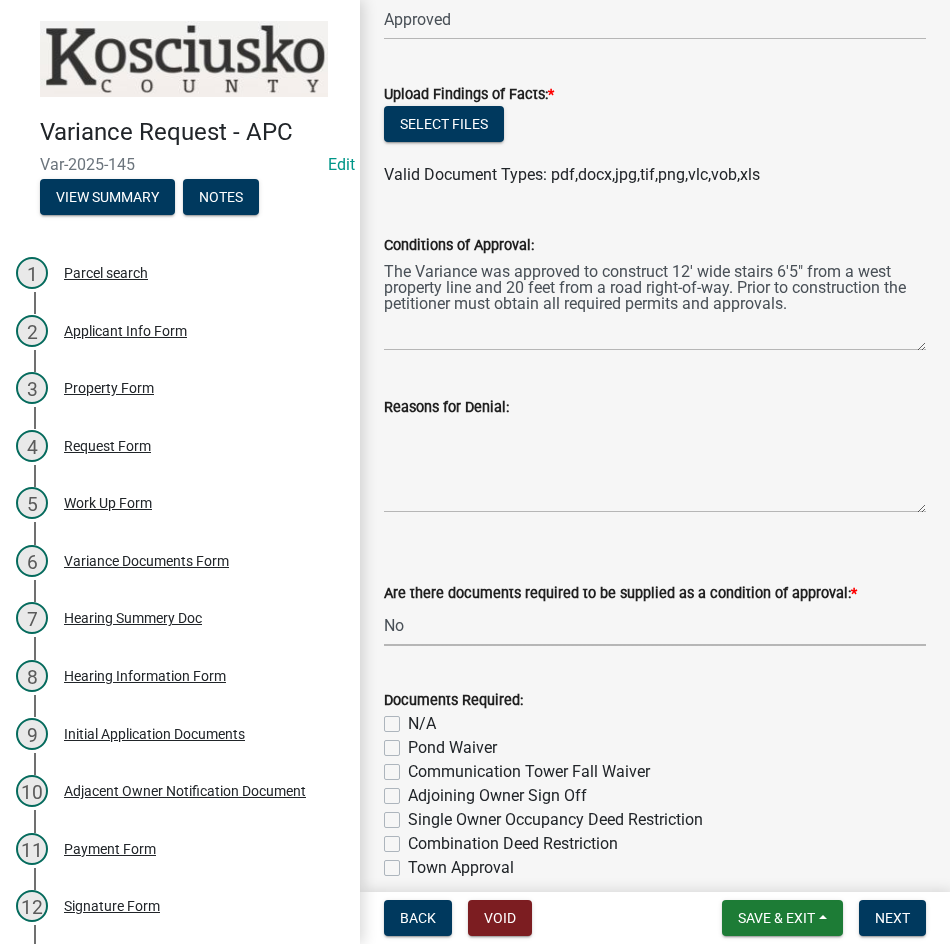 click on "Select Item...   Yes   No   N/A" at bounding box center (655, 625) 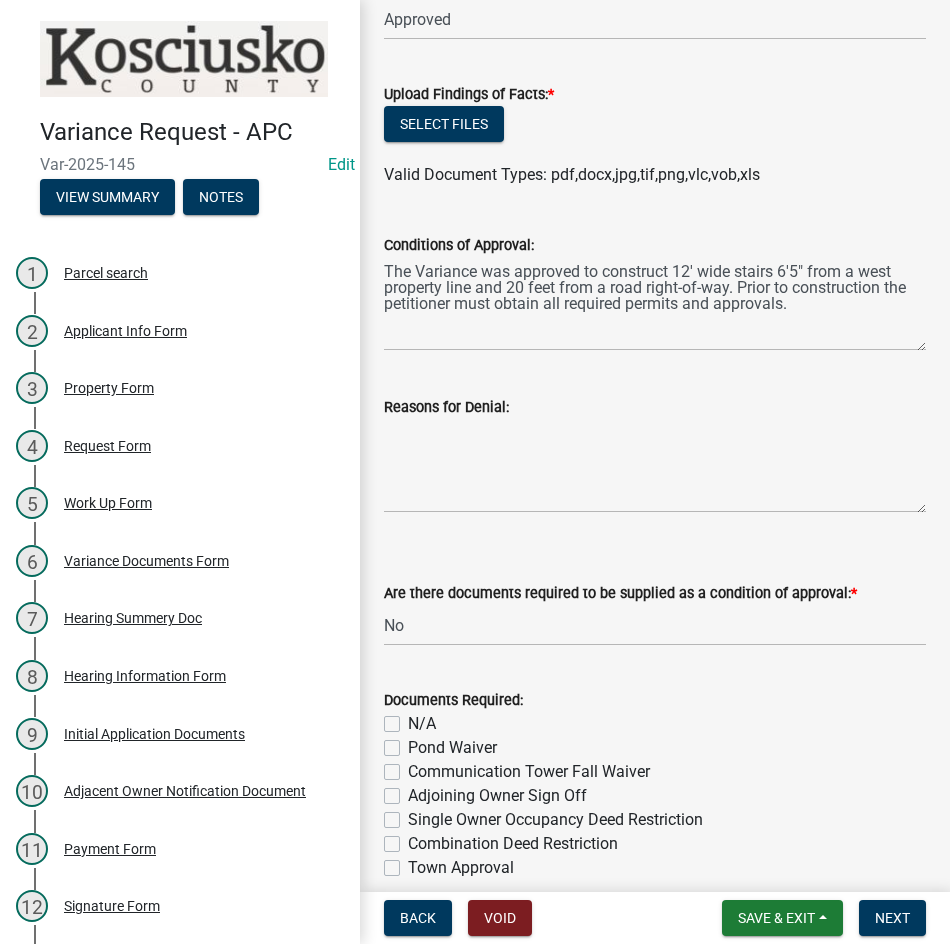 click on "N/A" 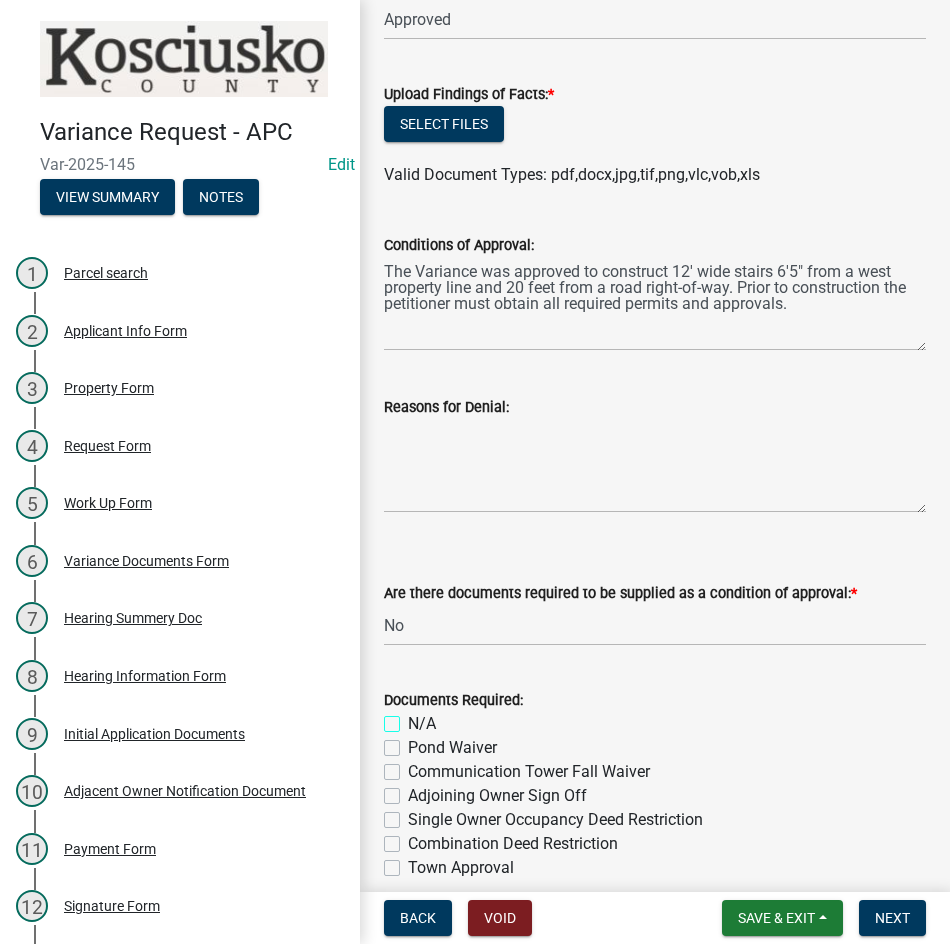 click on "N/A" at bounding box center [414, 718] 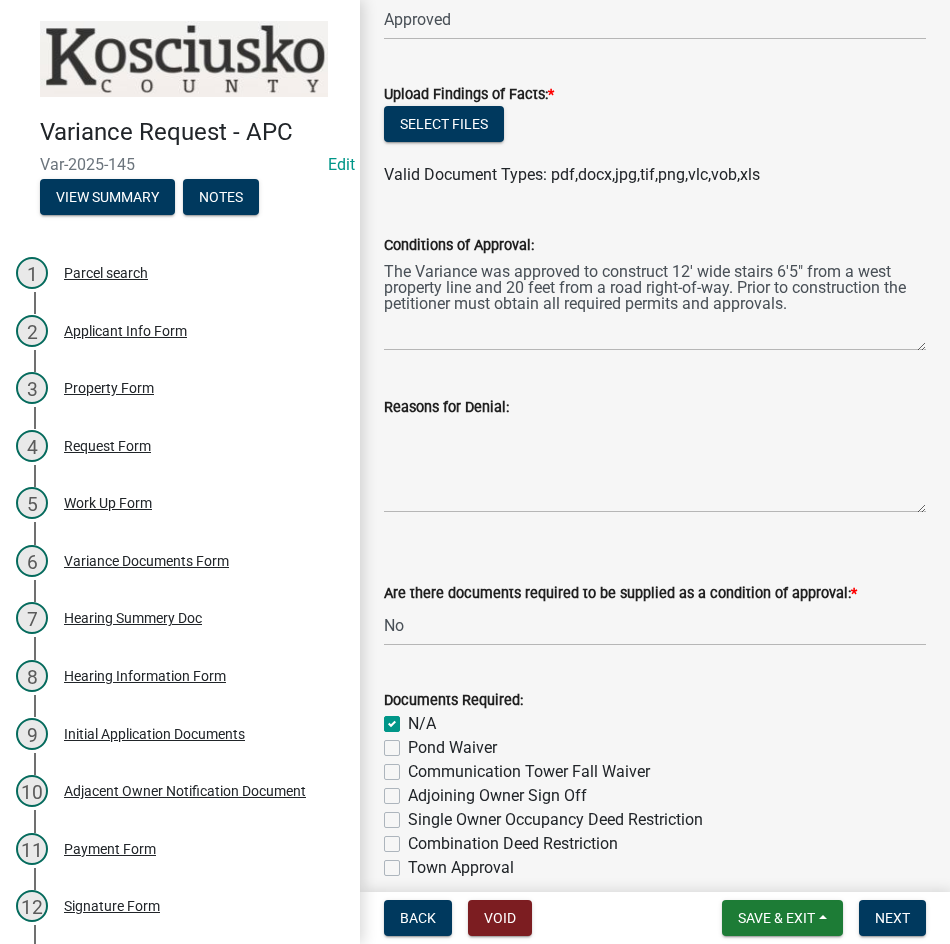 checkbox on "true" 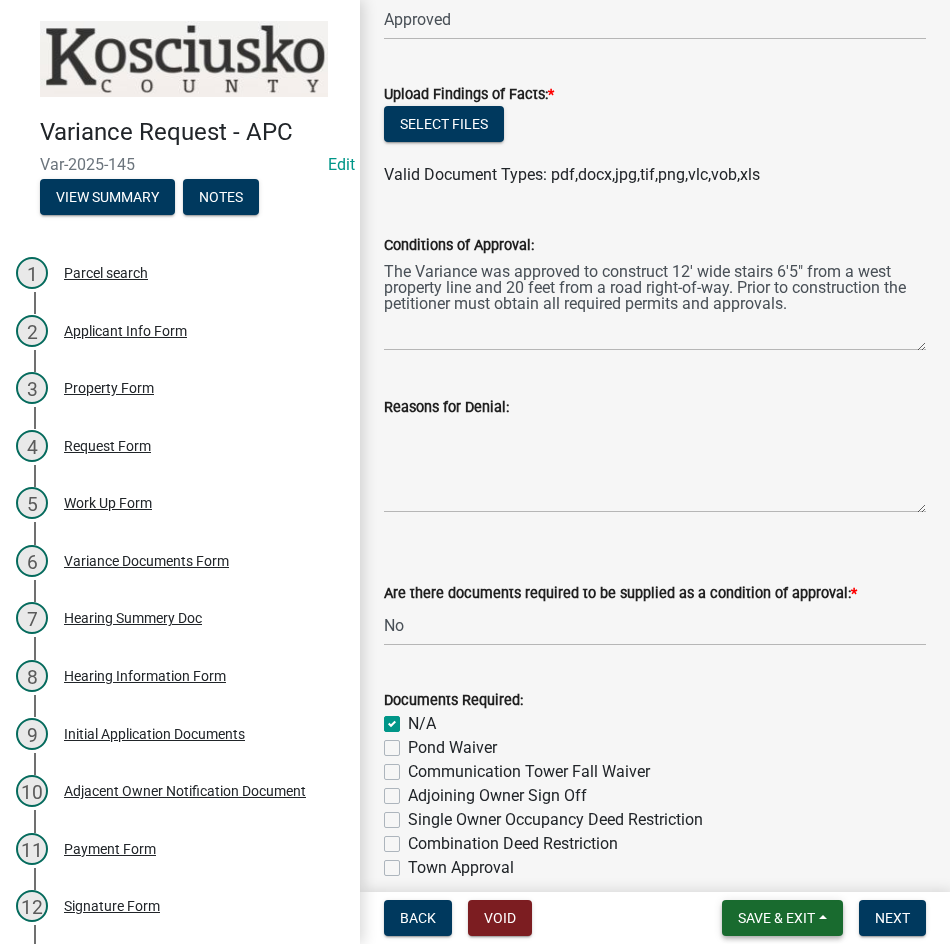 click on "Save & Exit" at bounding box center (776, 918) 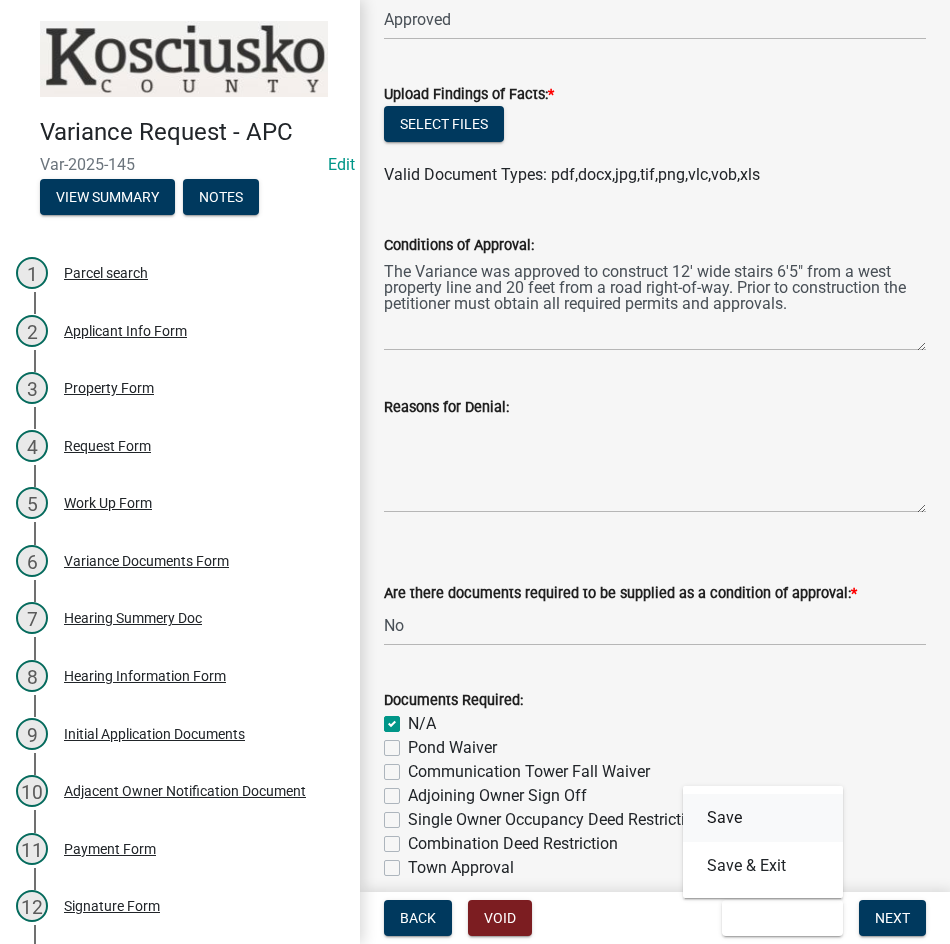 click on "Save" at bounding box center (763, 818) 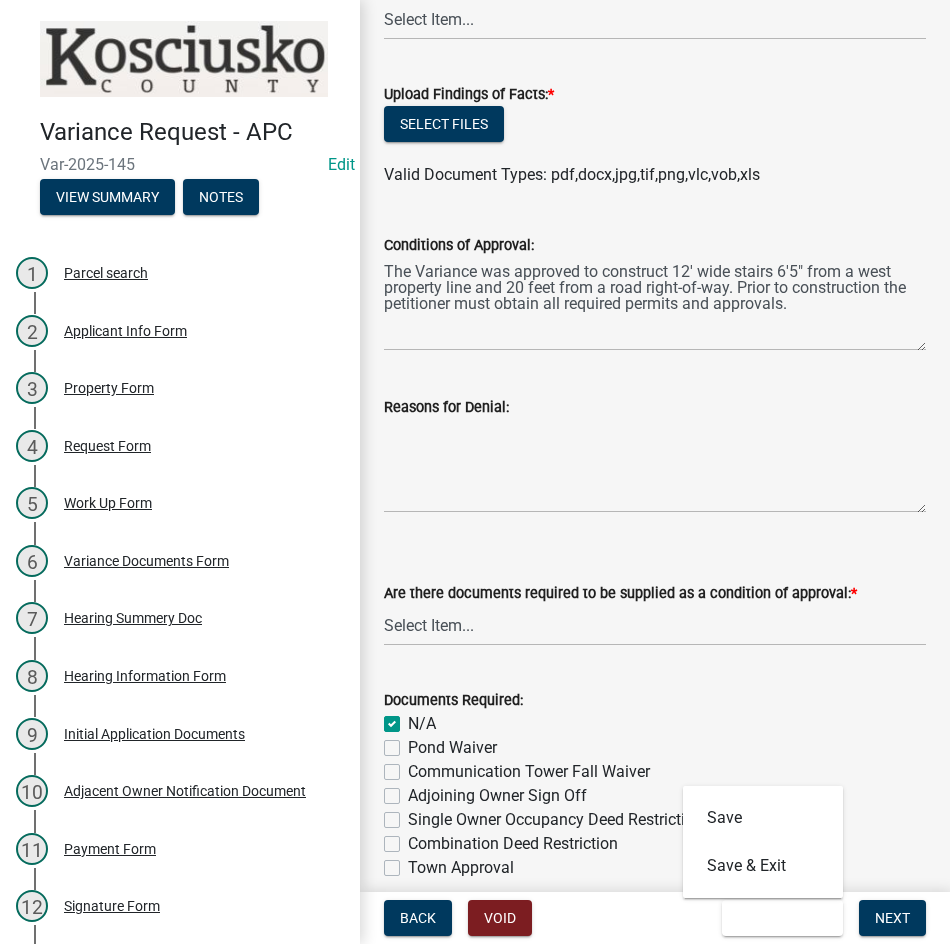 scroll, scrollTop: 0, scrollLeft: 0, axis: both 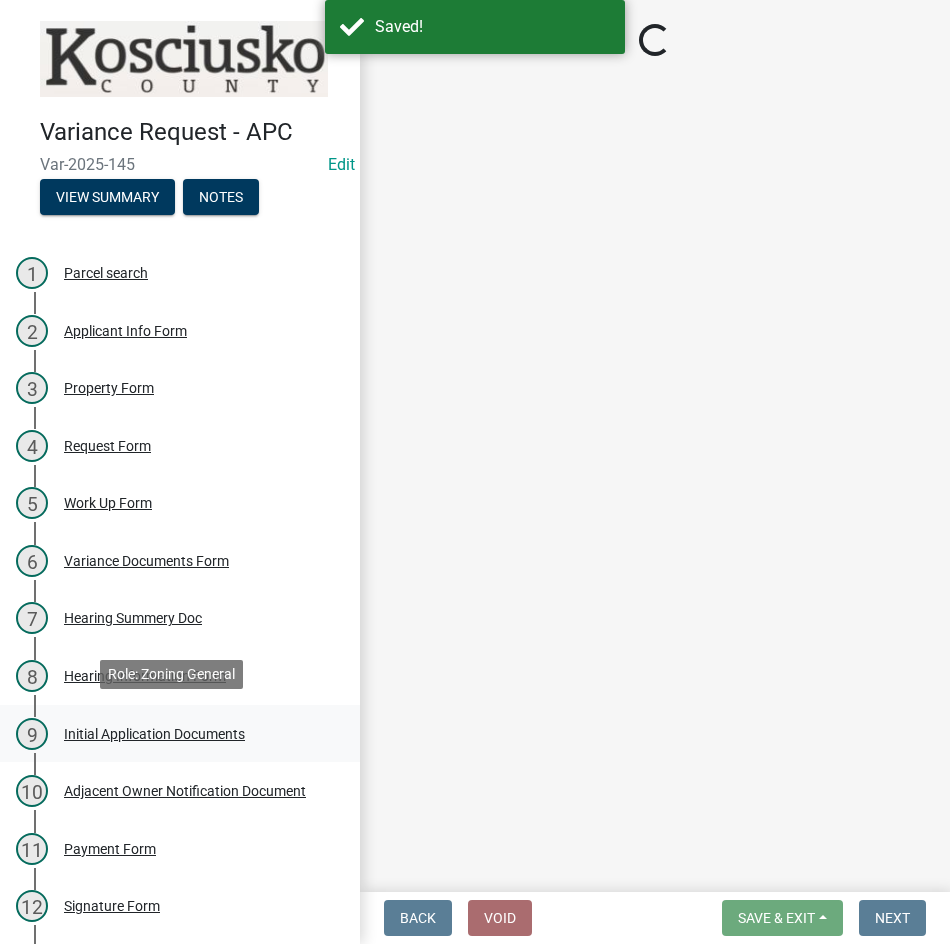 select on "808690c7-bf4f-4afa-b87c-7c10797e051c" 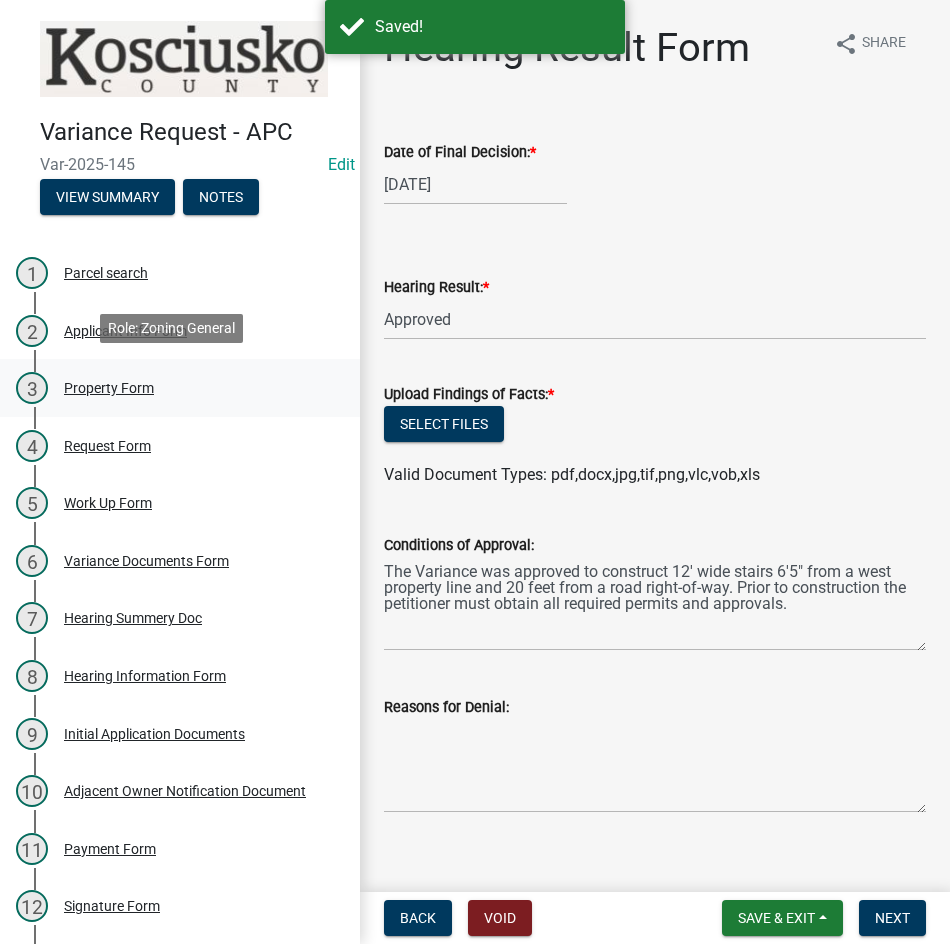 click on "Property Form" at bounding box center (109, 388) 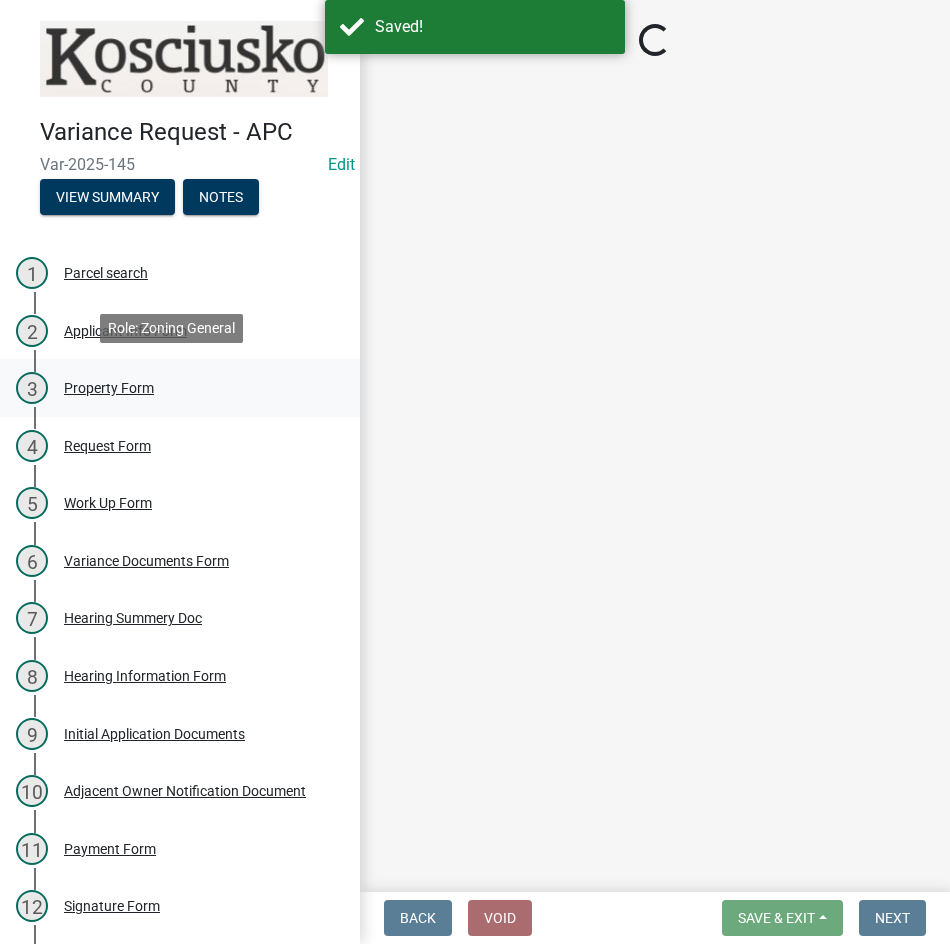 select on "1146270b-2111-4e23-bf7f-74ce85cf7041" 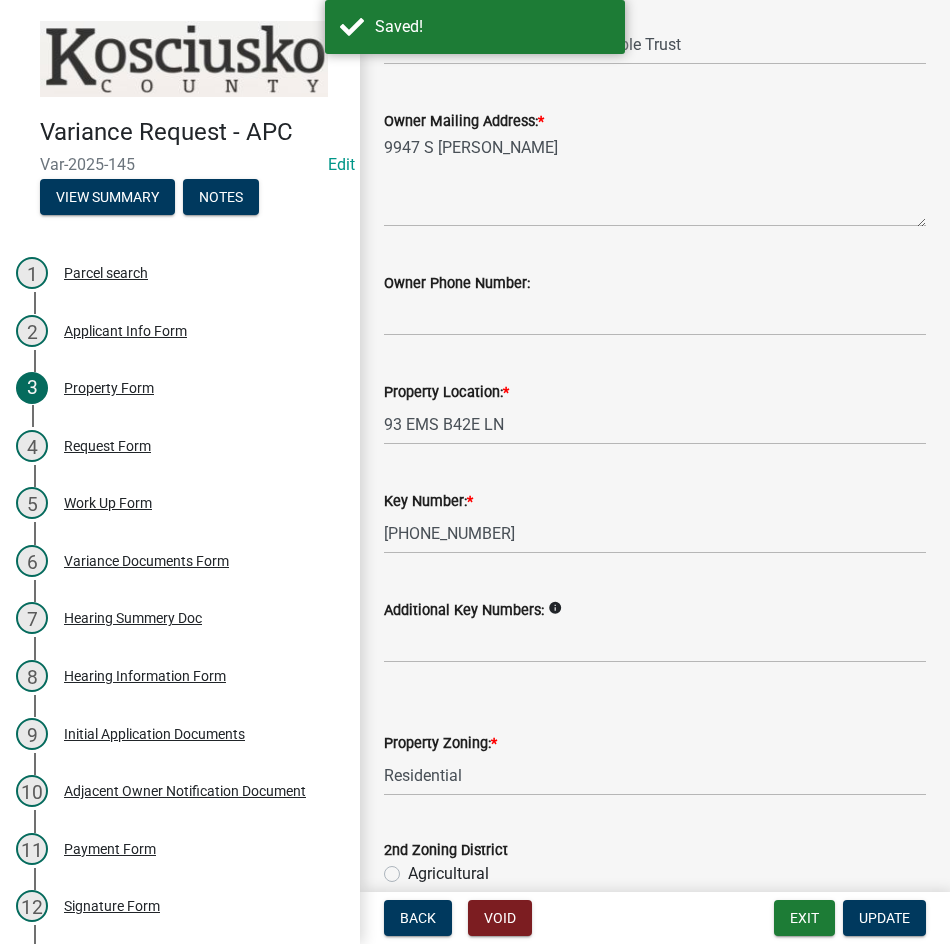 scroll, scrollTop: 500, scrollLeft: 0, axis: vertical 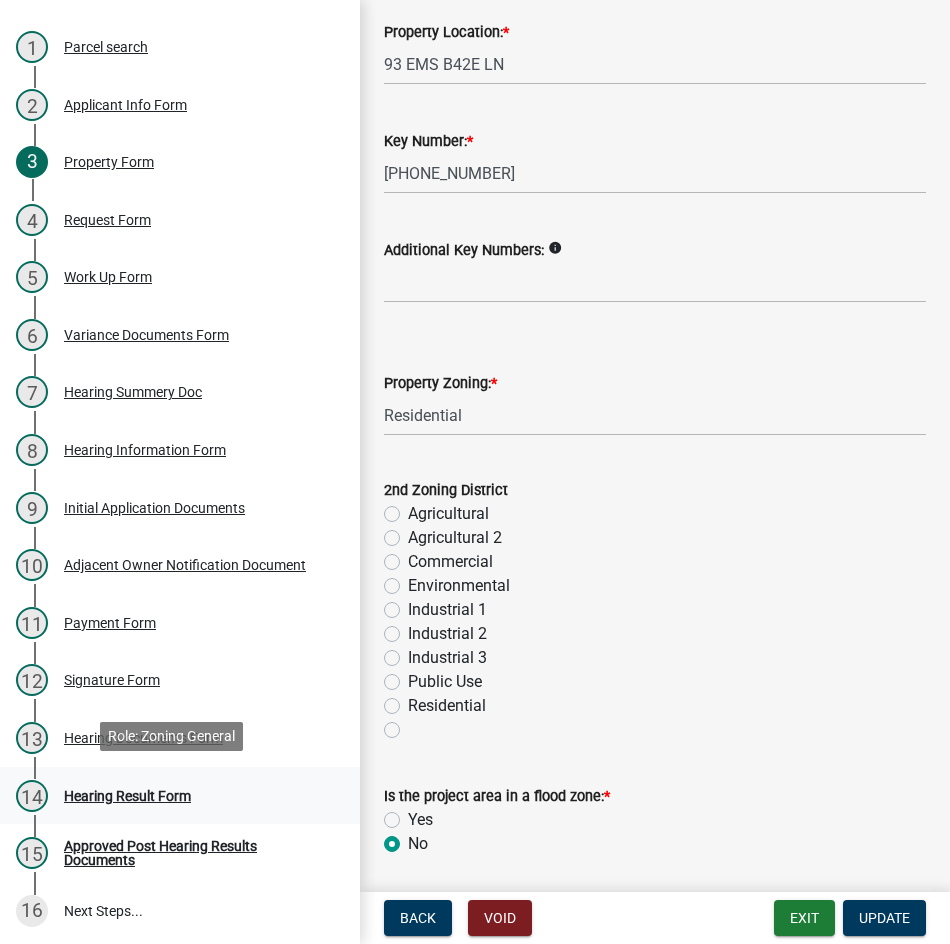 click on "Hearing Result Form" at bounding box center (127, 796) 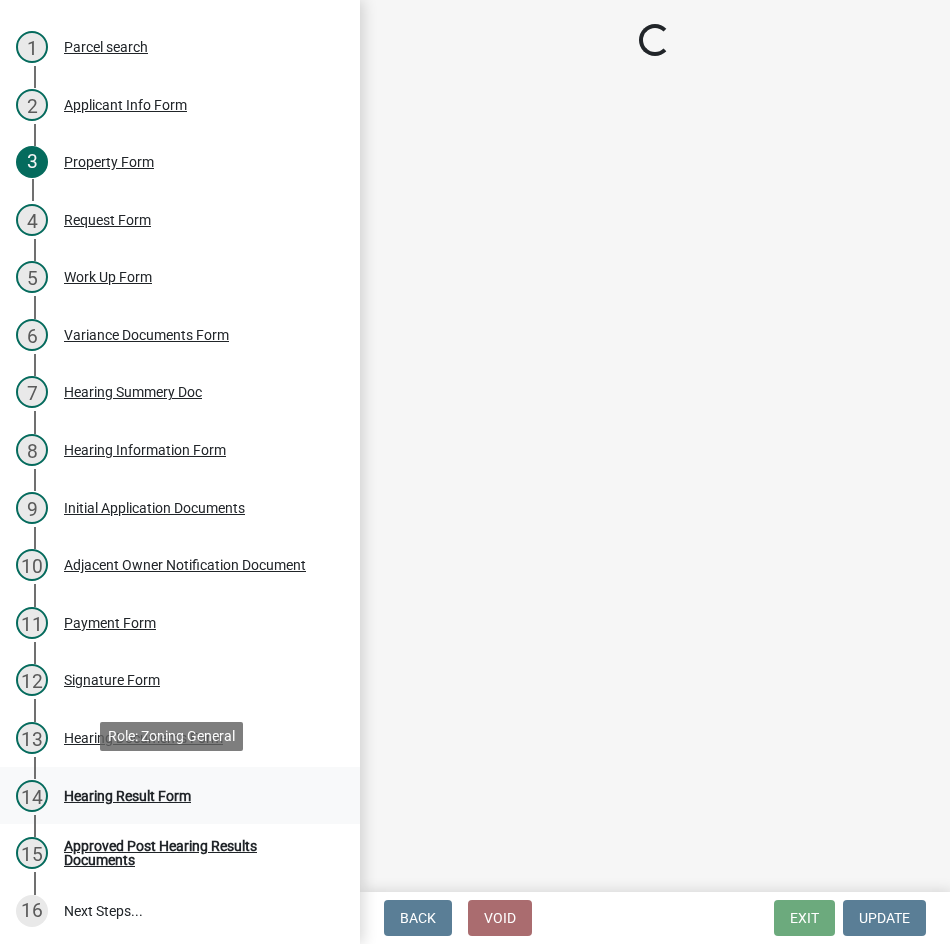 scroll, scrollTop: 0, scrollLeft: 0, axis: both 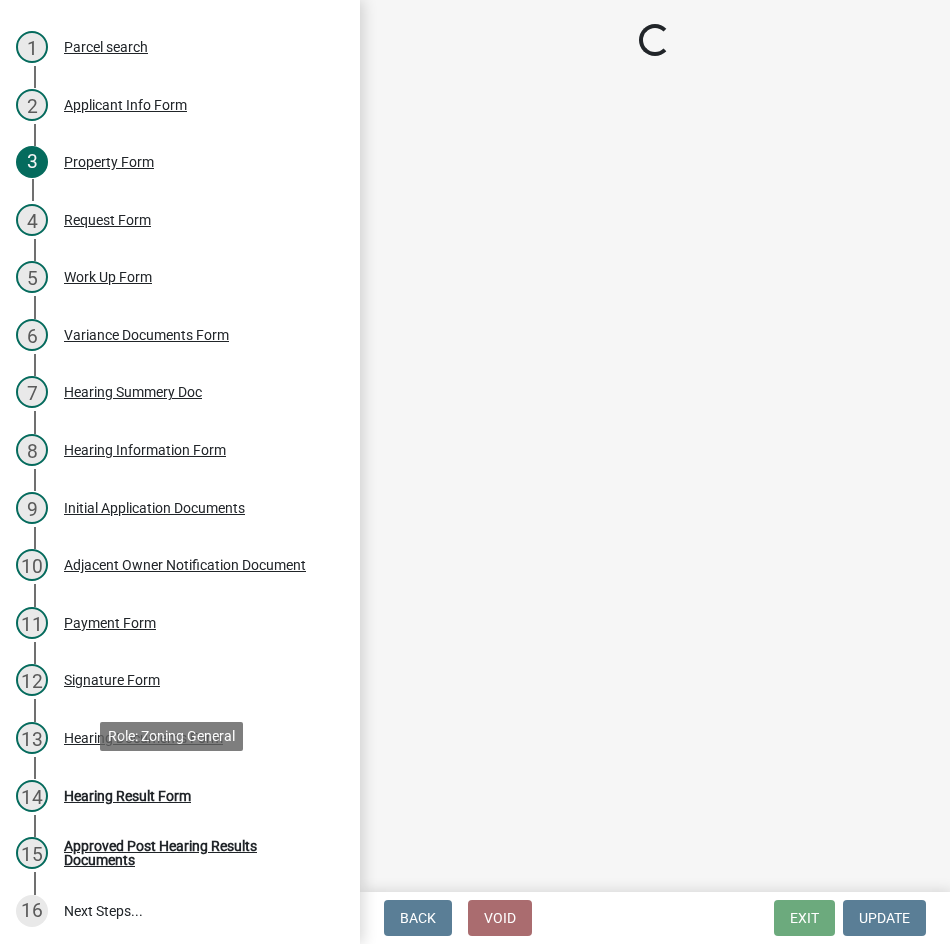 select on "808690c7-bf4f-4afa-b87c-7c10797e051c" 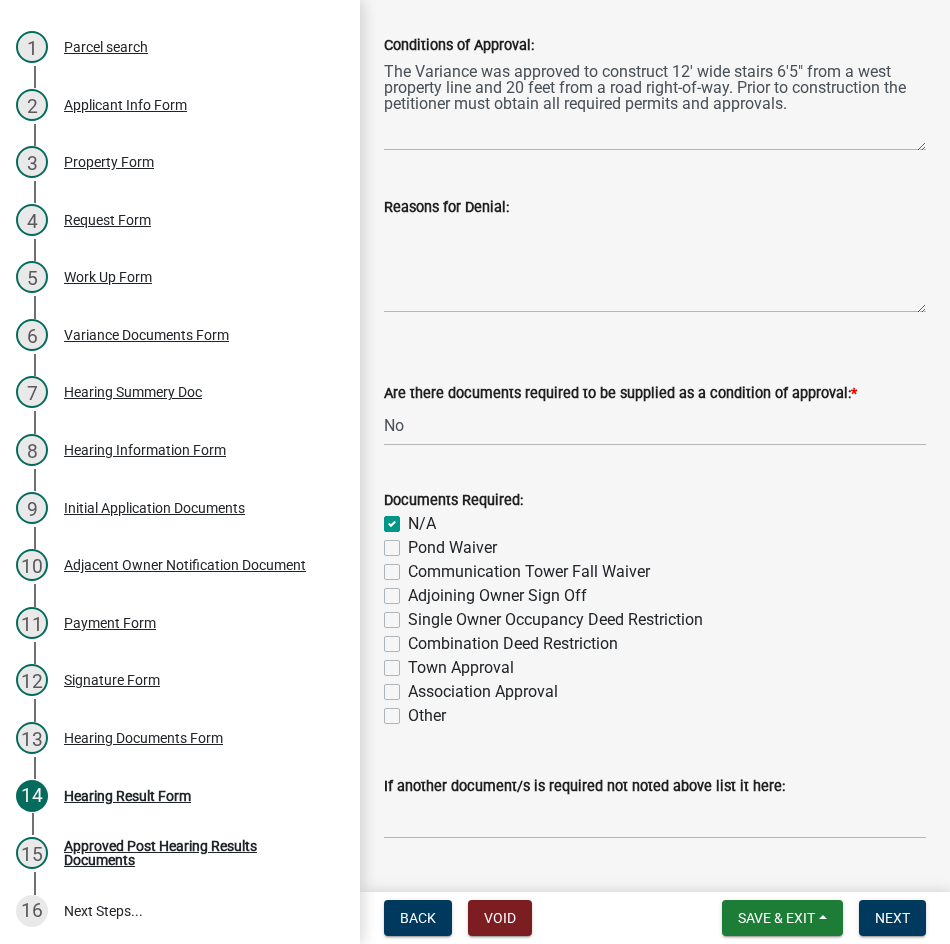 scroll, scrollTop: 711, scrollLeft: 0, axis: vertical 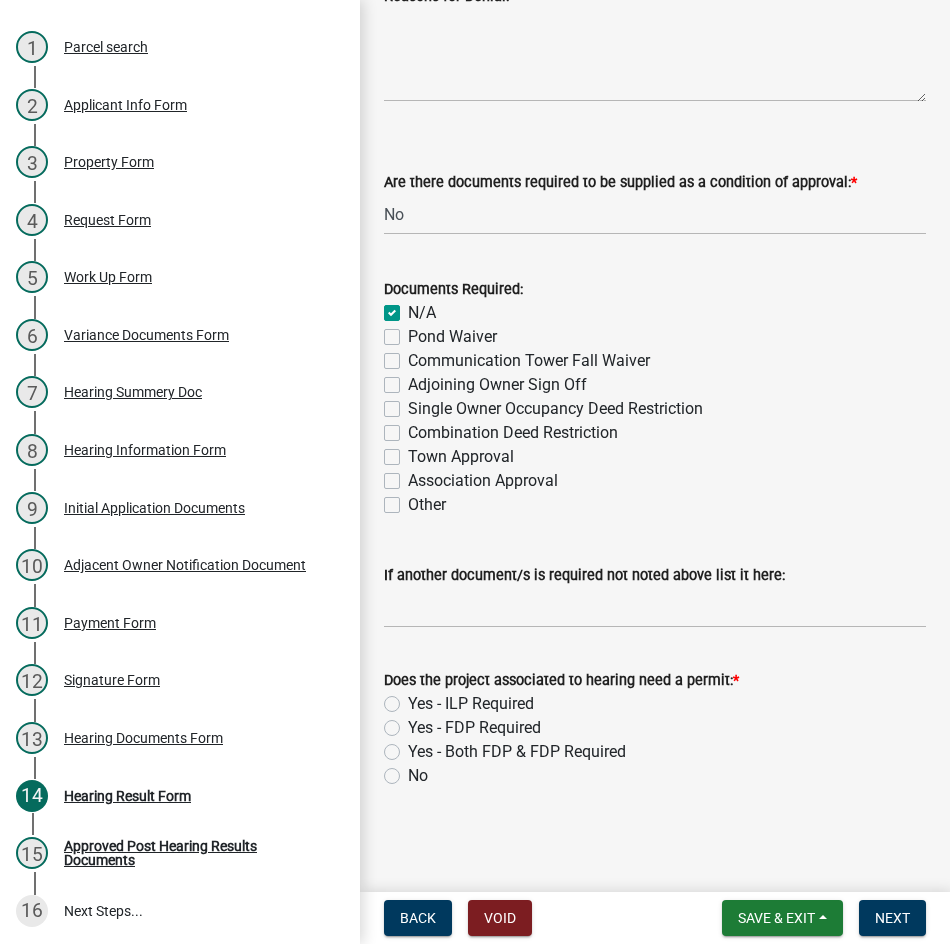 click on "Yes - ILP Required" 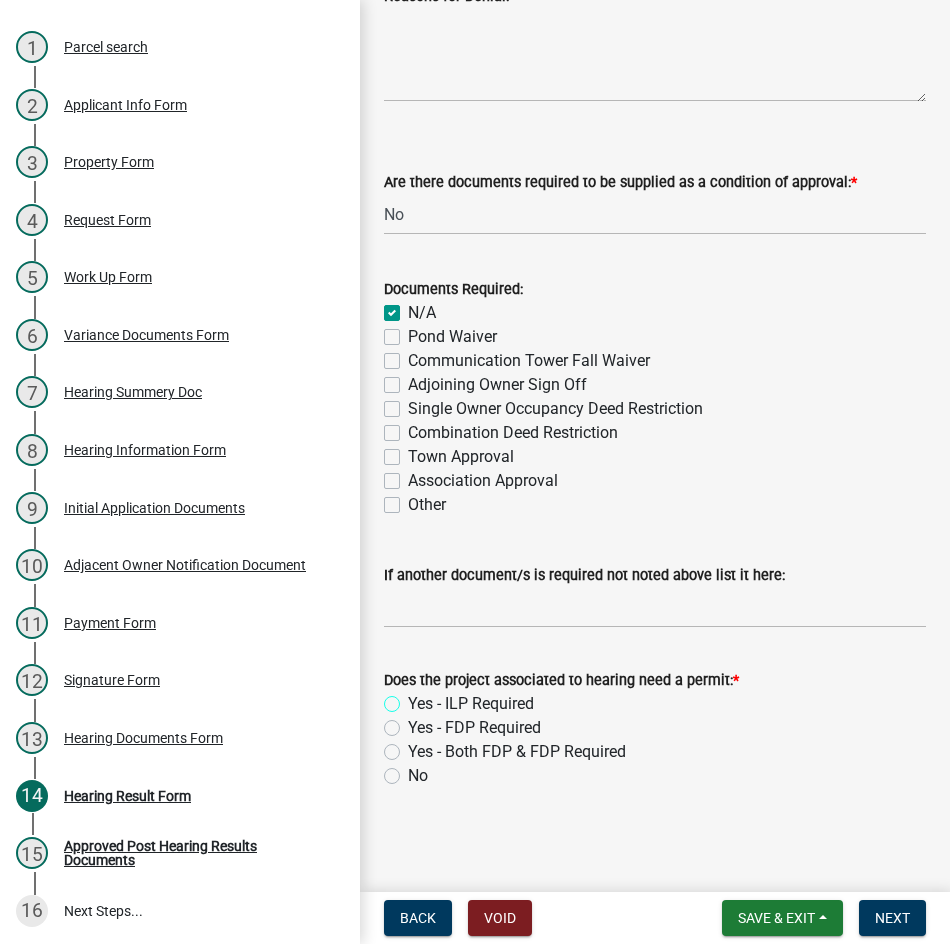 click on "Yes - ILP Required" at bounding box center [414, 698] 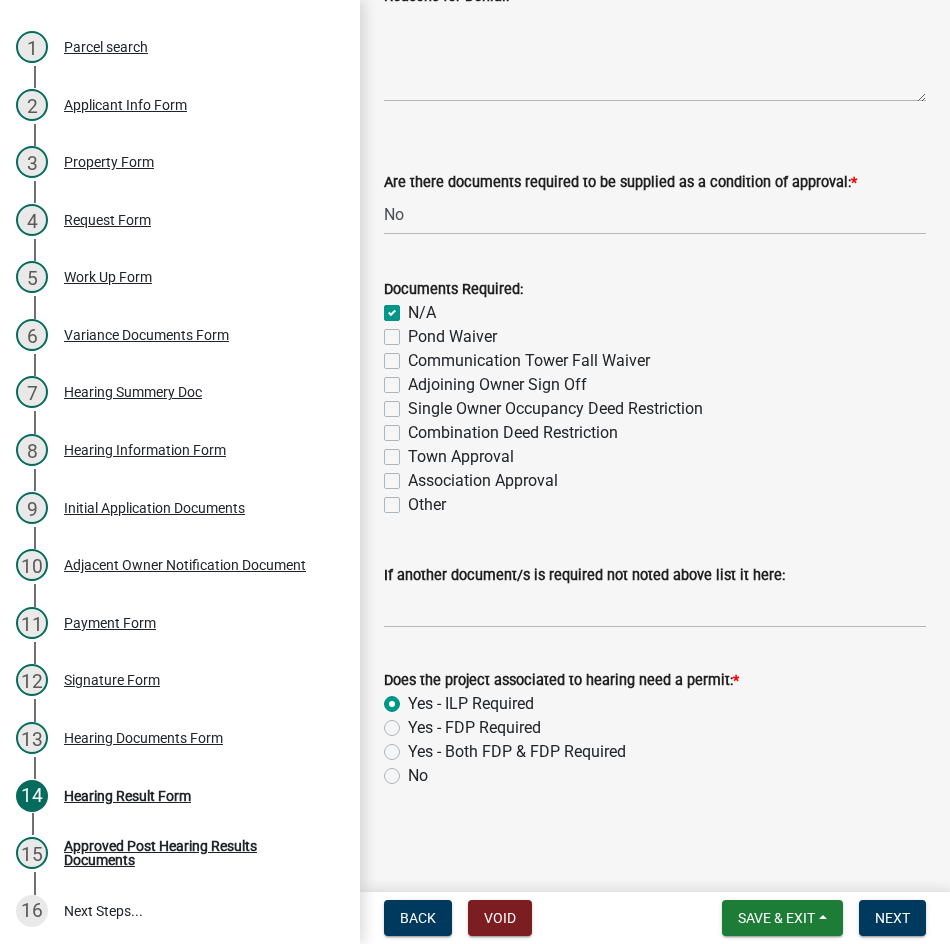 radio on "true" 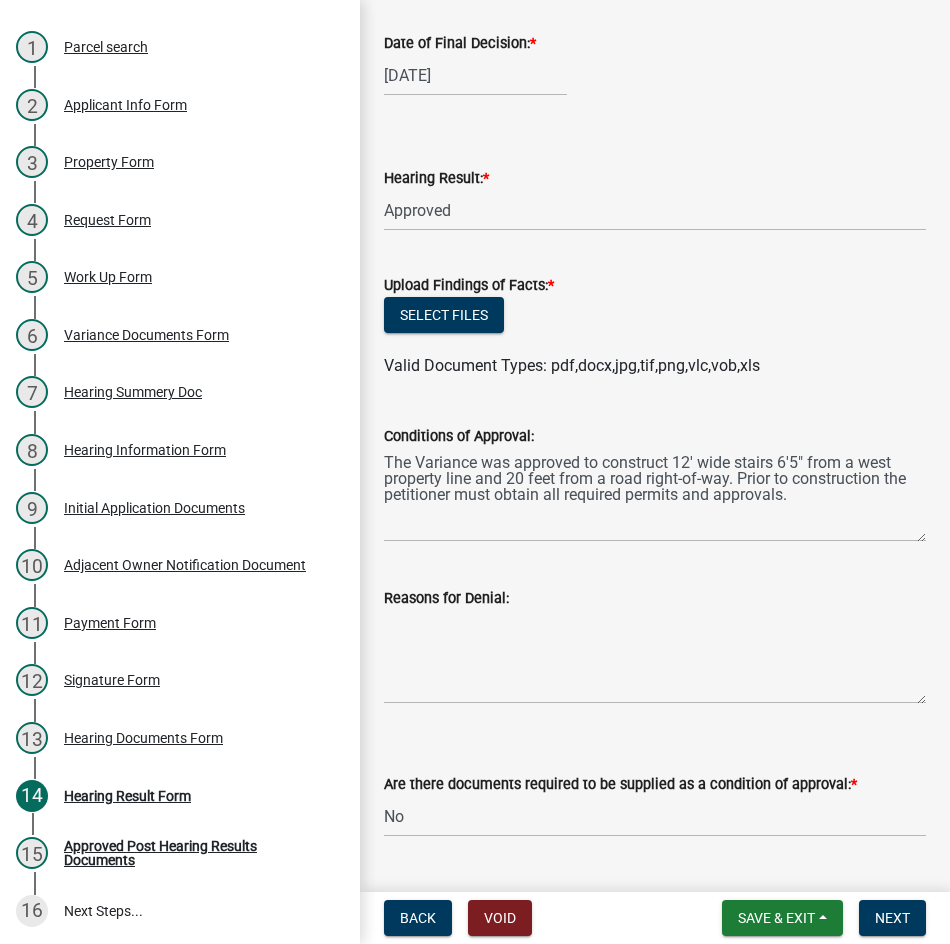 scroll, scrollTop: 0, scrollLeft: 0, axis: both 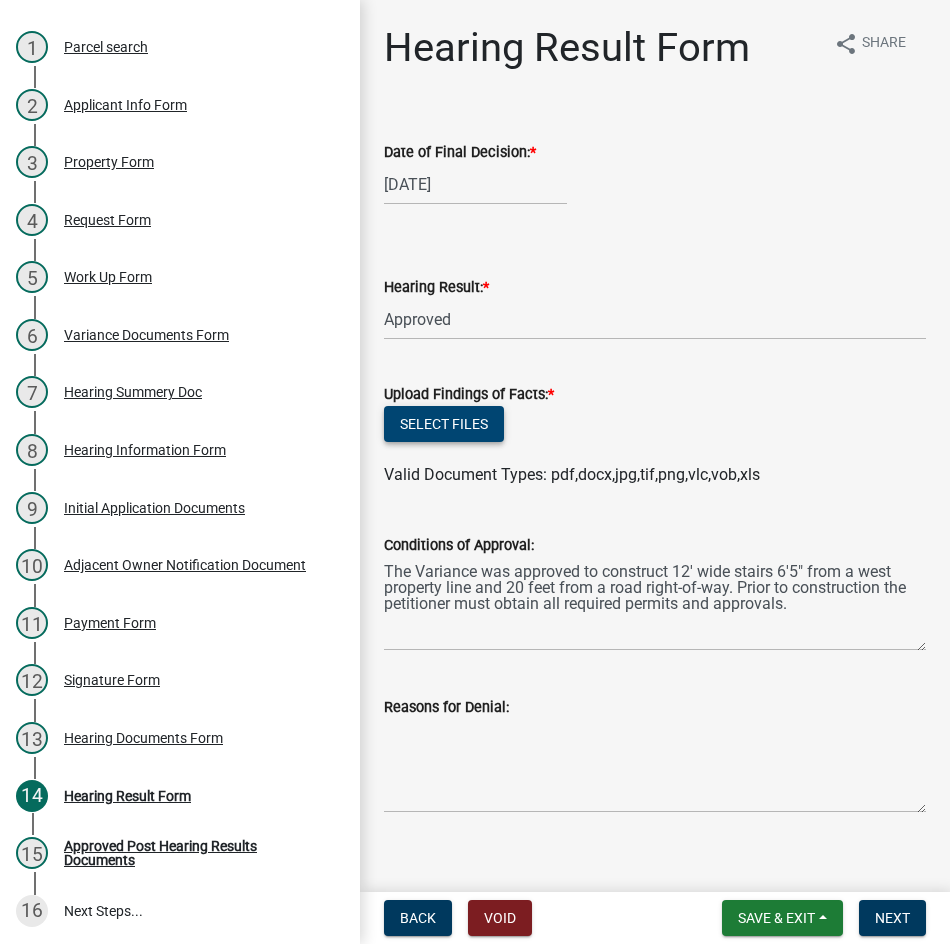 click on "Select files" 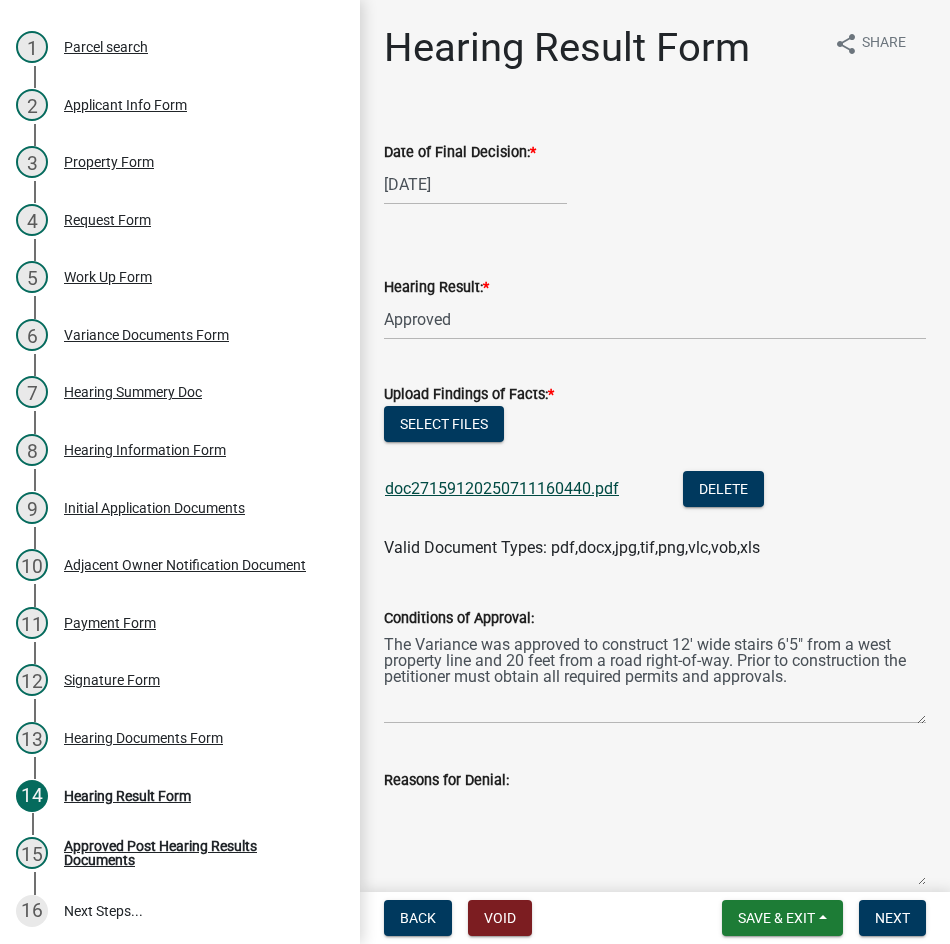 click on "doc27159120250711160440.pdf" 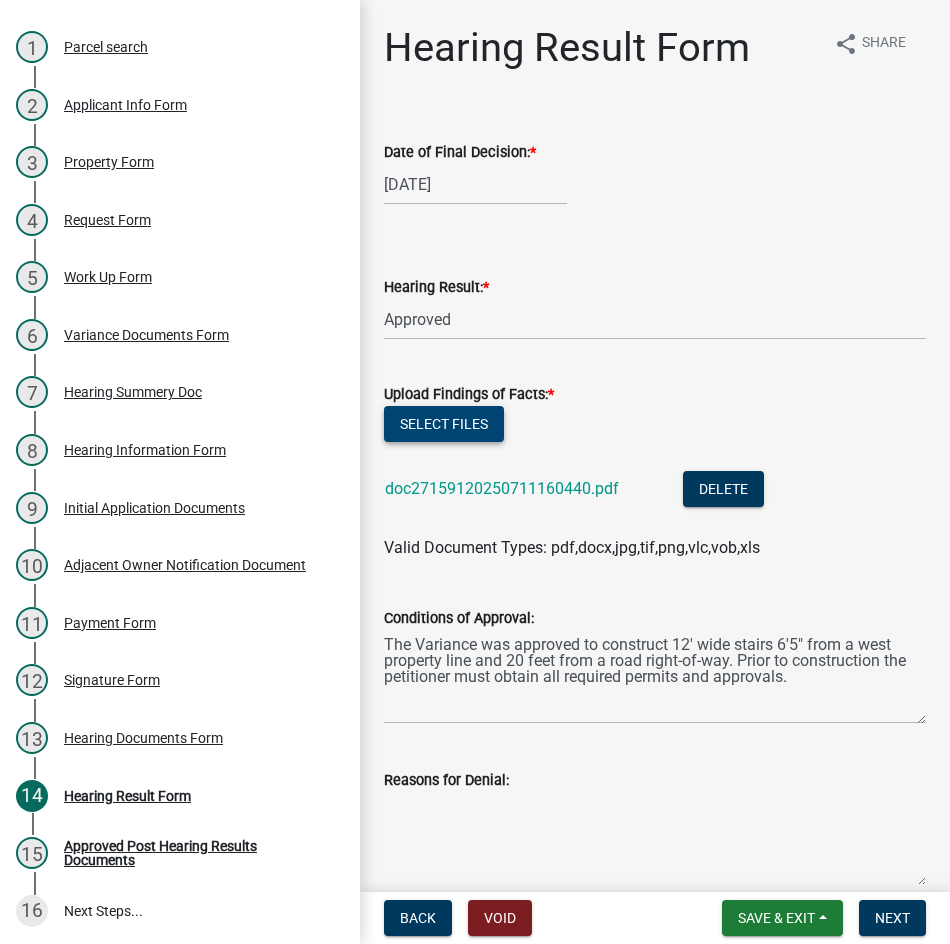 click on "Select files" 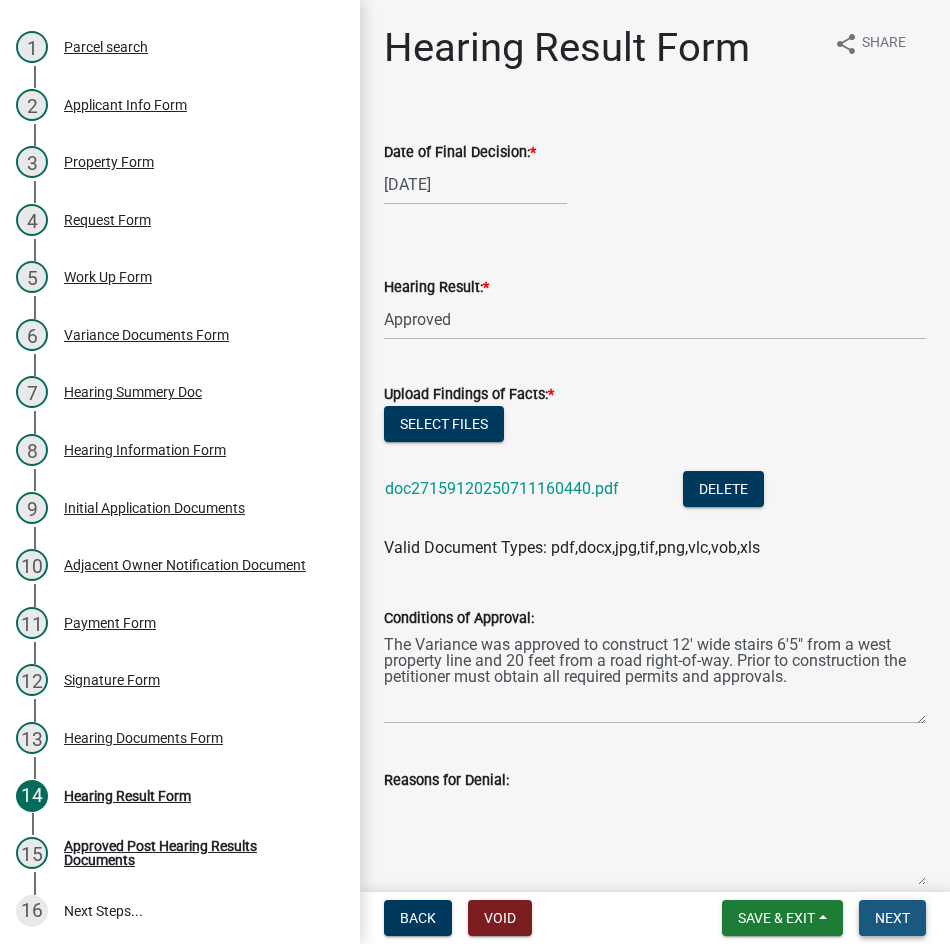 click on "Next" at bounding box center (892, 918) 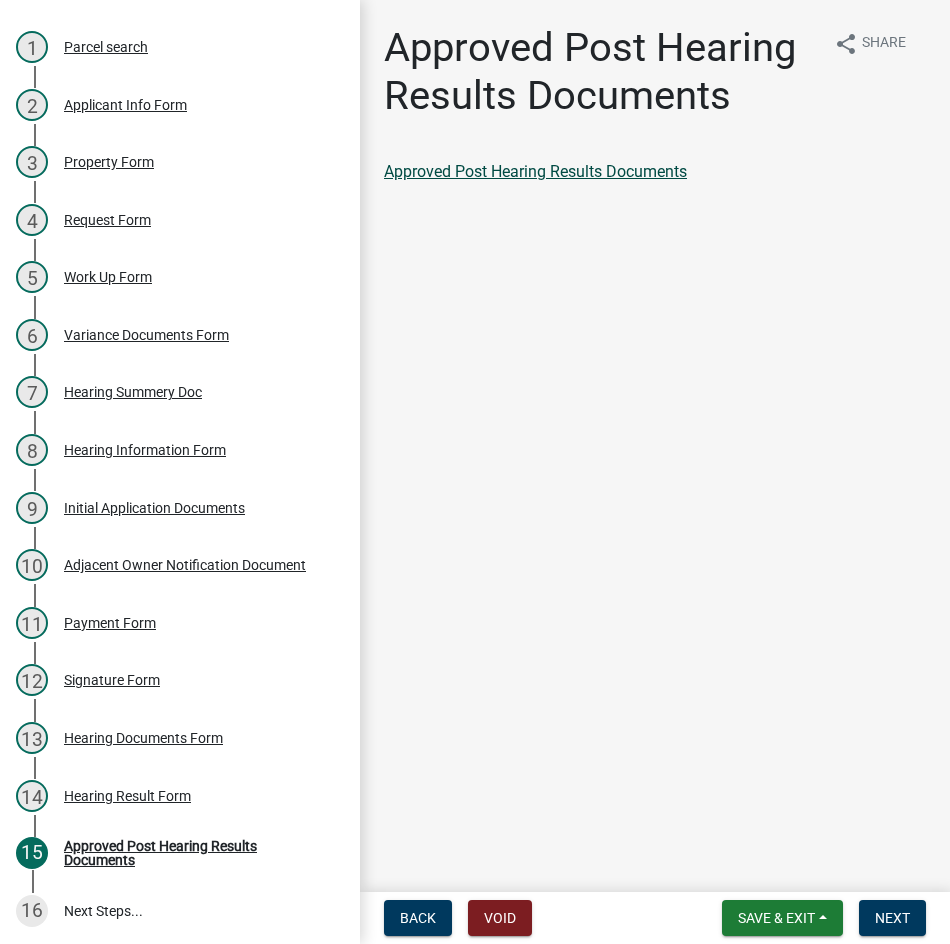 click on "Approved Post Hearing Results Documents" 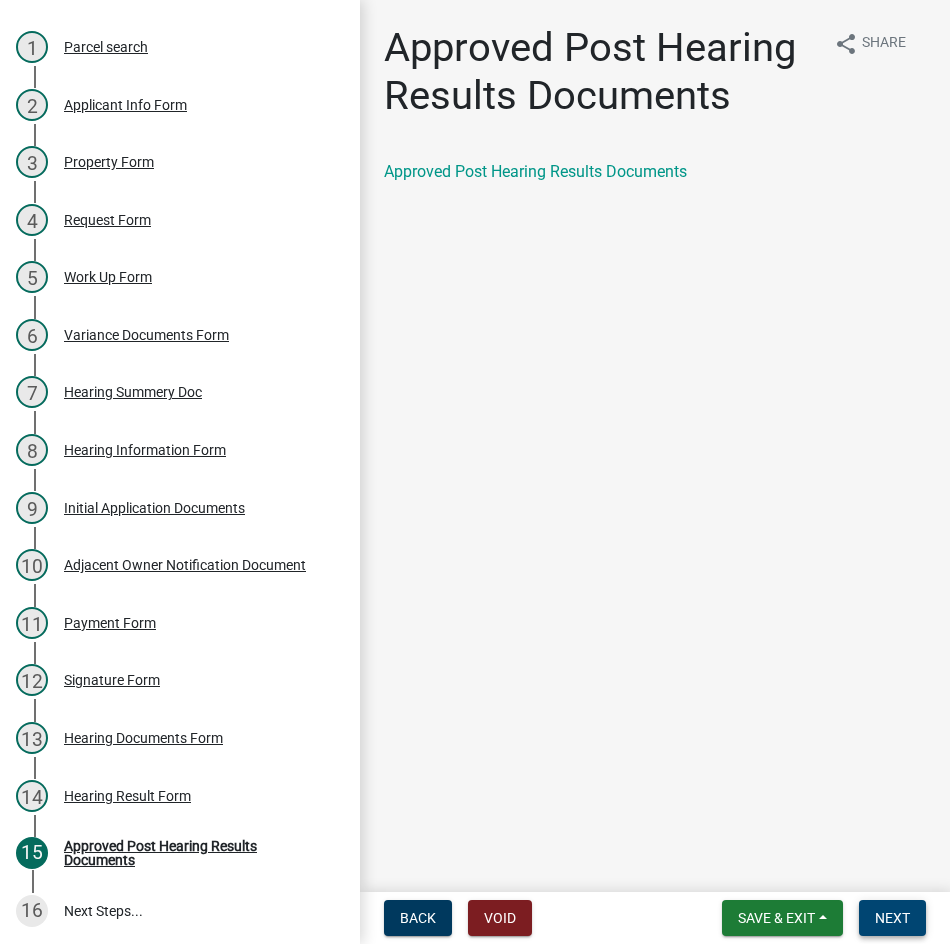 click on "Next" at bounding box center (892, 918) 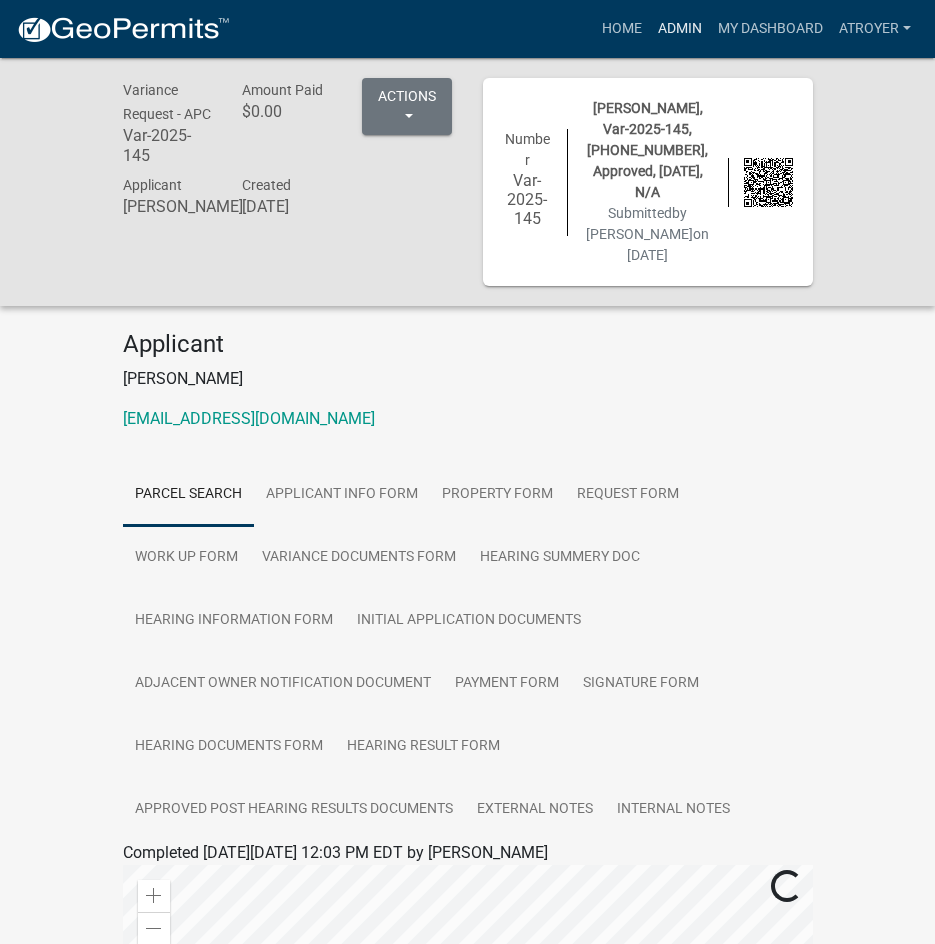 click on "Admin" at bounding box center [680, 29] 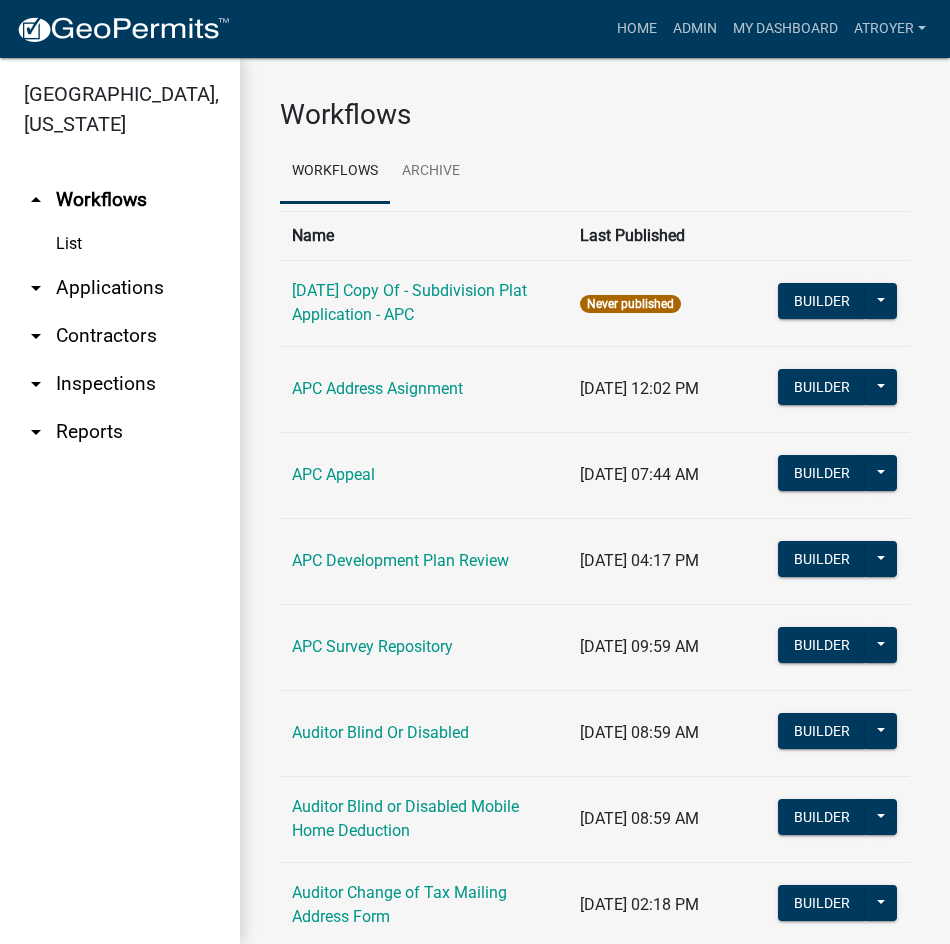 click on "arrow_drop_down   Applications" at bounding box center (120, 288) 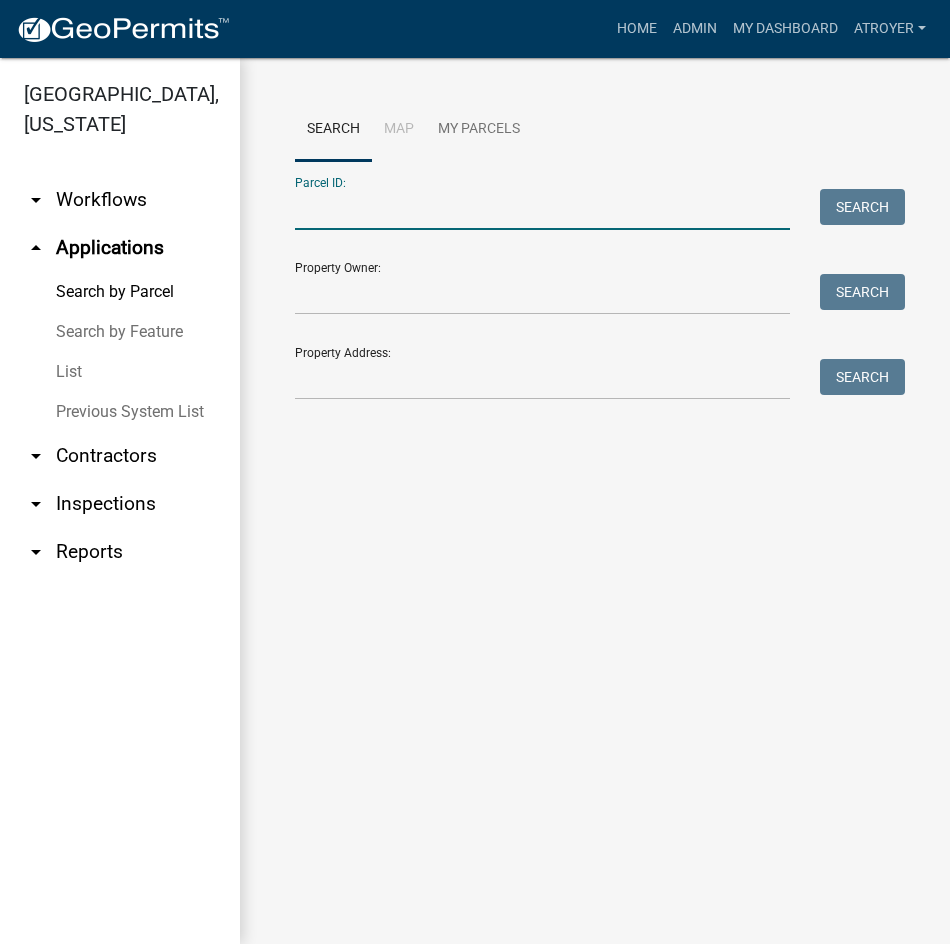 click on "Parcel ID:" at bounding box center (542, 209) 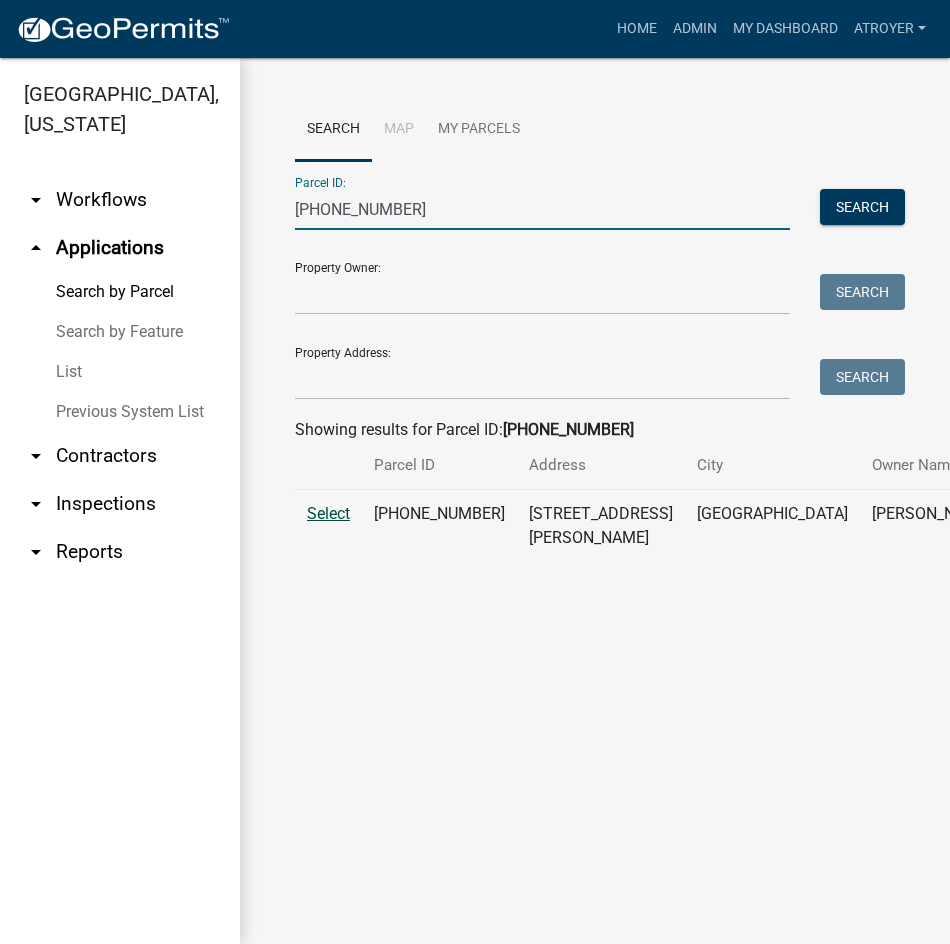 type on "[PHONE_NUMBER]" 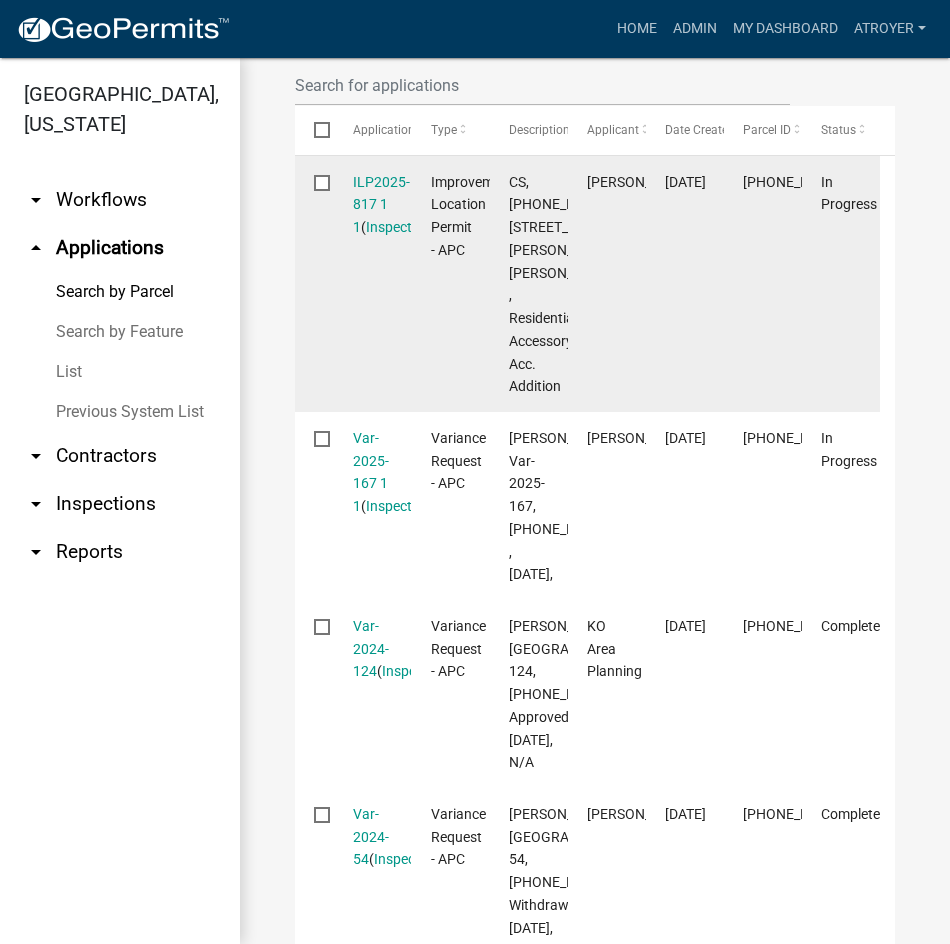 scroll, scrollTop: 700, scrollLeft: 0, axis: vertical 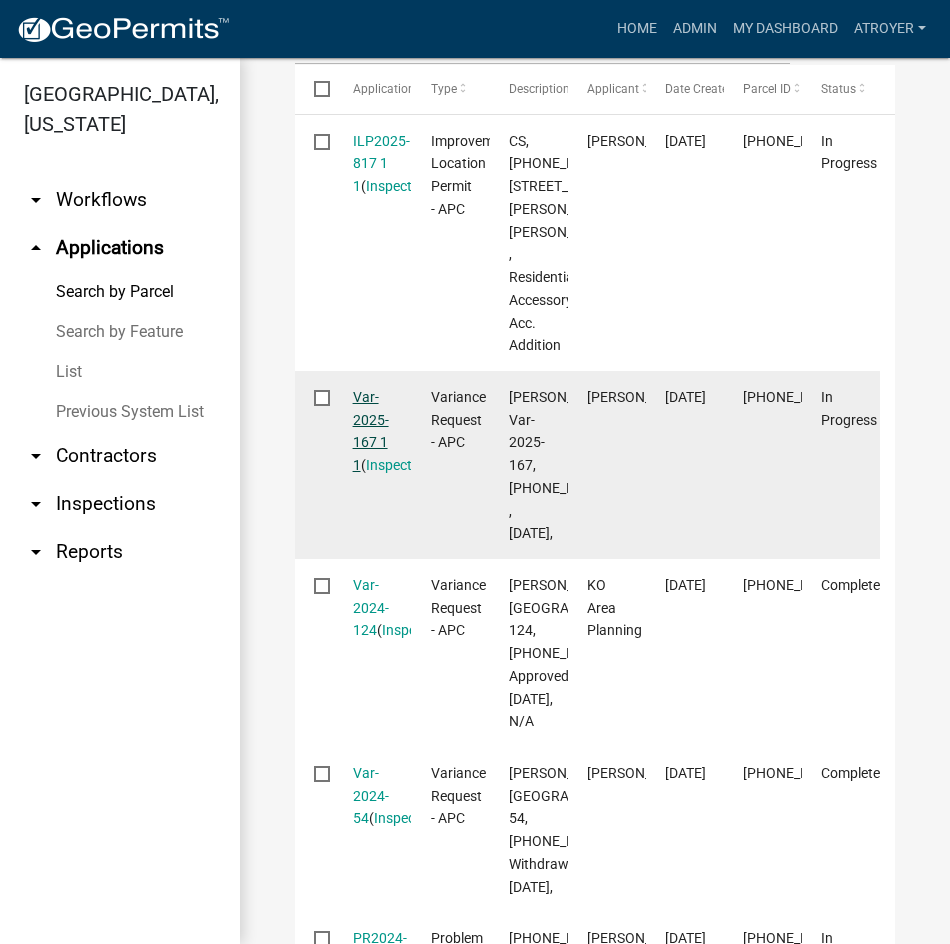 click on "Var-2025-167 1 1" 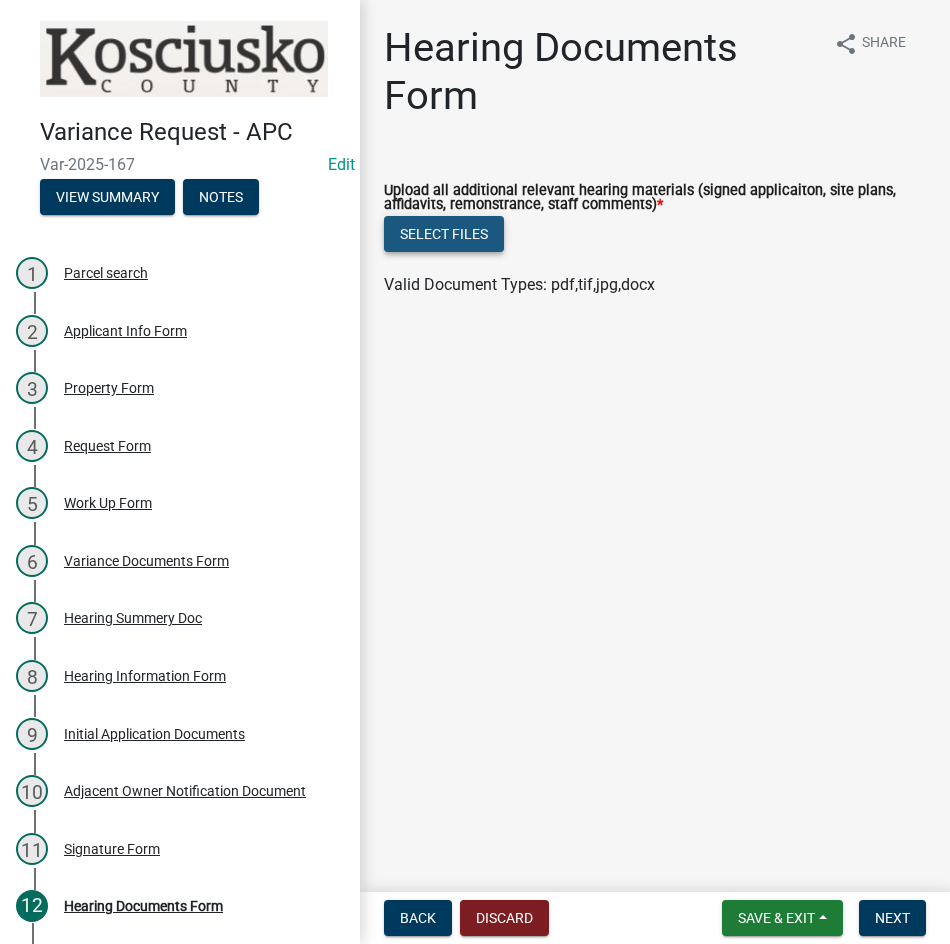 click on "Select files" 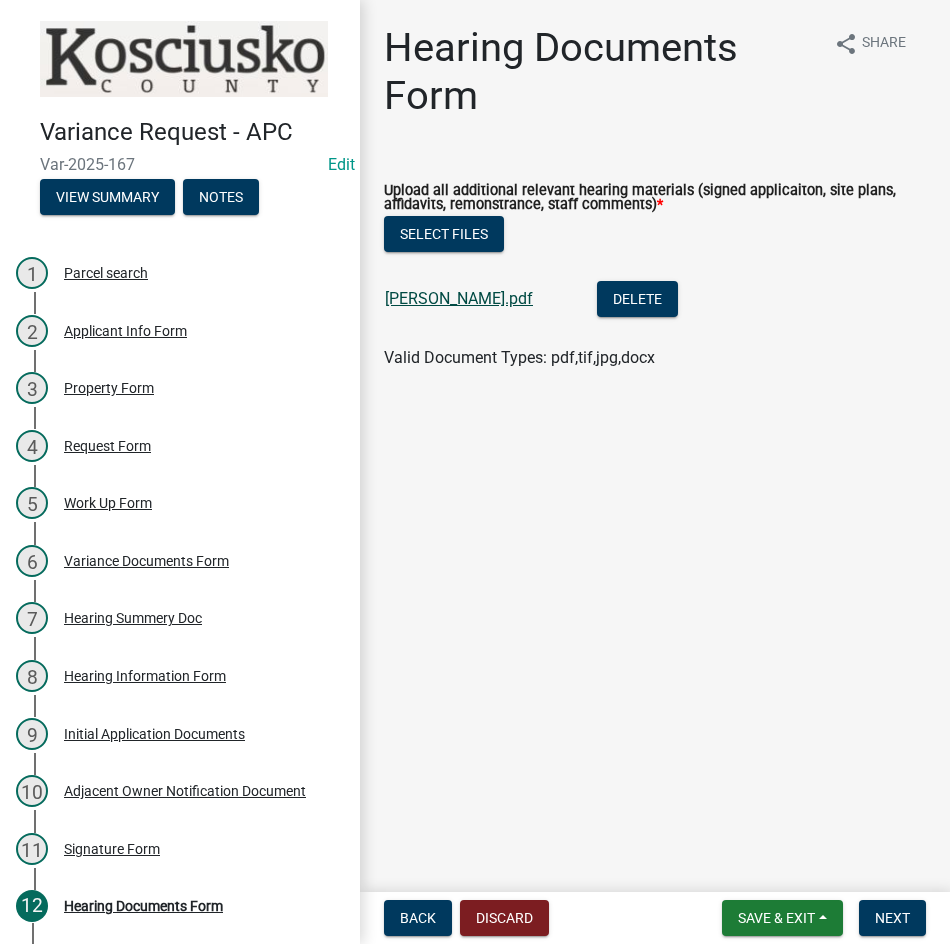 click on "[PERSON_NAME].pdf" 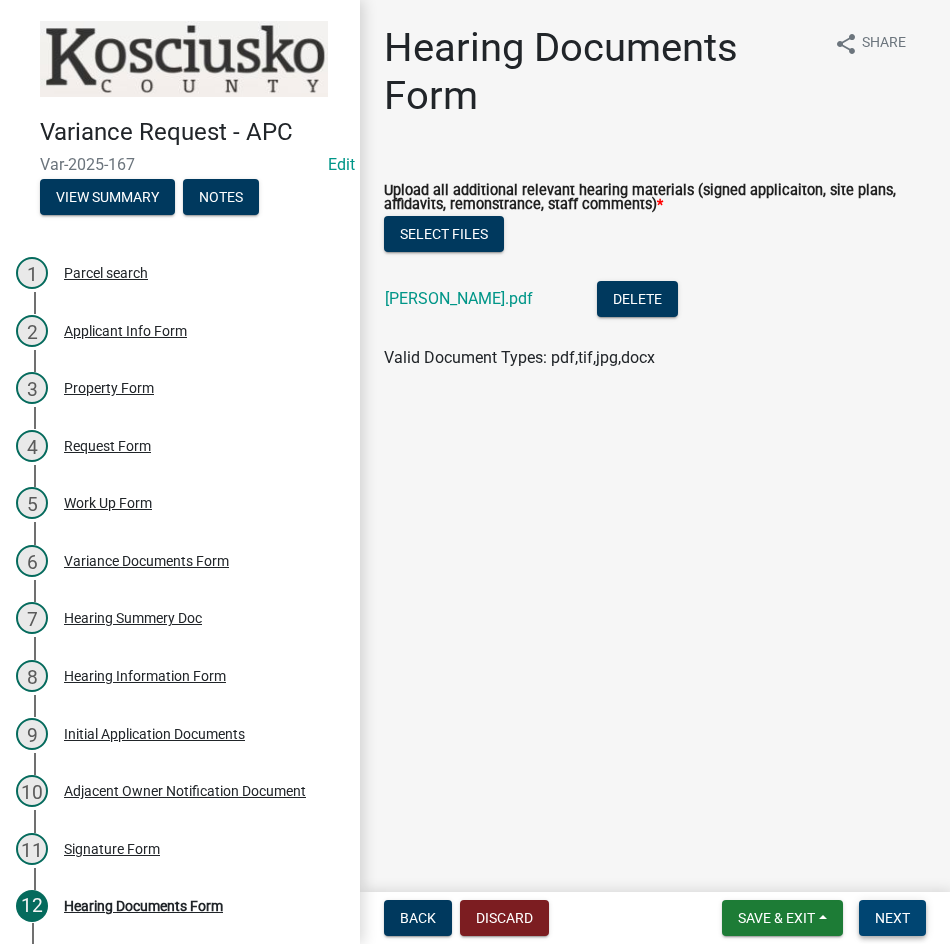 click on "Next" at bounding box center (892, 918) 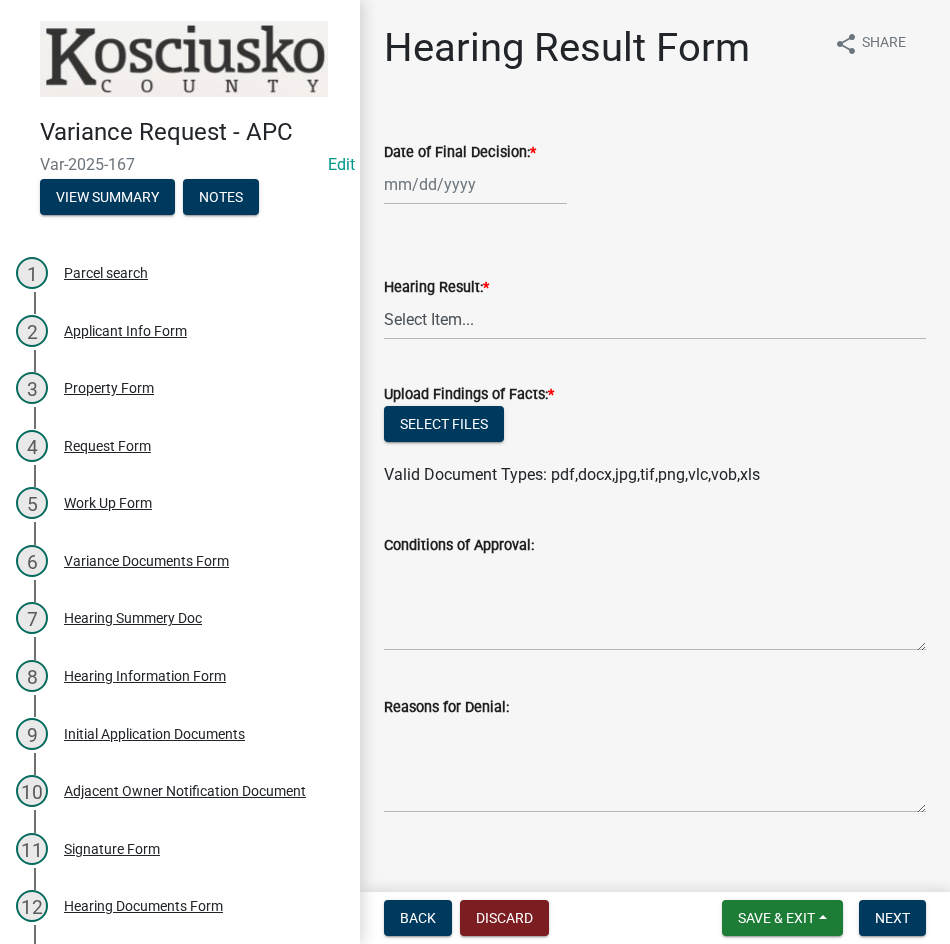 click 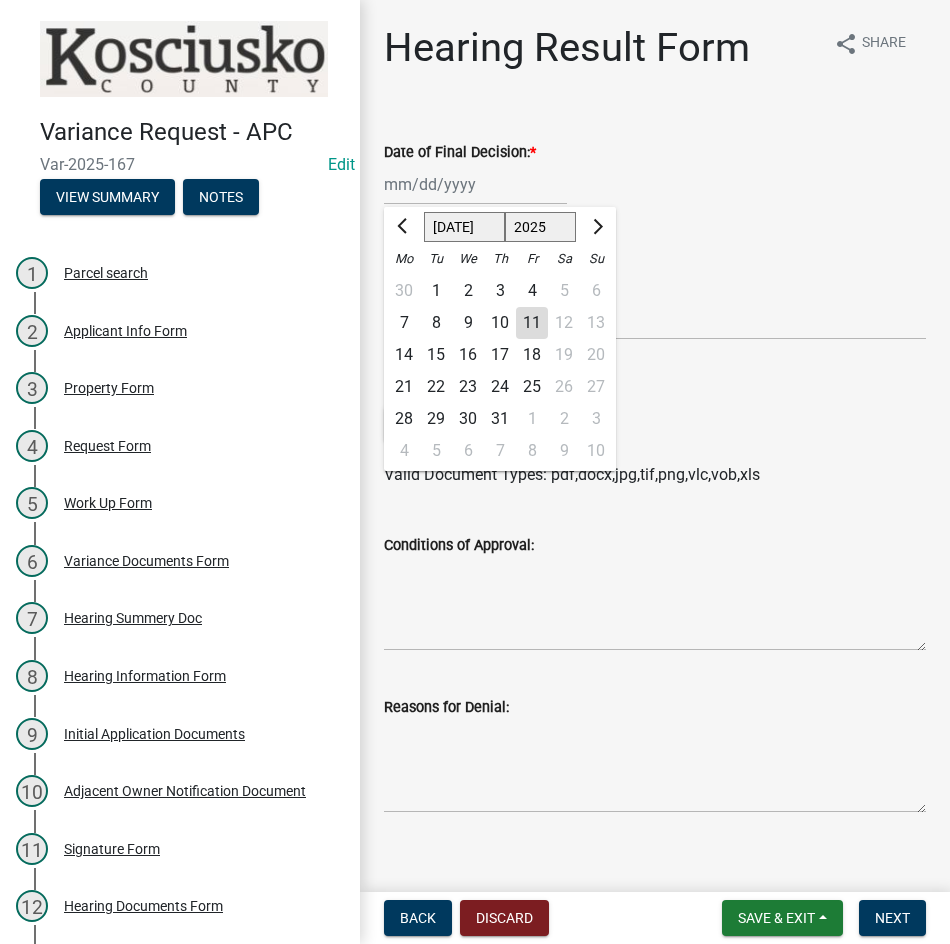 click on "11" 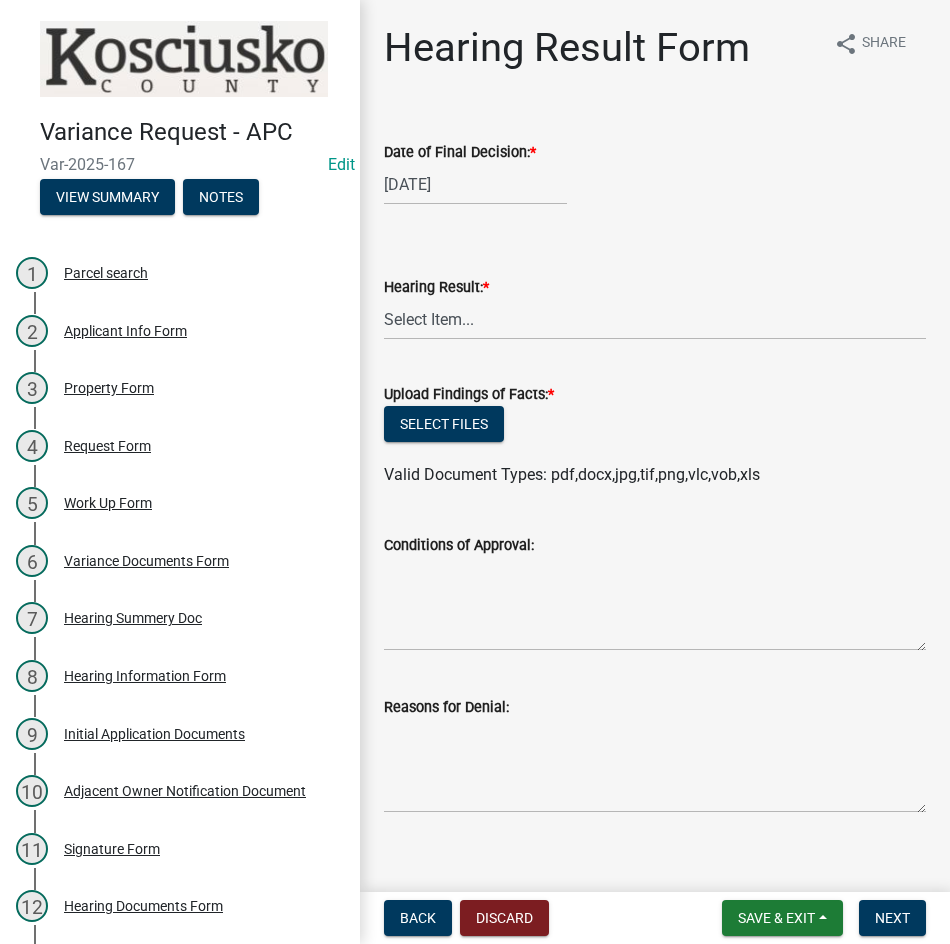 click on "[DATE]" 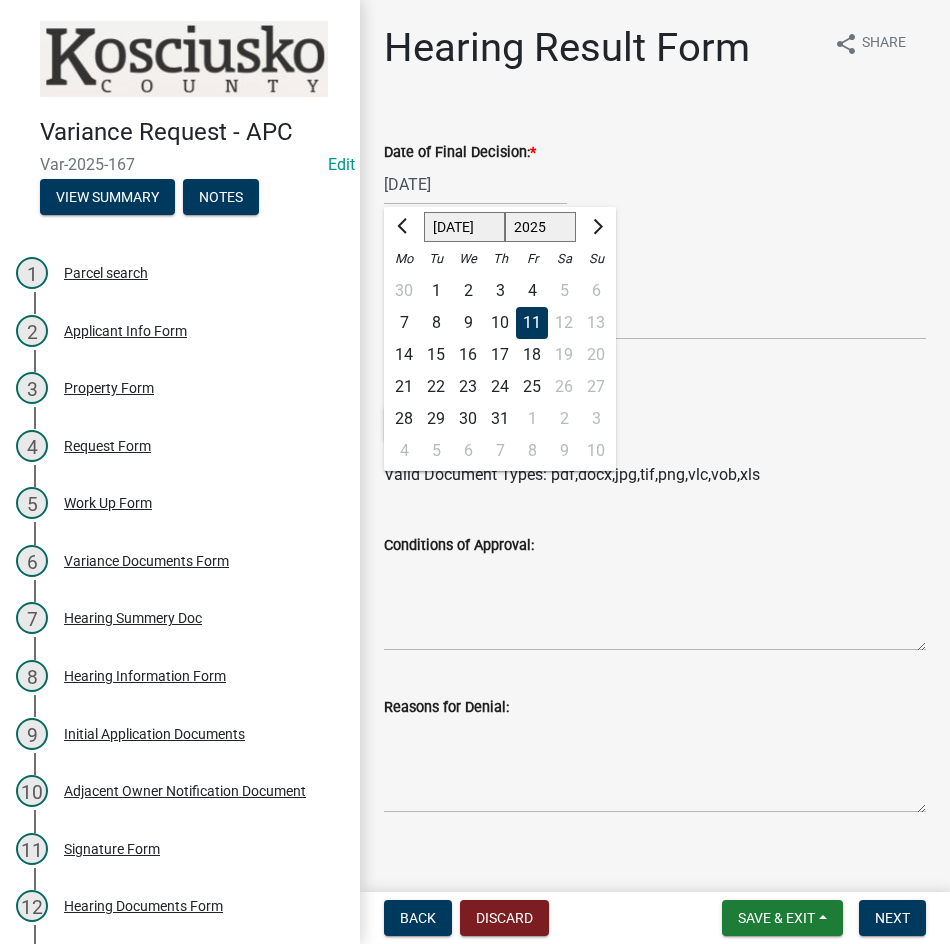 click on "7" 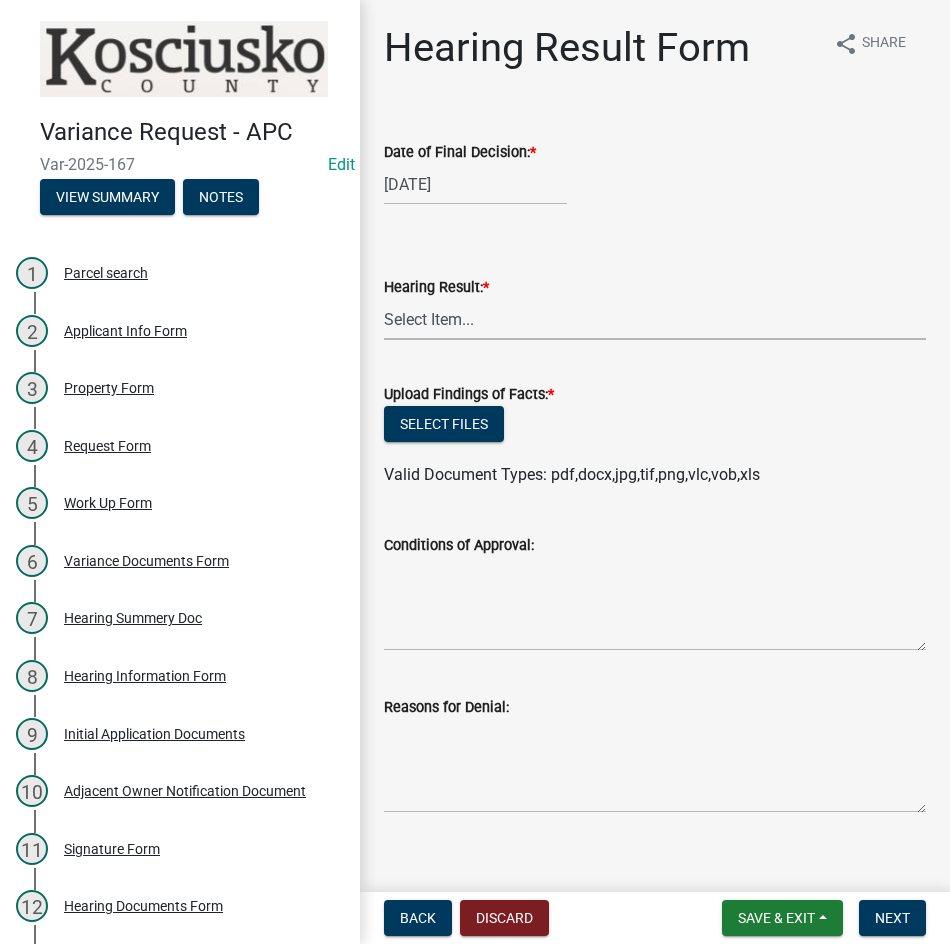 click on "Select Item...   Approved   Denied   Withdrawn/Dropped" at bounding box center (655, 319) 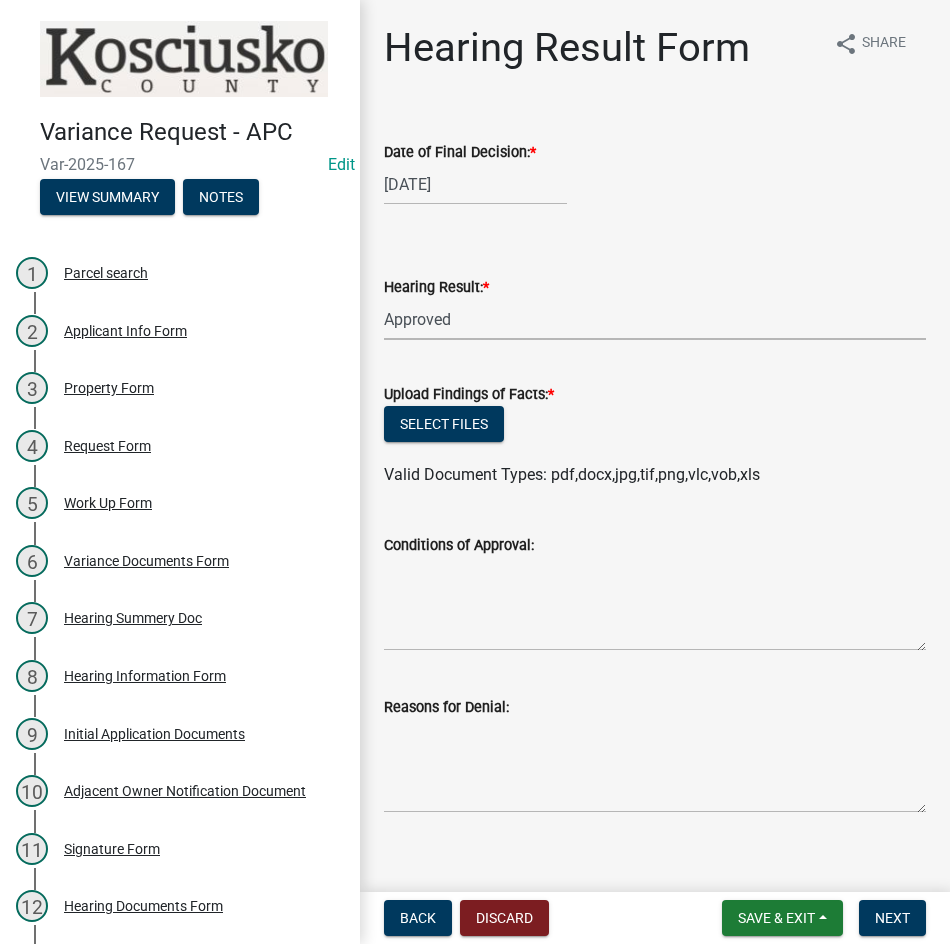 click on "Select Item...   Approved   Denied   Withdrawn/Dropped" at bounding box center [655, 319] 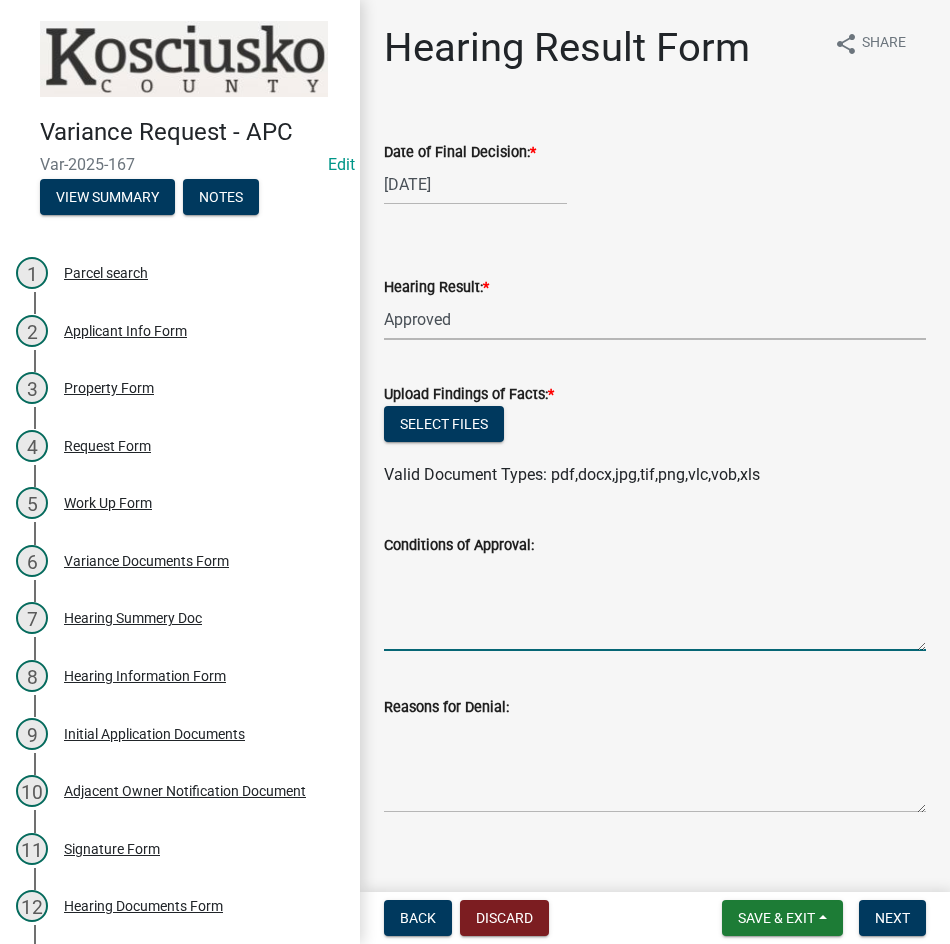 click on "Conditions of Approval:" at bounding box center (655, 604) 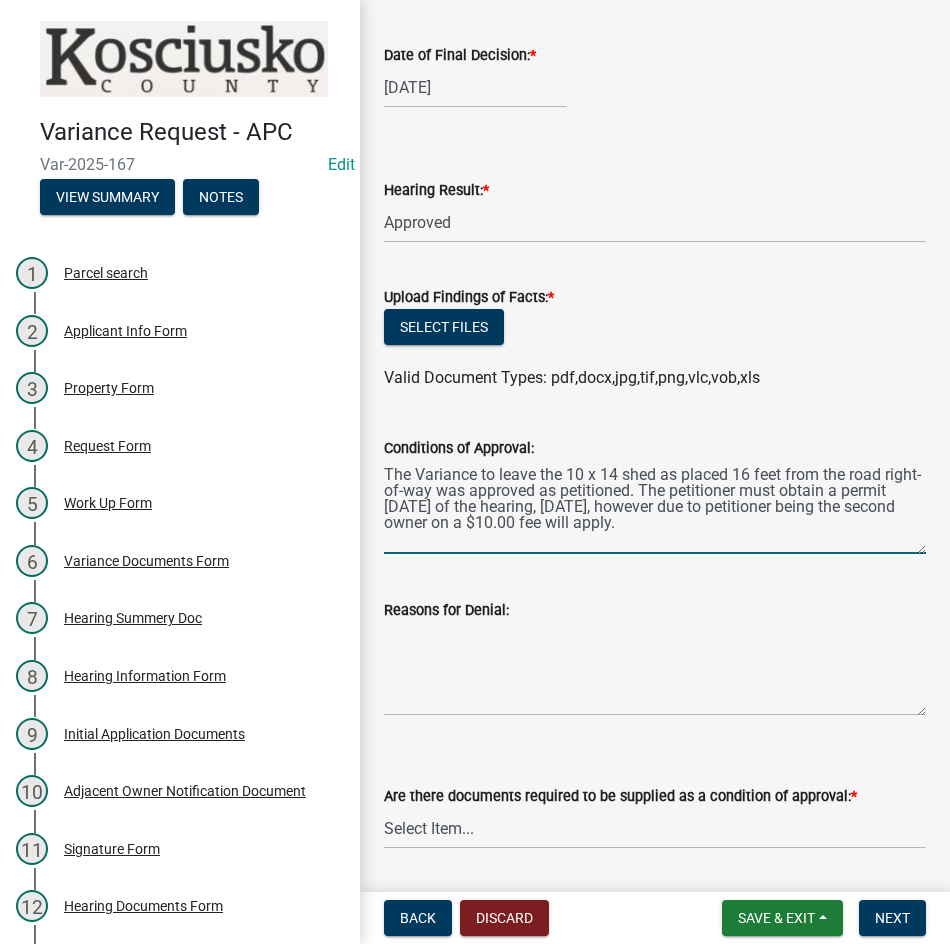 scroll, scrollTop: 400, scrollLeft: 0, axis: vertical 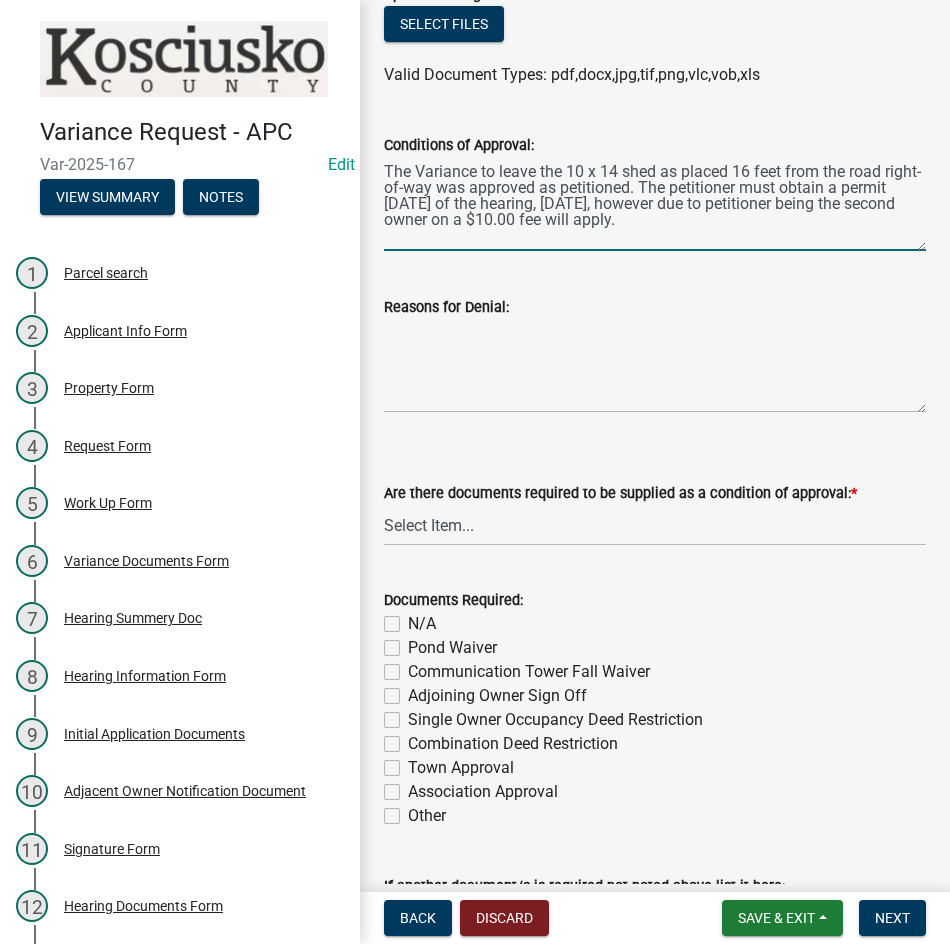 type on "The Variance to leave the 10 x 14 shed as placed 16 feet from the road right-of-way was approved as petitioned. The petitioner must obtain a permit [DATE] of the hearing, [DATE], however due to petitioner being the second owner on a $10.00 fee will apply." 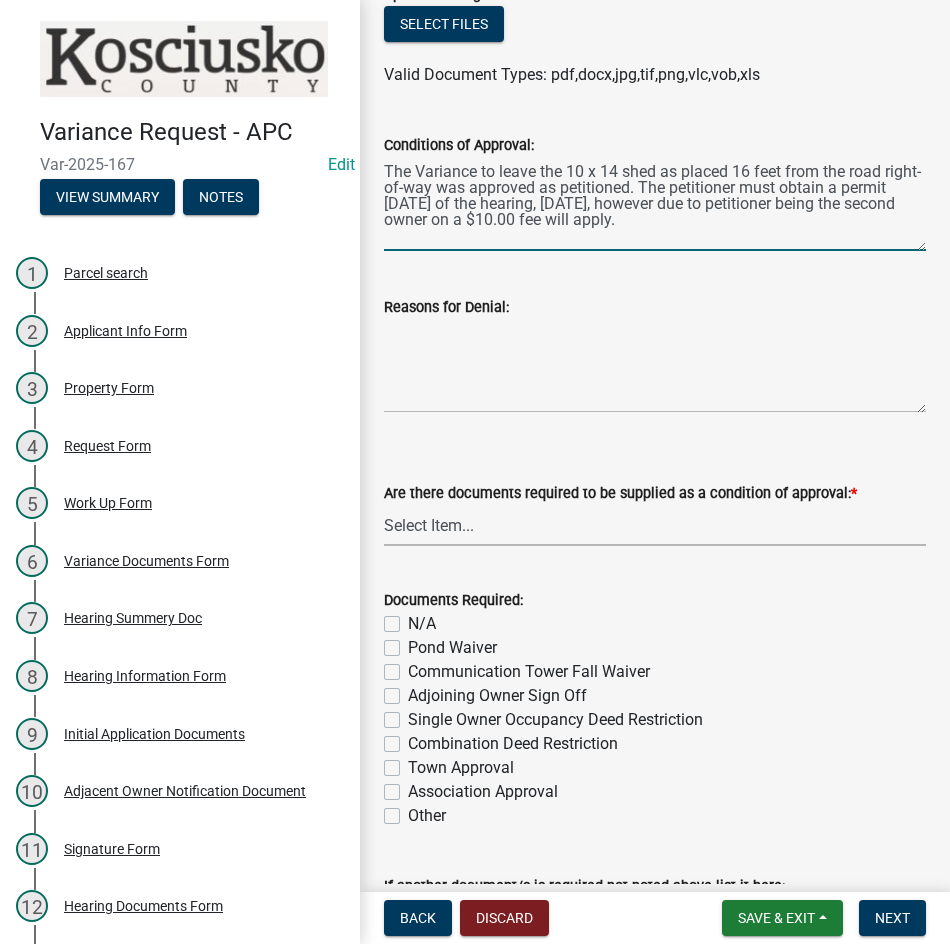 click on "Select Item...   Yes   No   N/A" at bounding box center [655, 525] 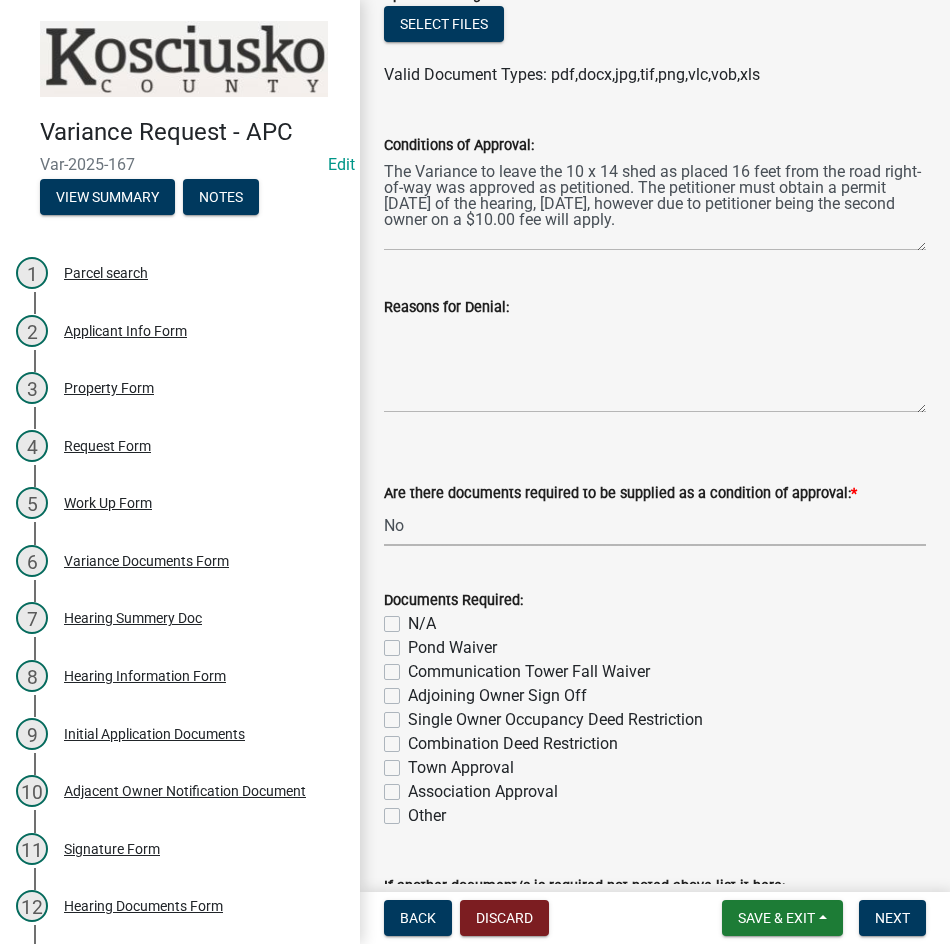 click on "Select Item...   Yes   No   N/A" at bounding box center (655, 525) 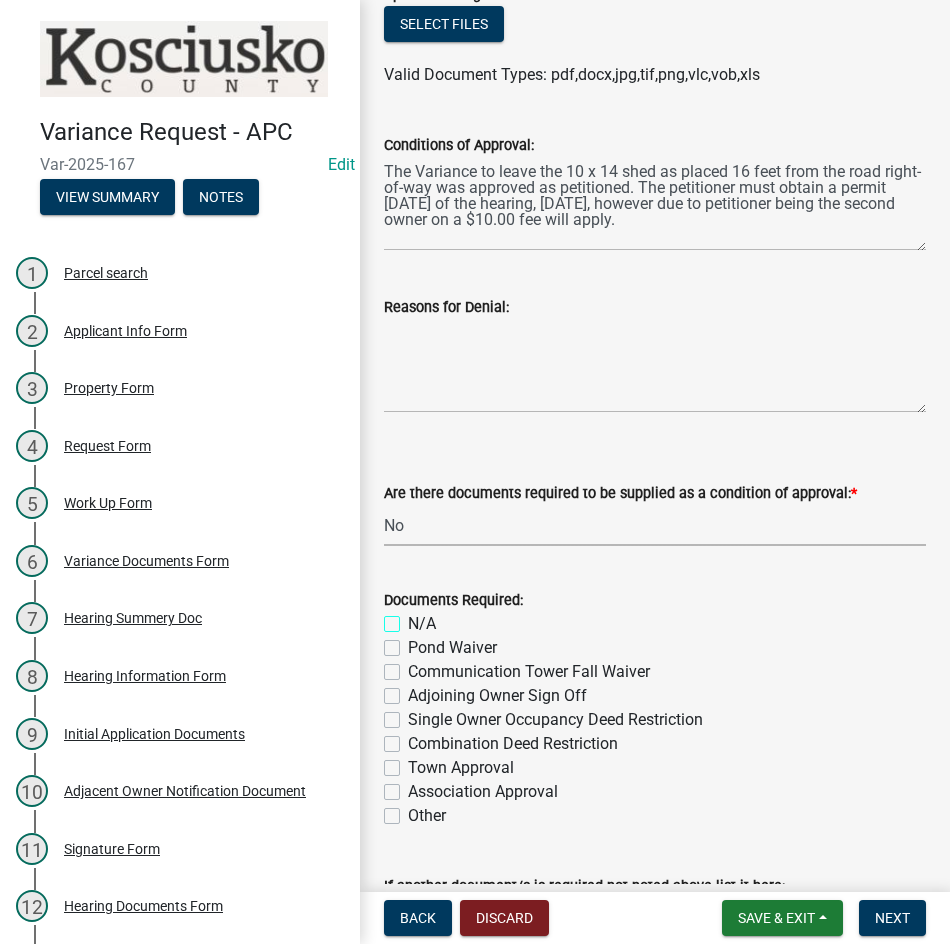 click on "N/A" at bounding box center [414, 618] 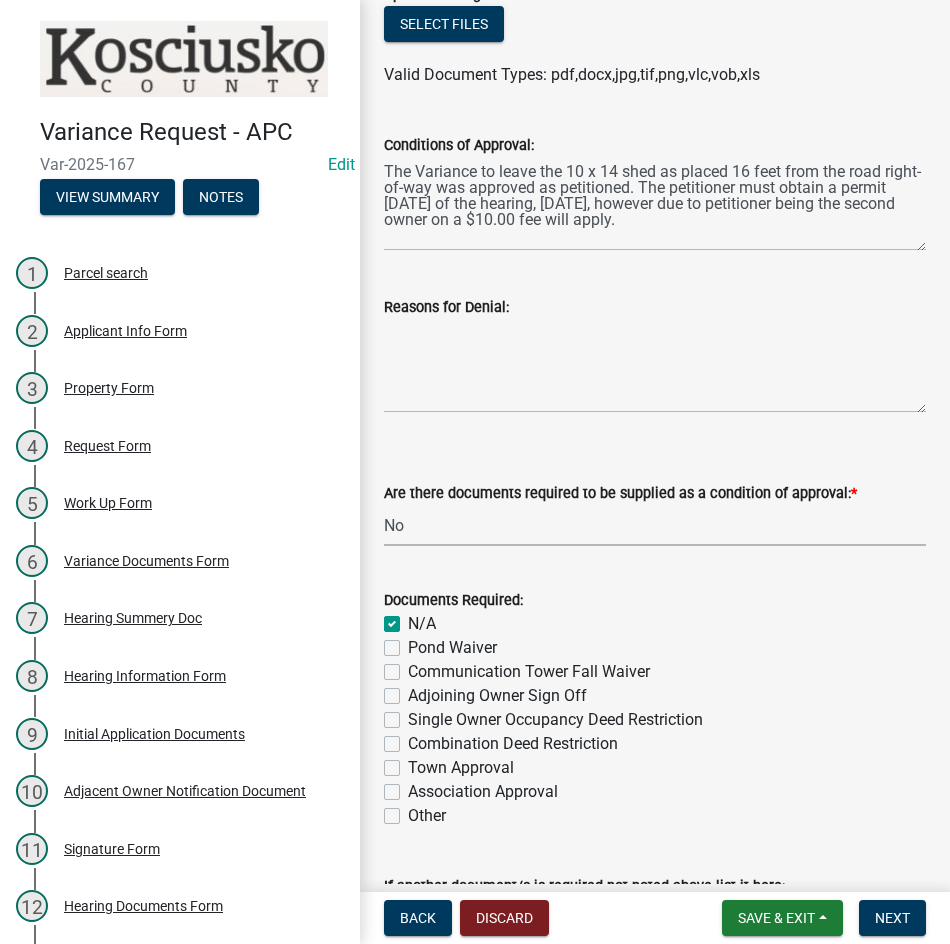 checkbox on "true" 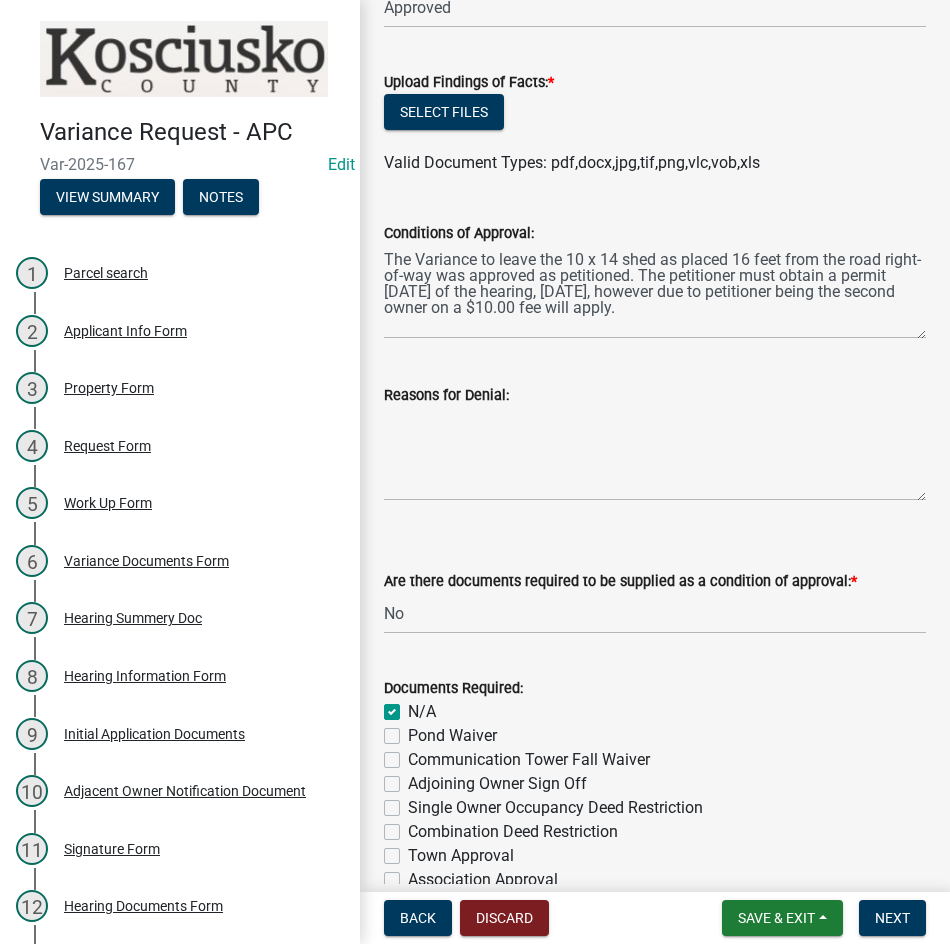 scroll, scrollTop: 0, scrollLeft: 0, axis: both 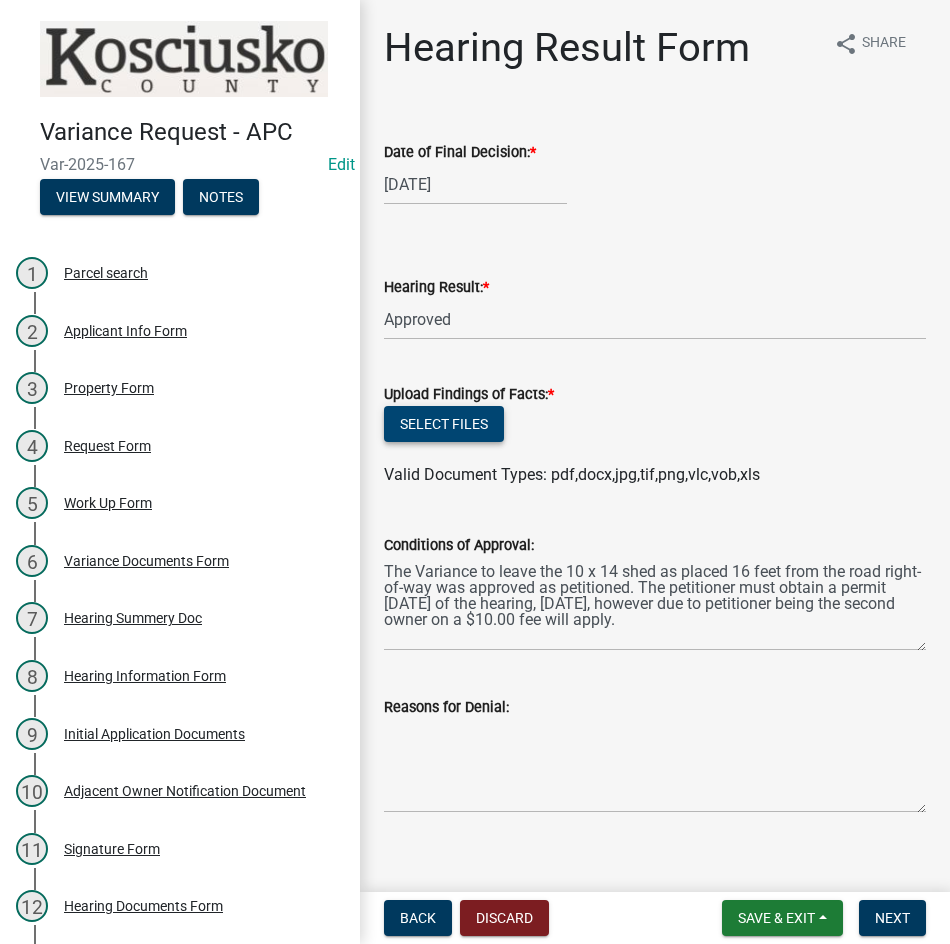 click on "Select files" 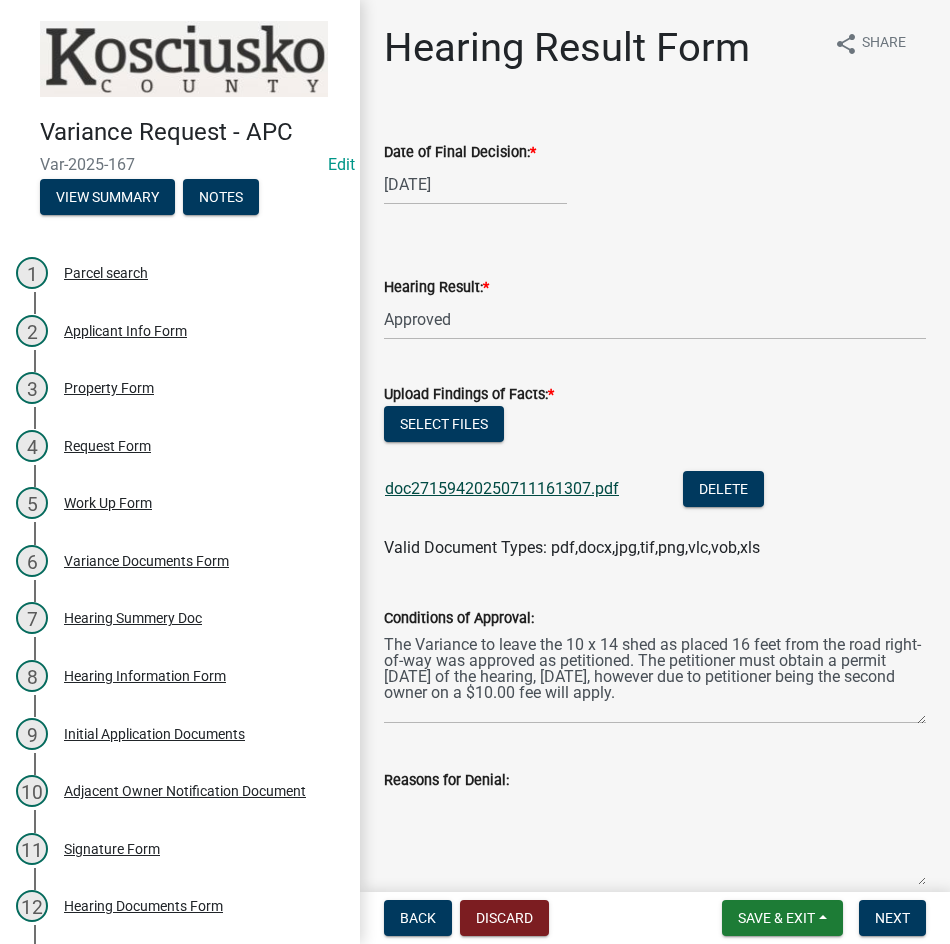 click on "doc27159420250711161307.pdf" 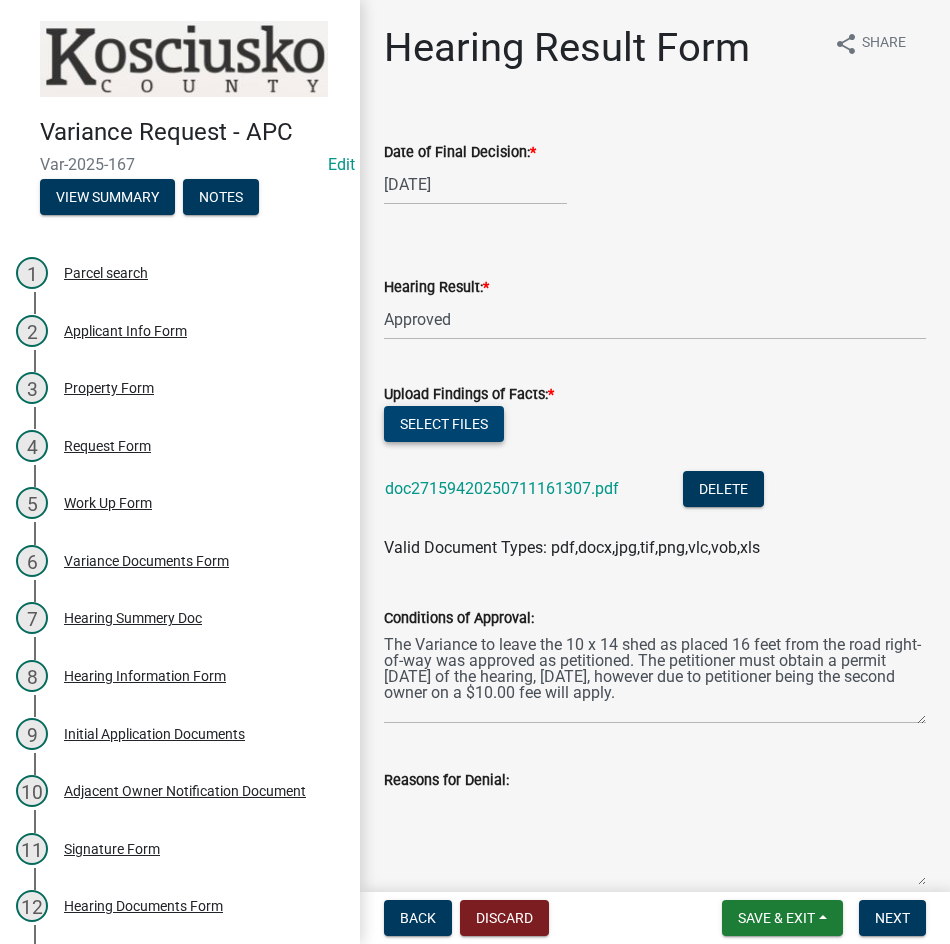 click on "Select files" 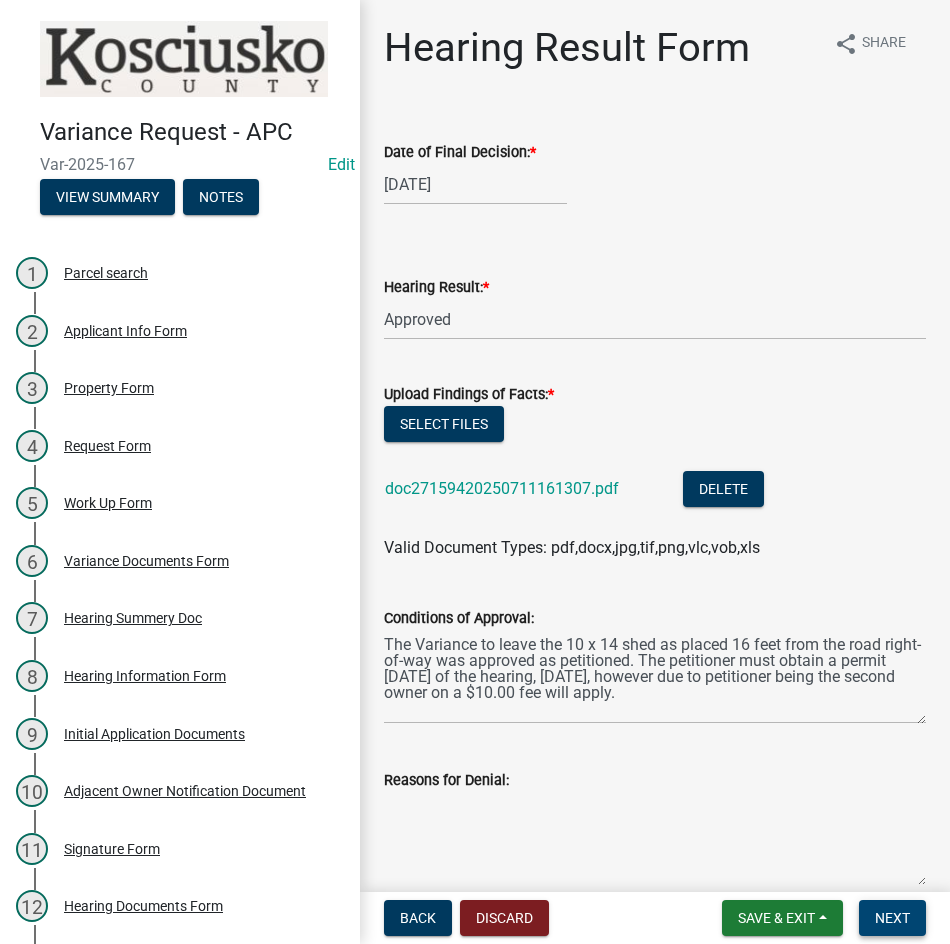 drag, startPoint x: 889, startPoint y: 912, endPoint x: 878, endPoint y: 911, distance: 11.045361 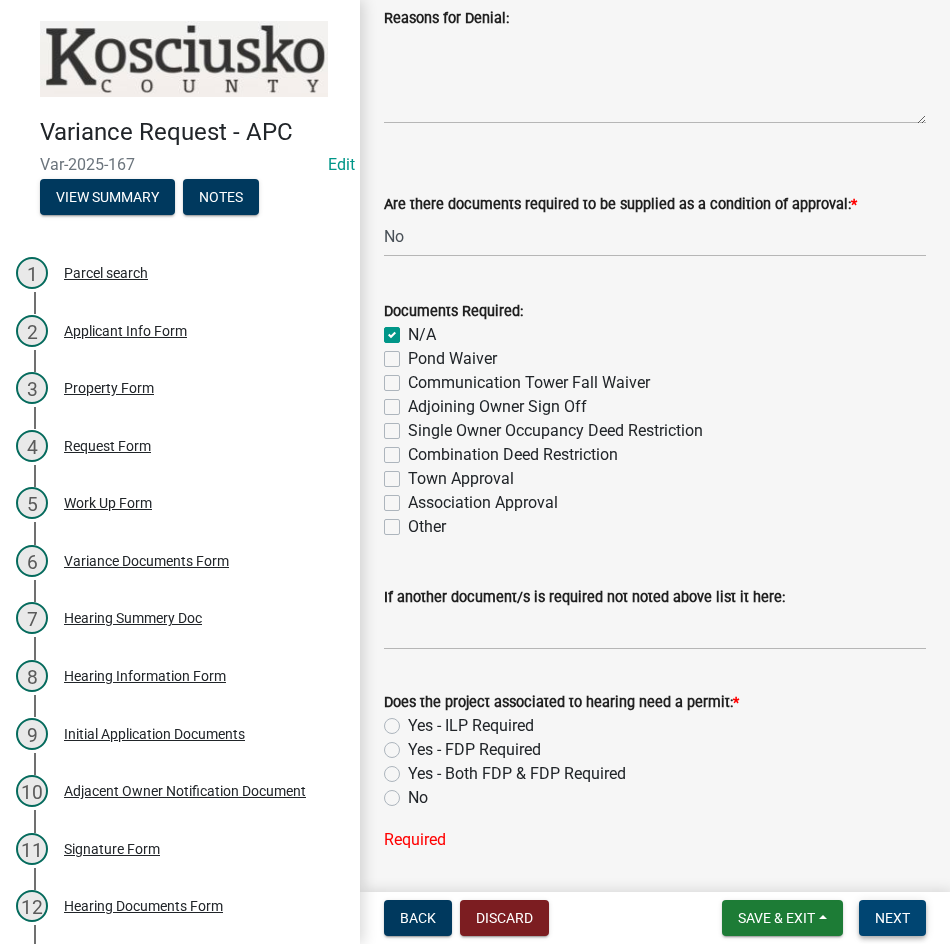 scroll, scrollTop: 824, scrollLeft: 0, axis: vertical 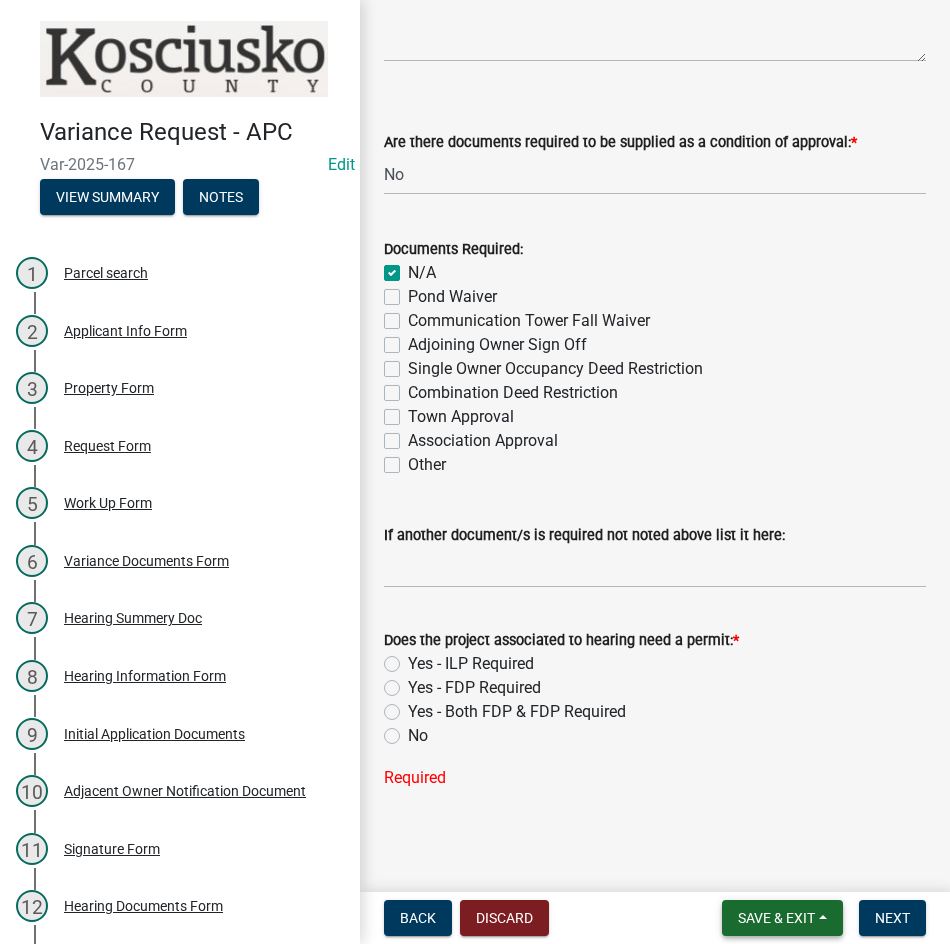 click on "Save & Exit" at bounding box center [776, 918] 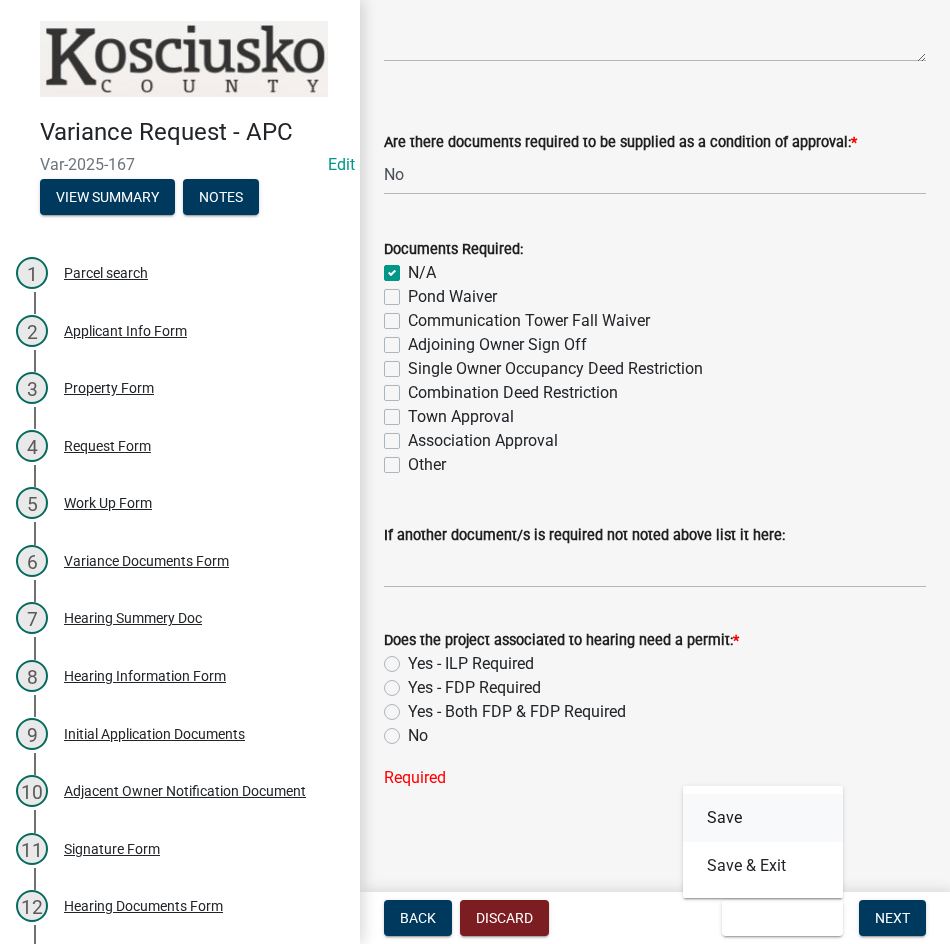 click on "Save" at bounding box center [763, 818] 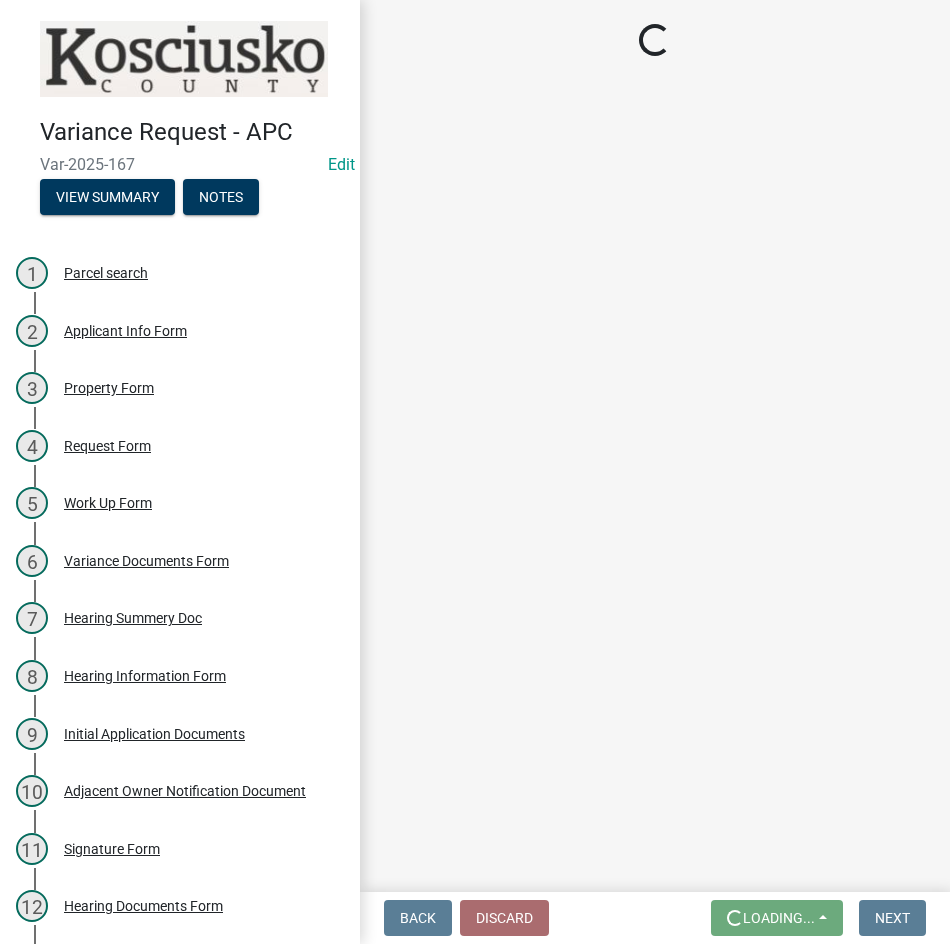 scroll, scrollTop: 0, scrollLeft: 0, axis: both 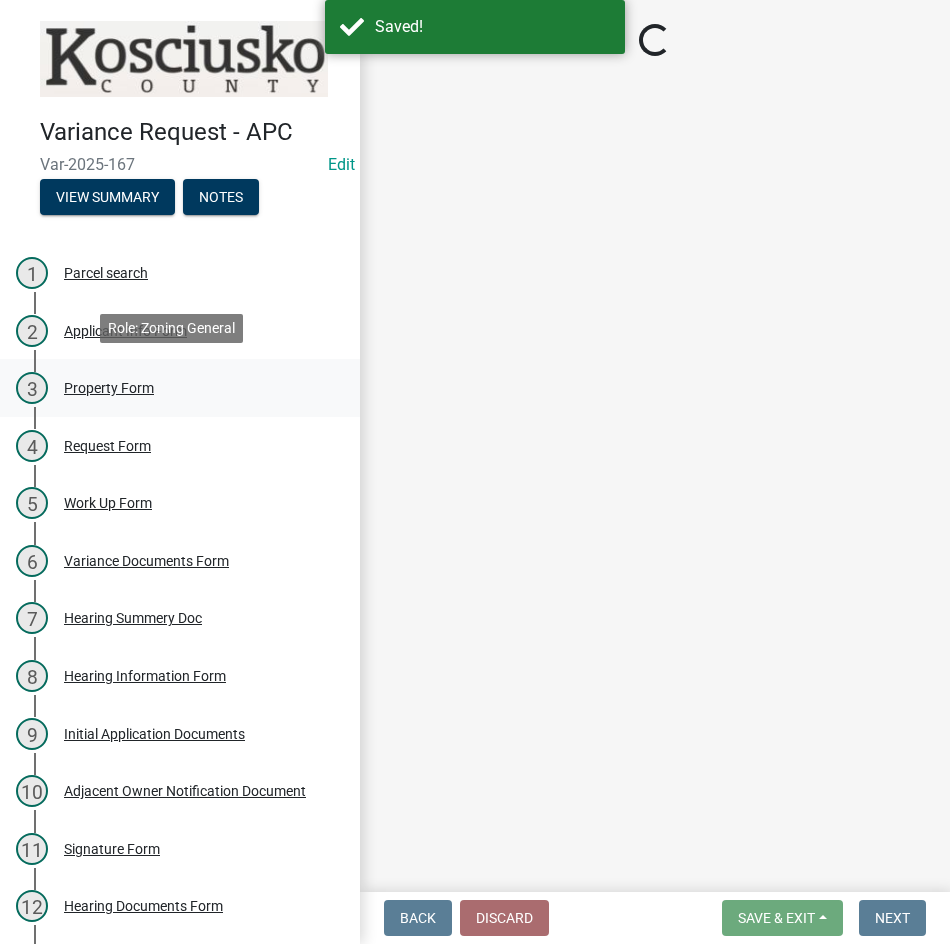 select on "808690c7-bf4f-4afa-b87c-7c10797e051c" 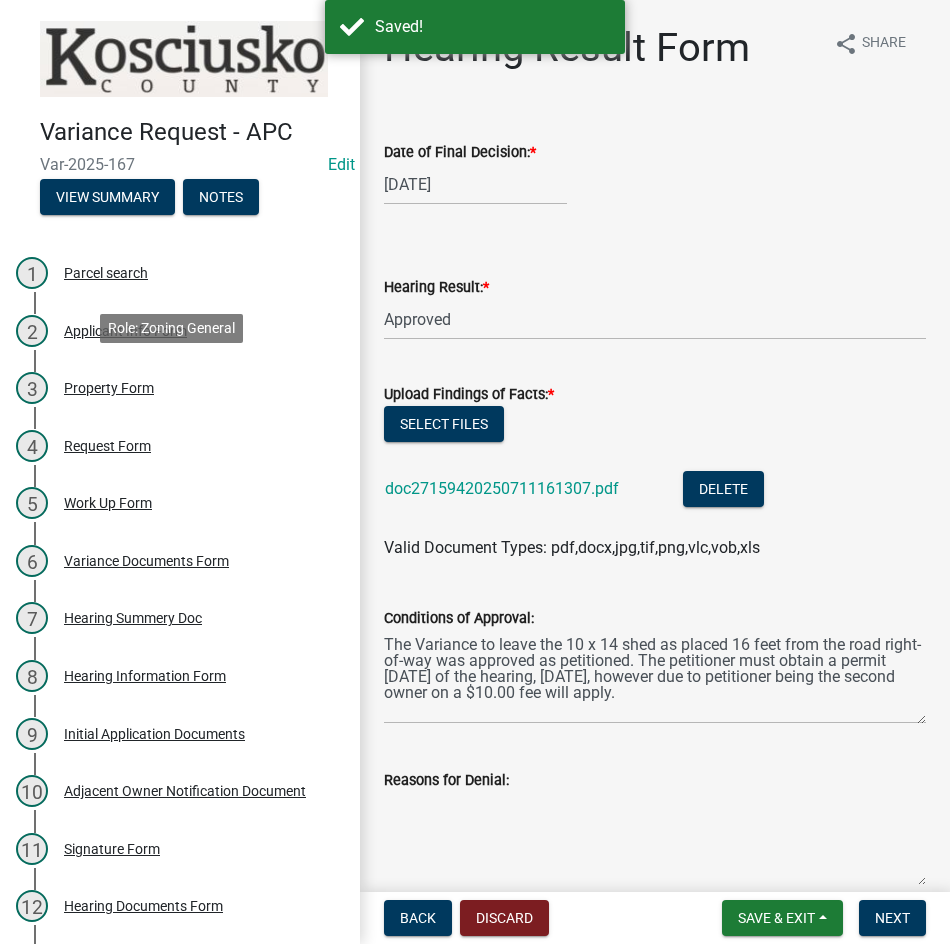 click on "Property Form" at bounding box center (109, 388) 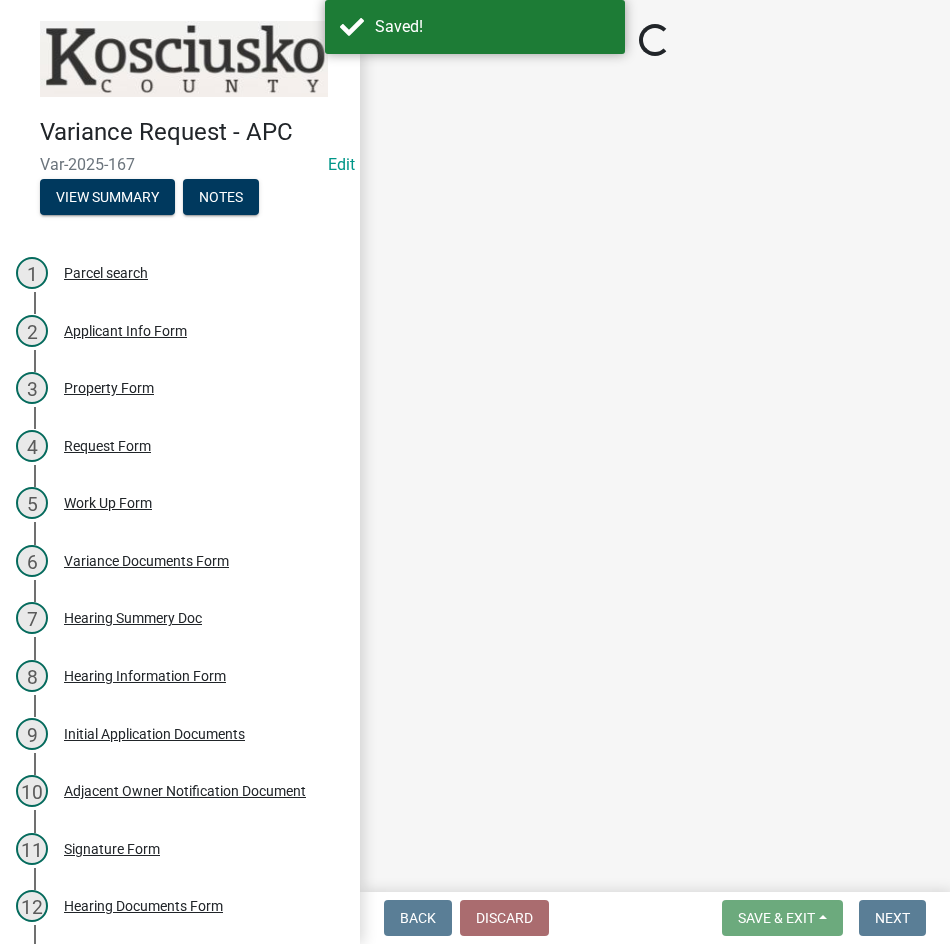 select on "1146270b-2111-4e23-bf7f-74ce85cf7041" 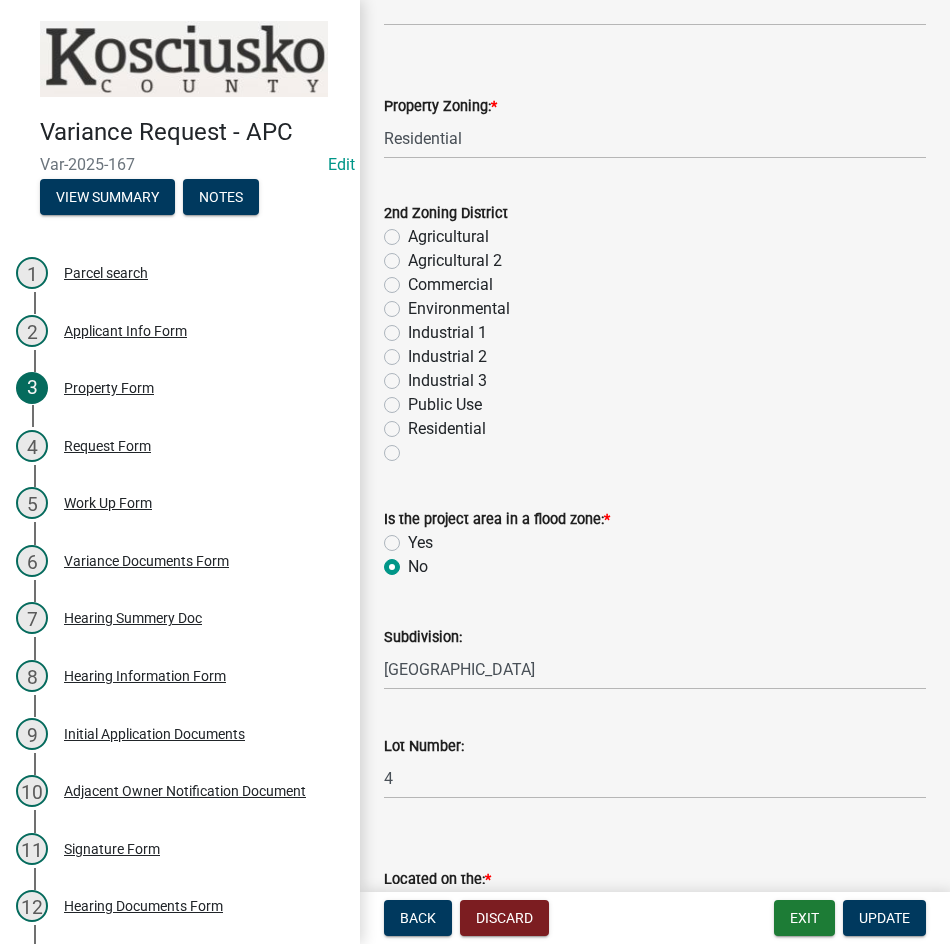 scroll, scrollTop: 800, scrollLeft: 0, axis: vertical 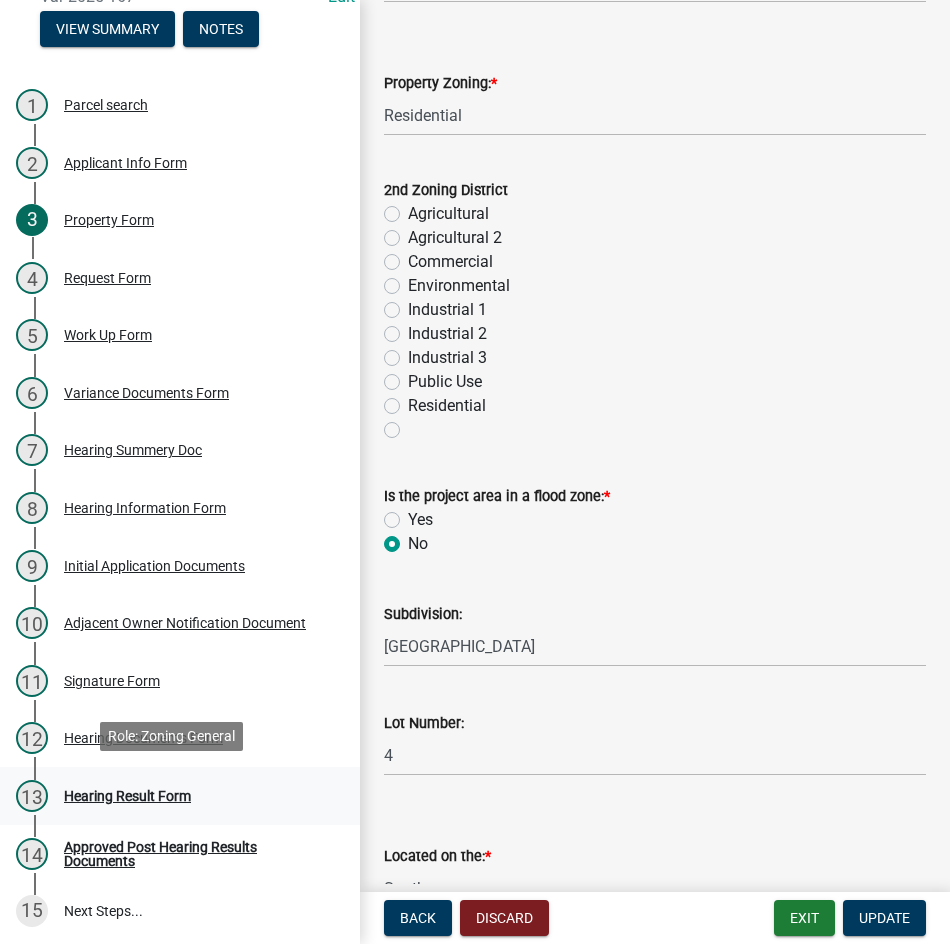 click on "Hearing Result Form" at bounding box center [127, 796] 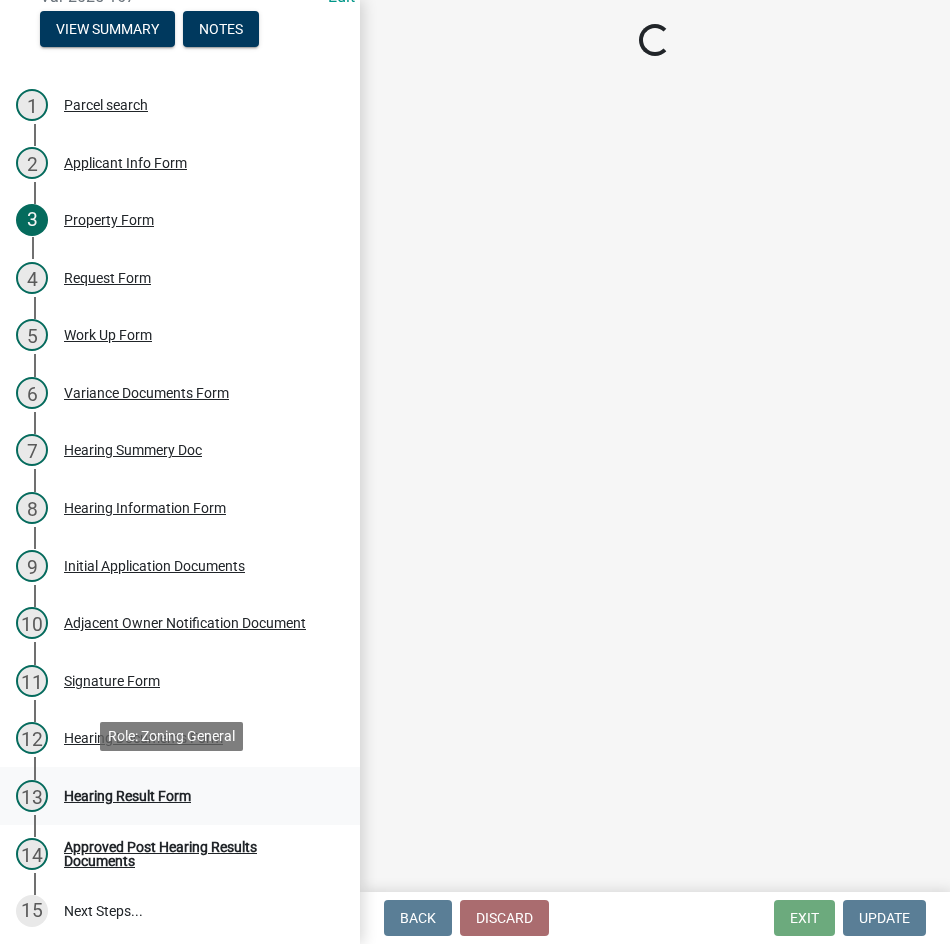 scroll, scrollTop: 0, scrollLeft: 0, axis: both 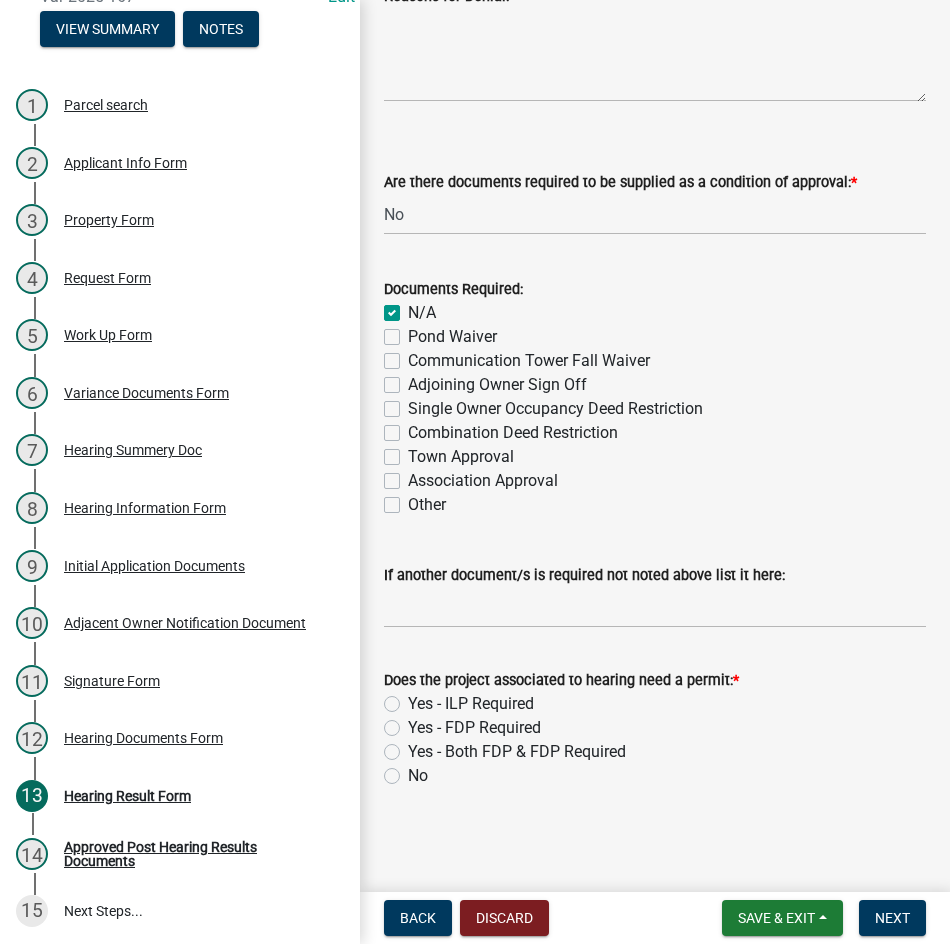 click on "Yes - ILP Required" 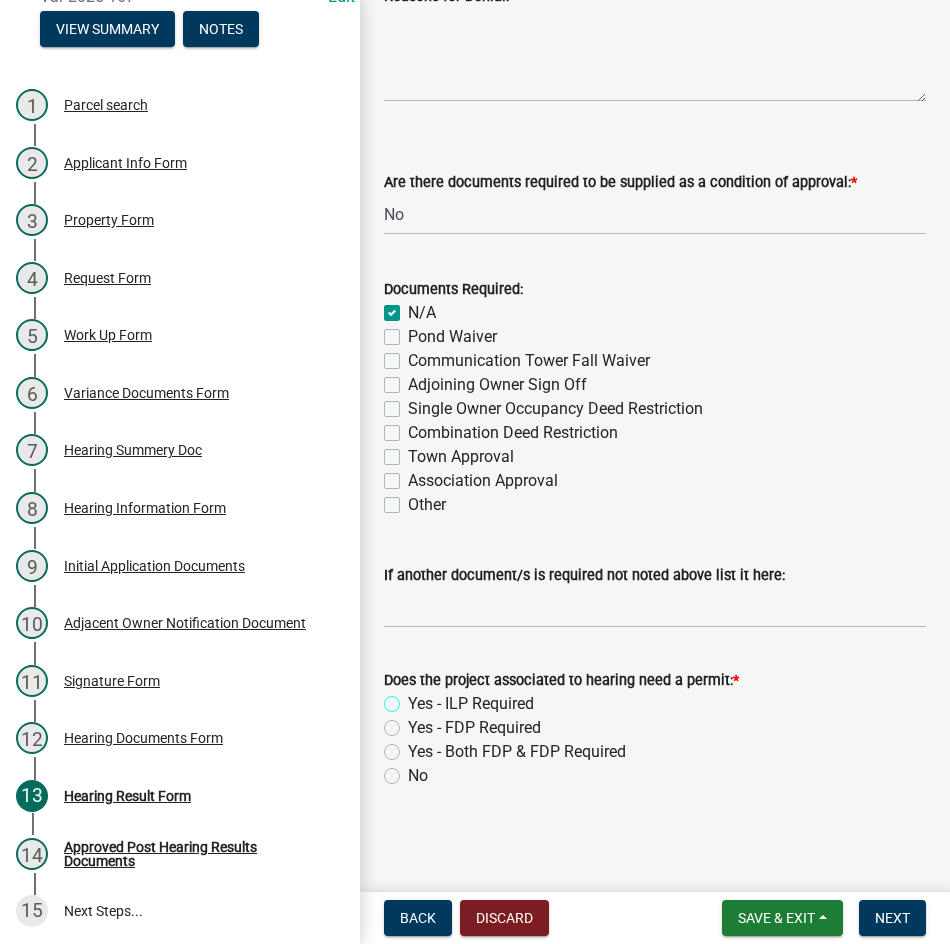 click on "Yes - ILP Required" at bounding box center (414, 698) 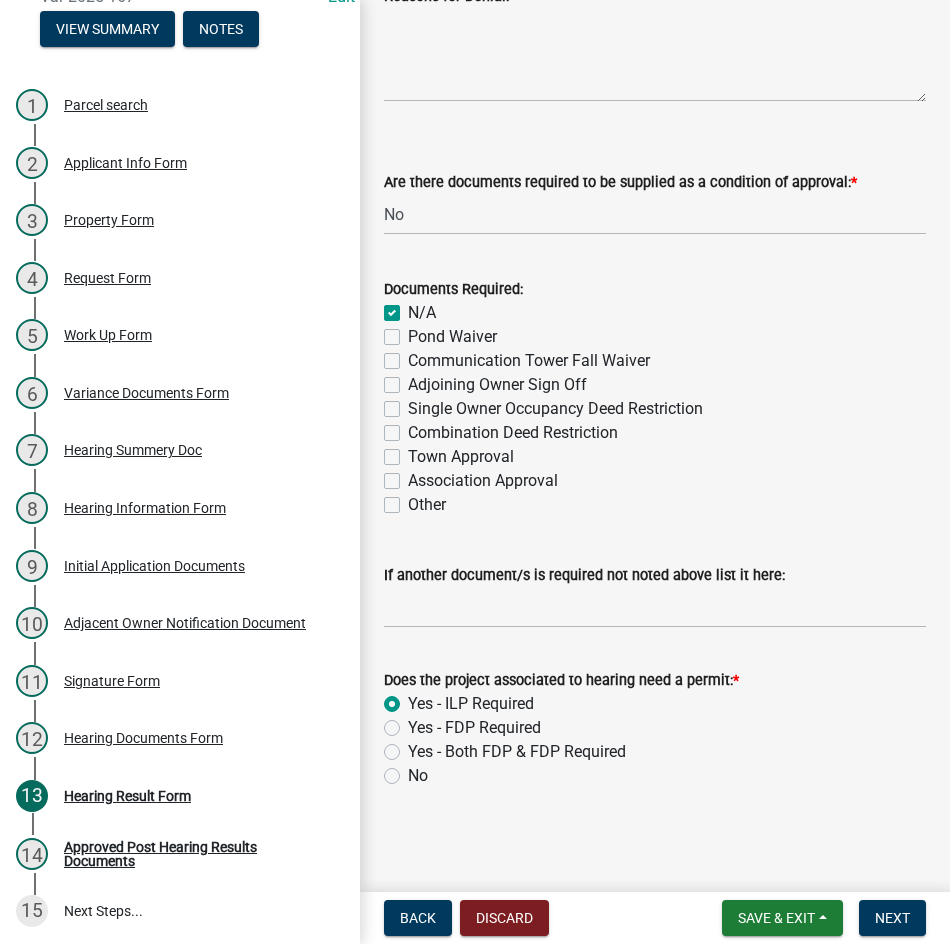 radio on "true" 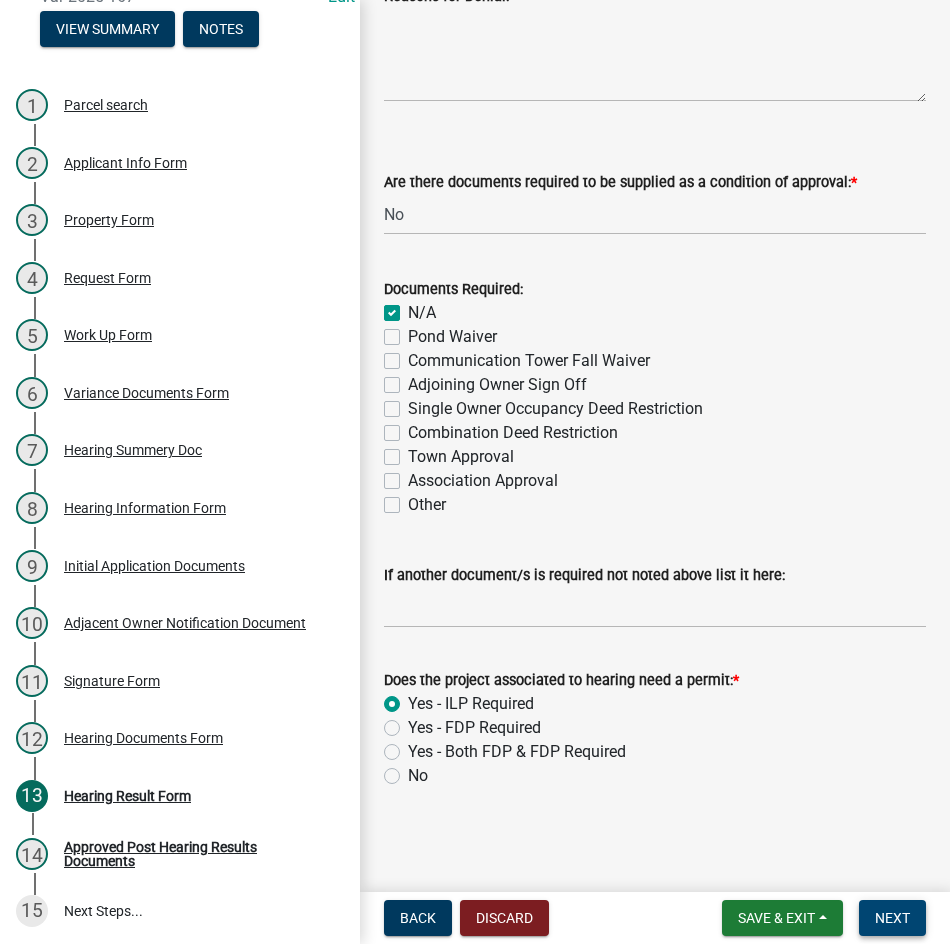 click on "Next" at bounding box center [892, 918] 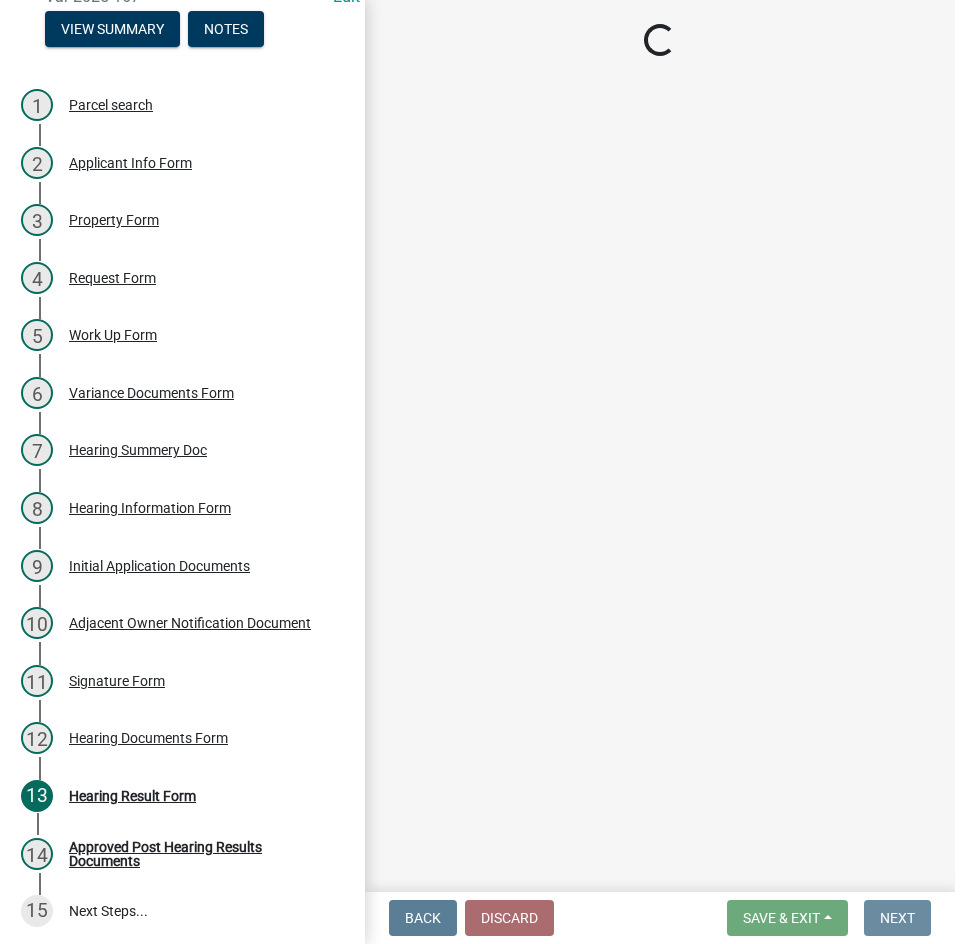 scroll, scrollTop: 0, scrollLeft: 0, axis: both 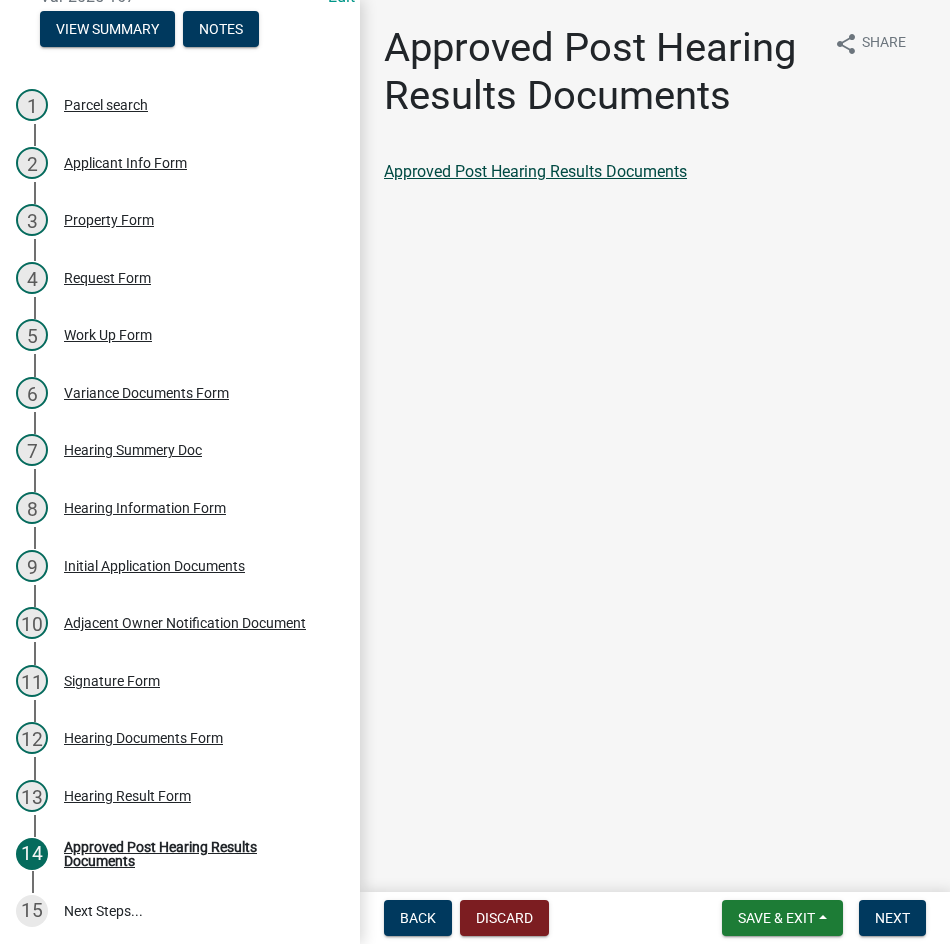 click on "Approved Post Hearing Results Documents" 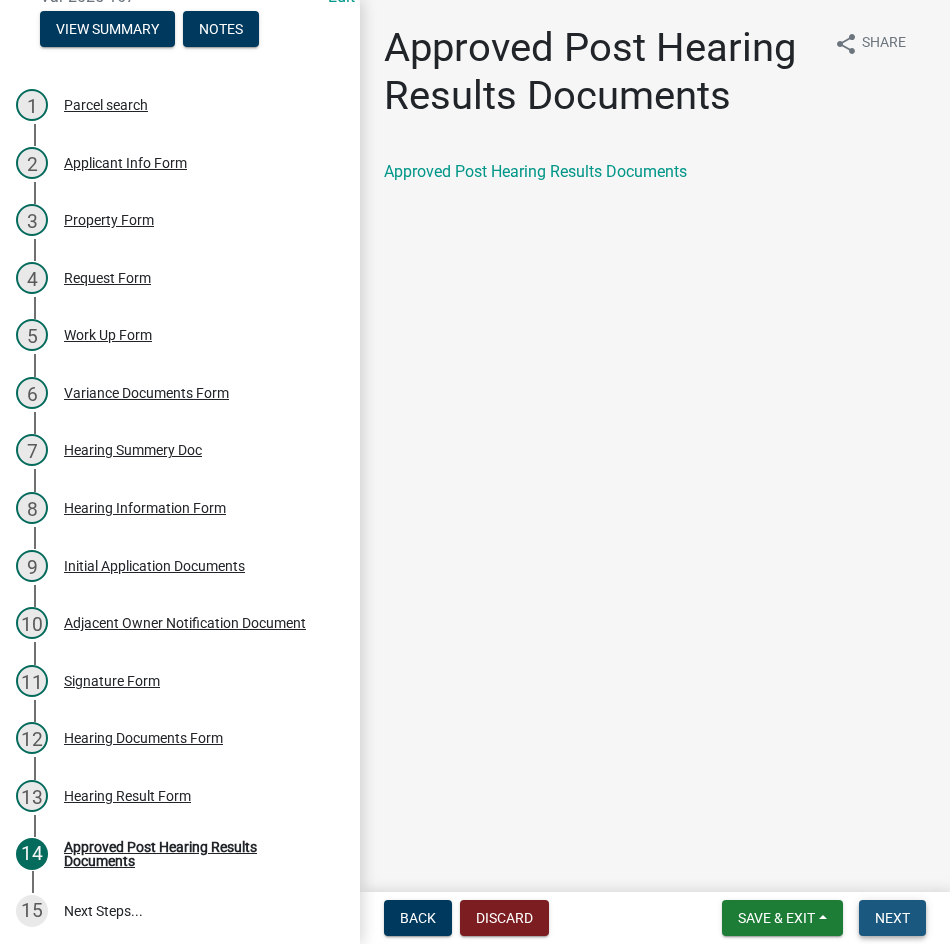 click on "Next" at bounding box center (892, 918) 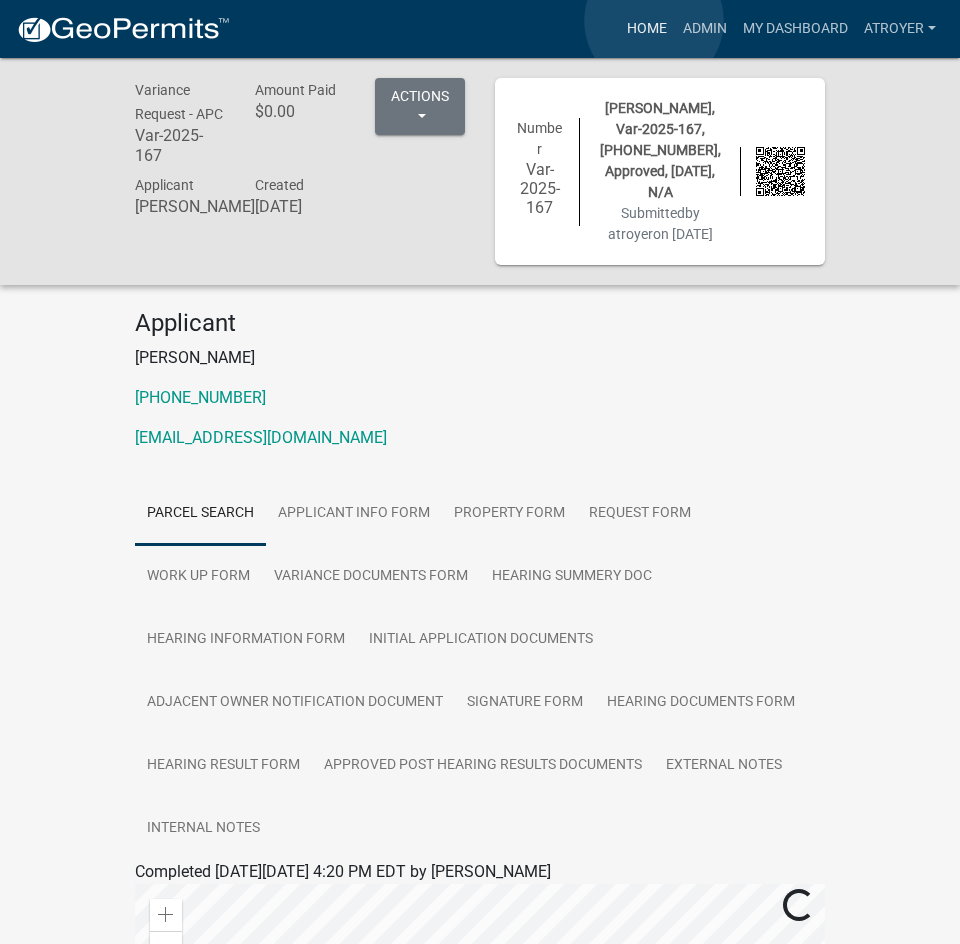 click on "Home" at bounding box center (647, 29) 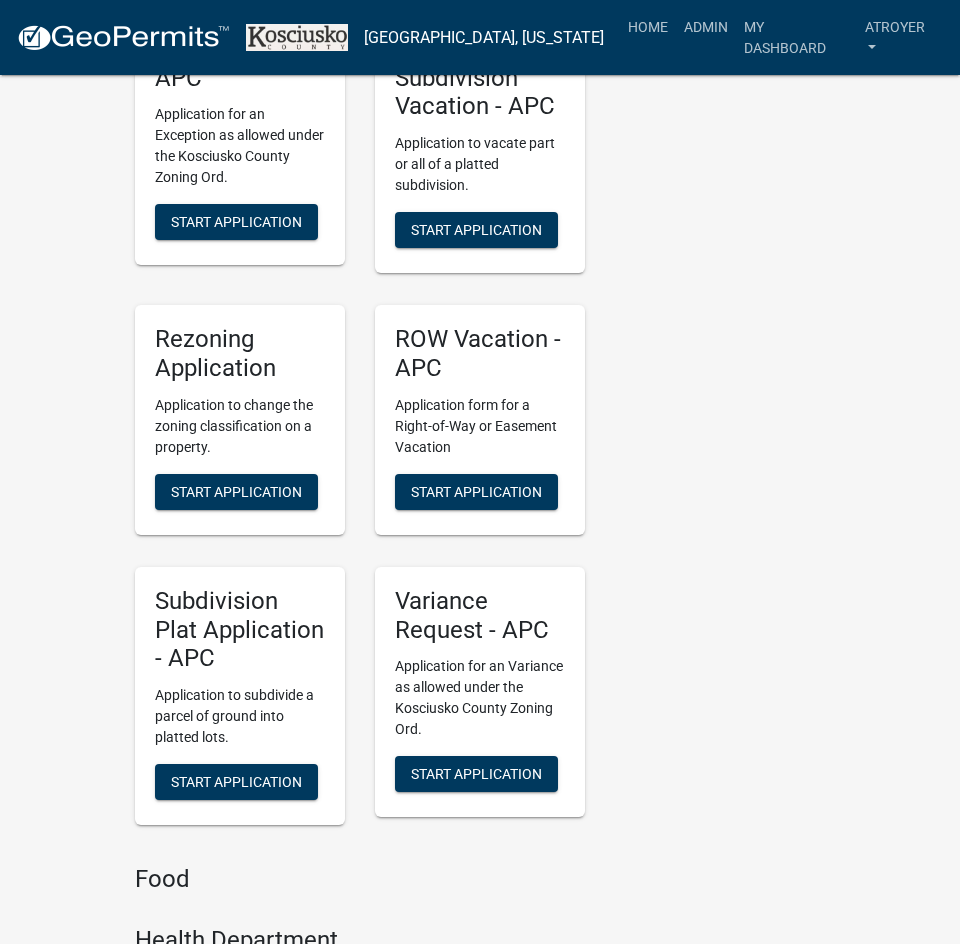 scroll, scrollTop: 4200, scrollLeft: 0, axis: vertical 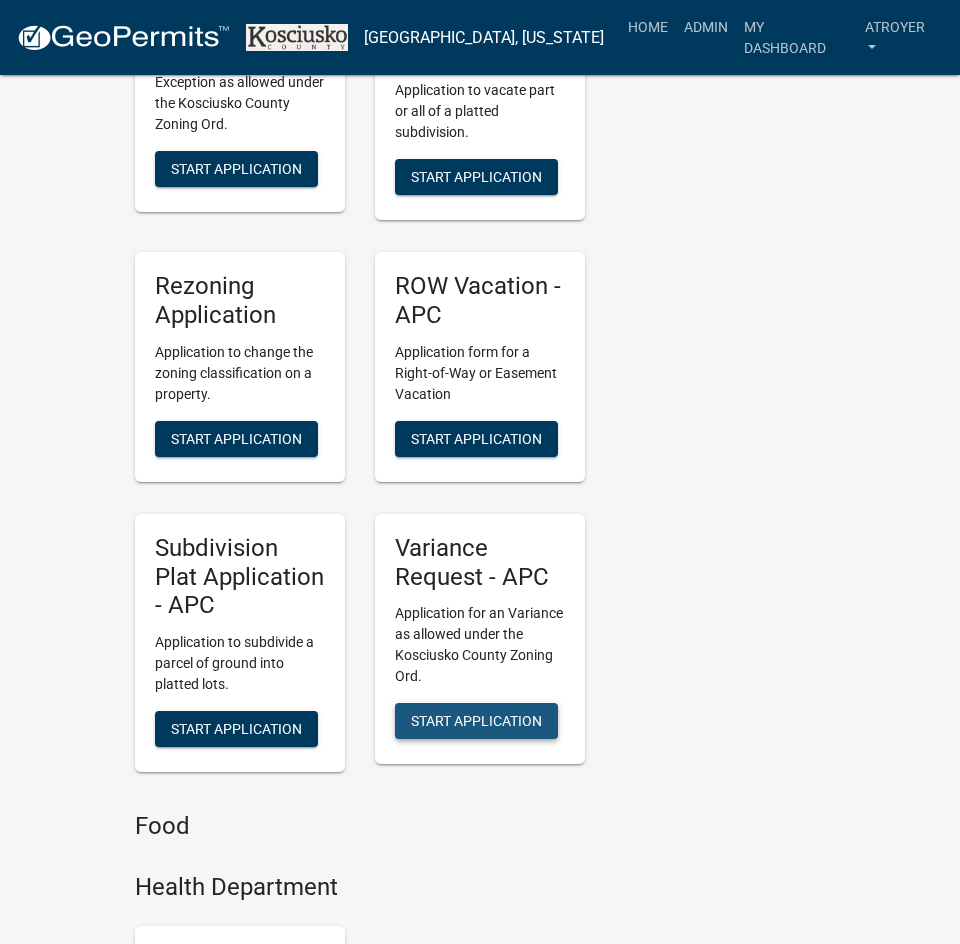 click on "Start Application" at bounding box center [476, 721] 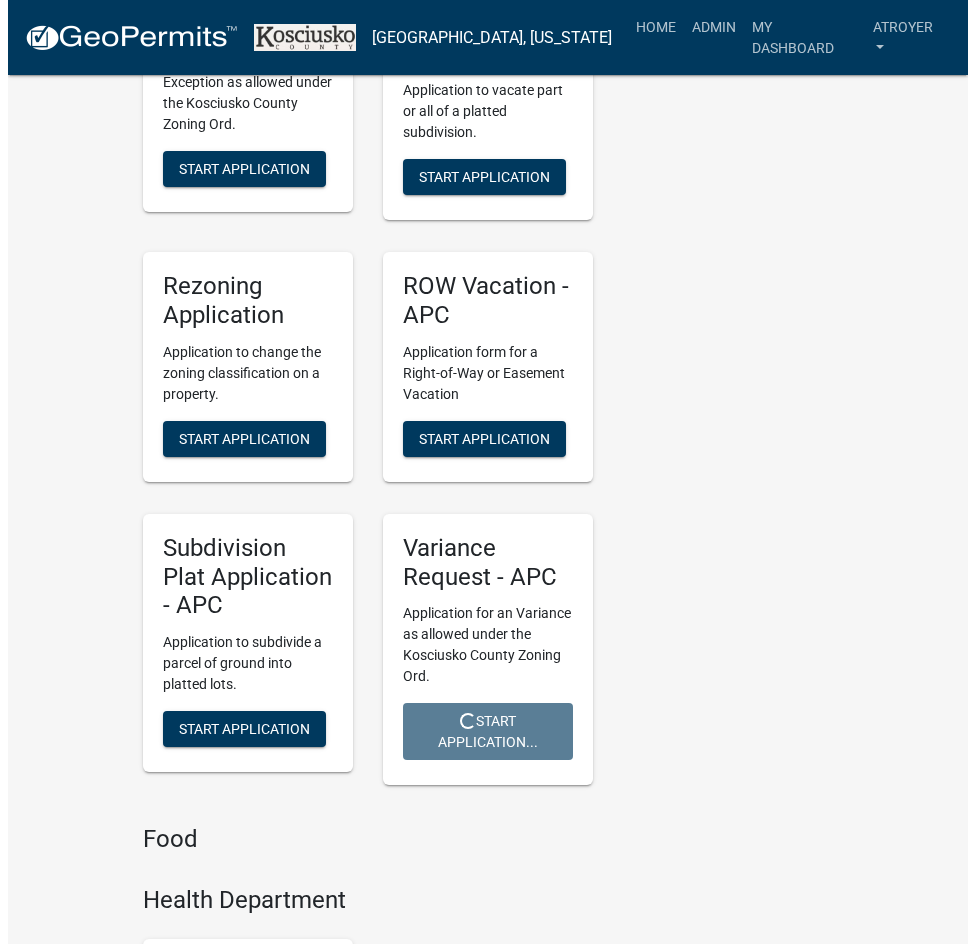 scroll, scrollTop: 0, scrollLeft: 0, axis: both 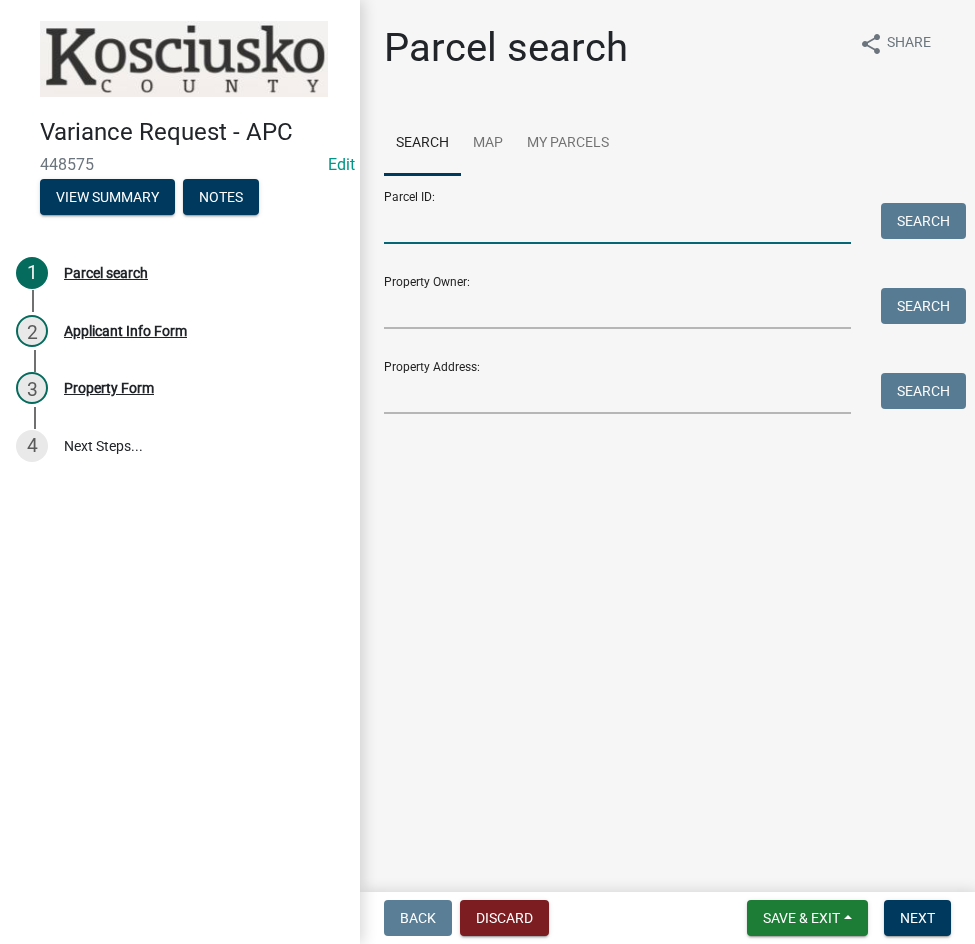 click on "Parcel ID:" at bounding box center [617, 223] 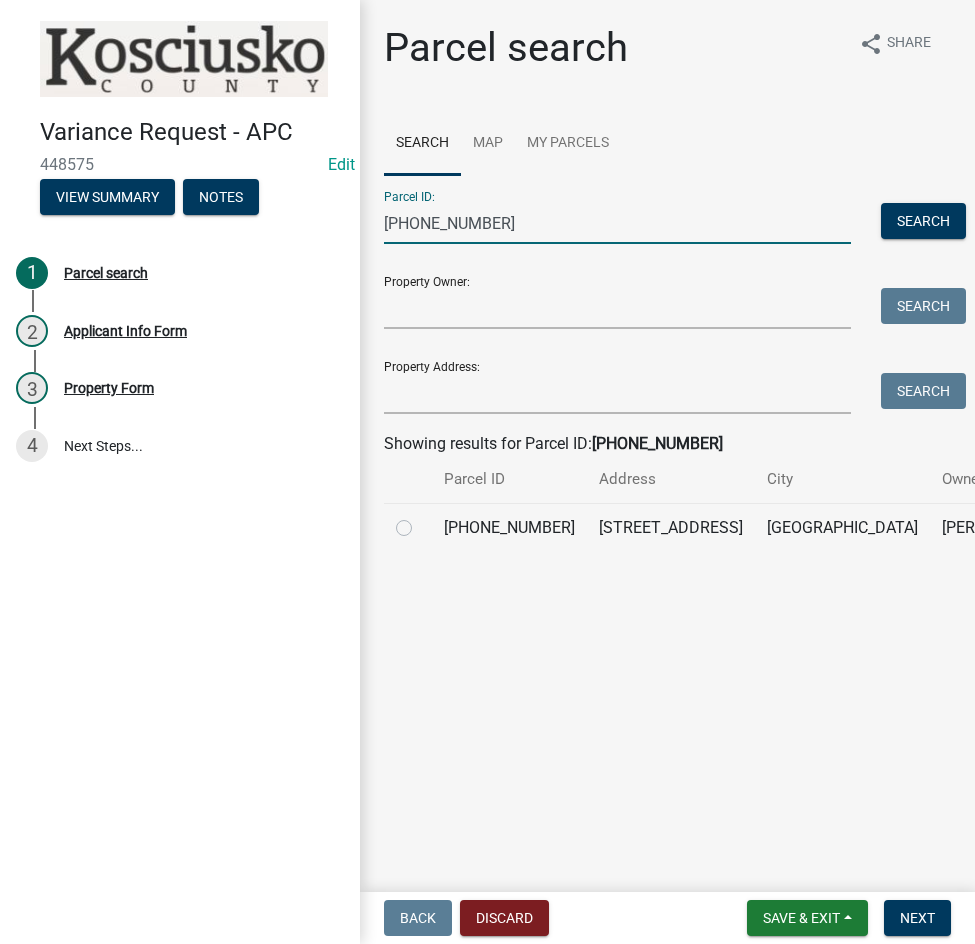 type on "[PHONE_NUMBER]" 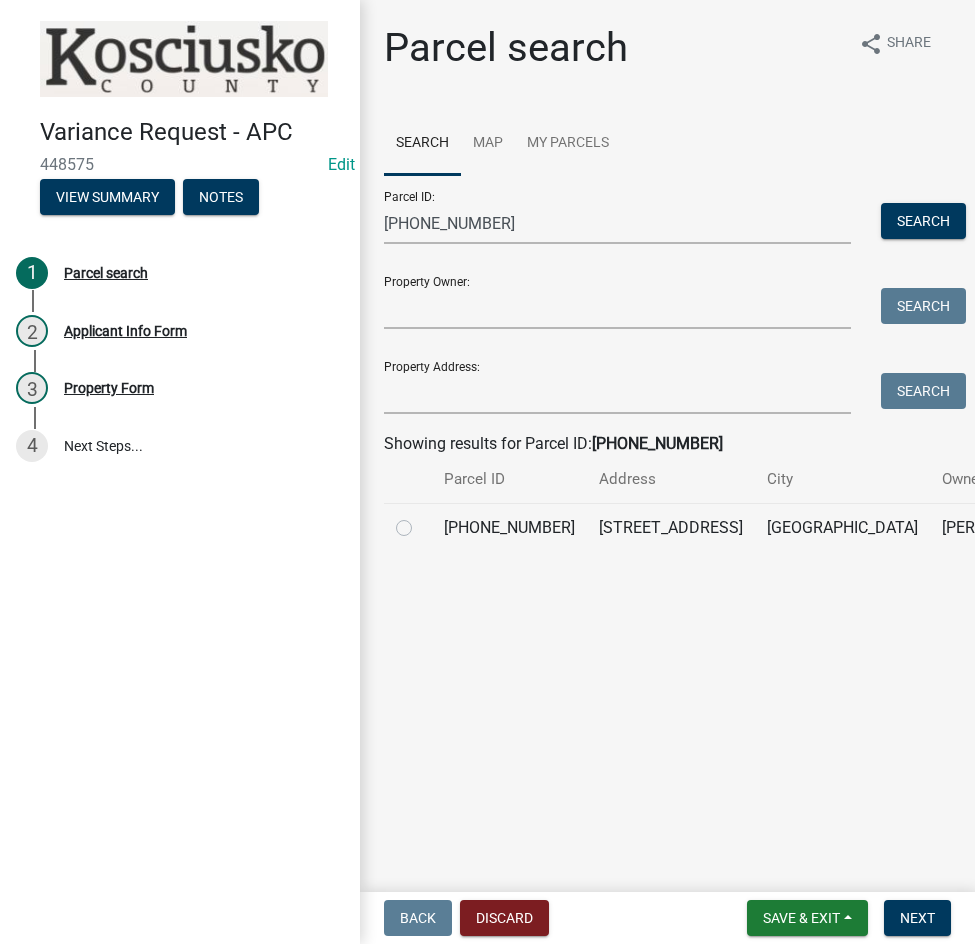 click 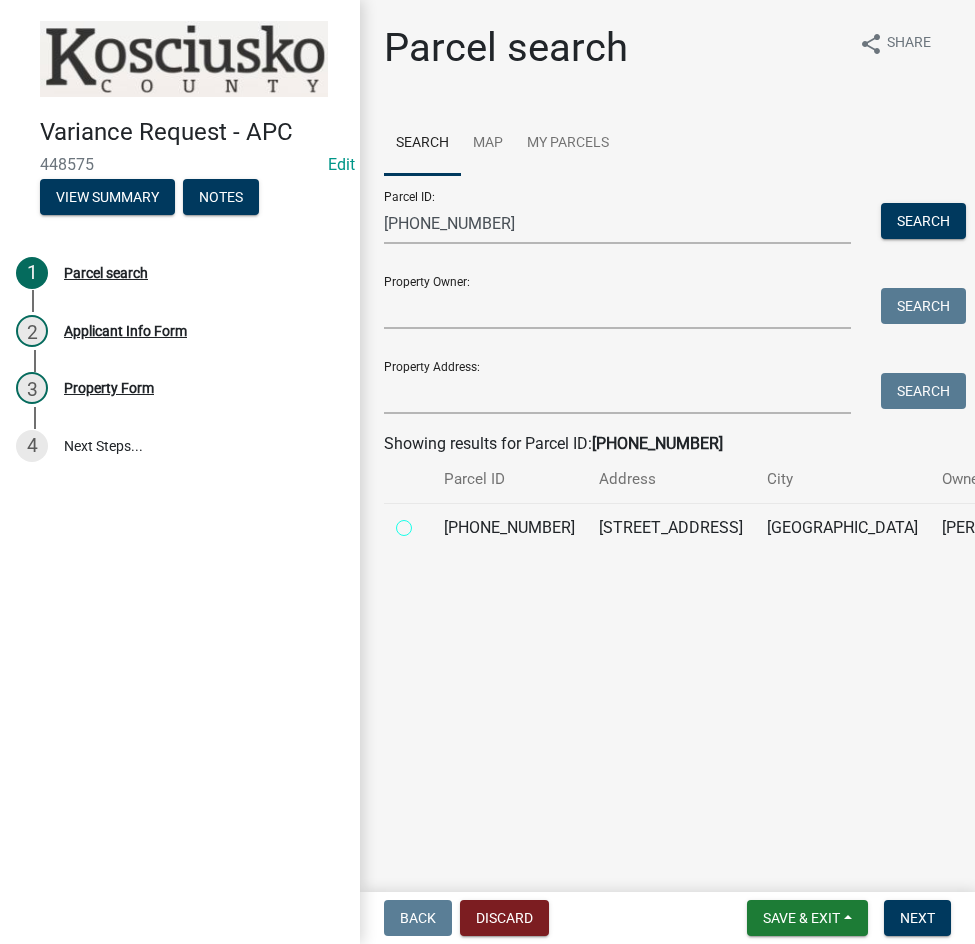 radio on "true" 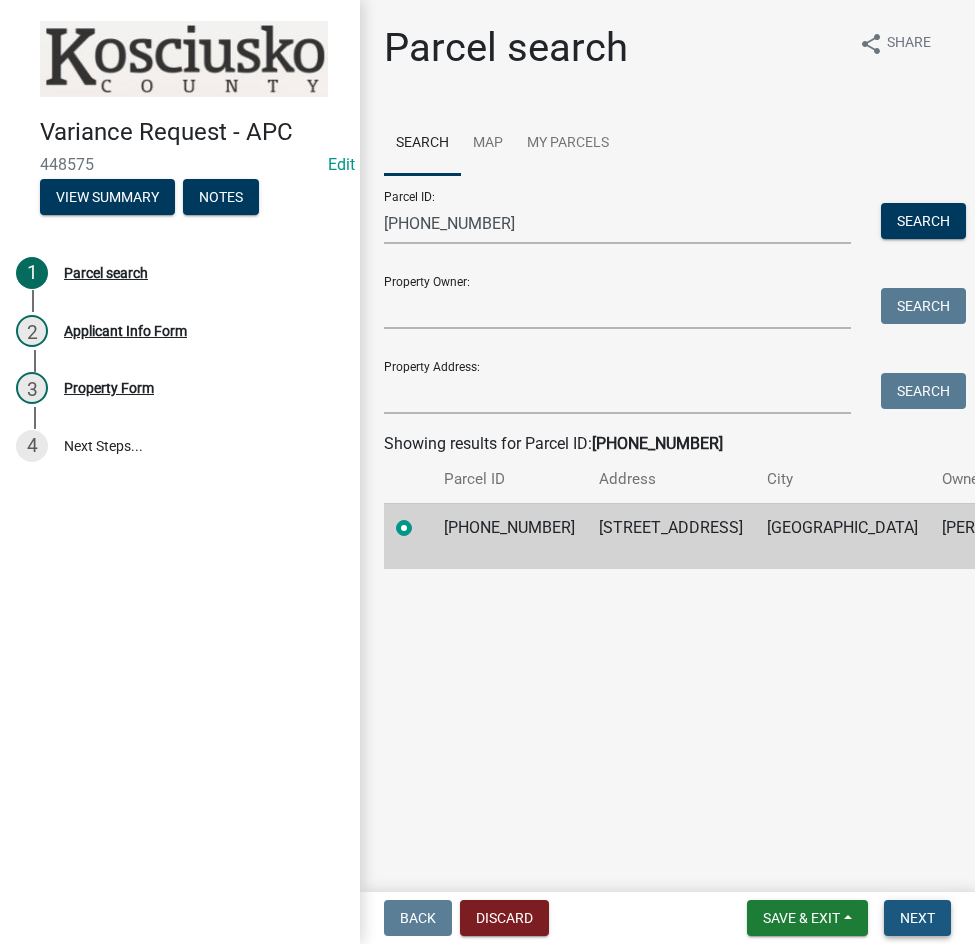 click on "Next" at bounding box center [917, 918] 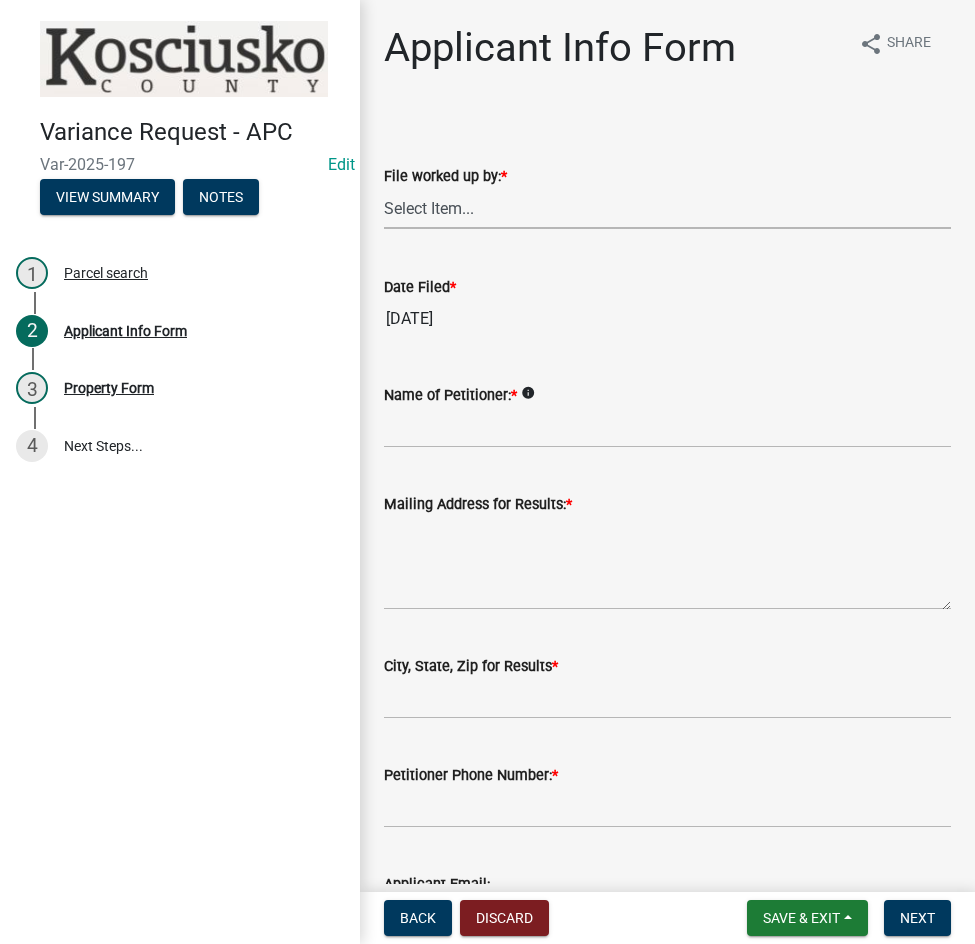 click on "Select Item...   MMS   LT   AT   CS   AH   Vacant" at bounding box center (667, 208) 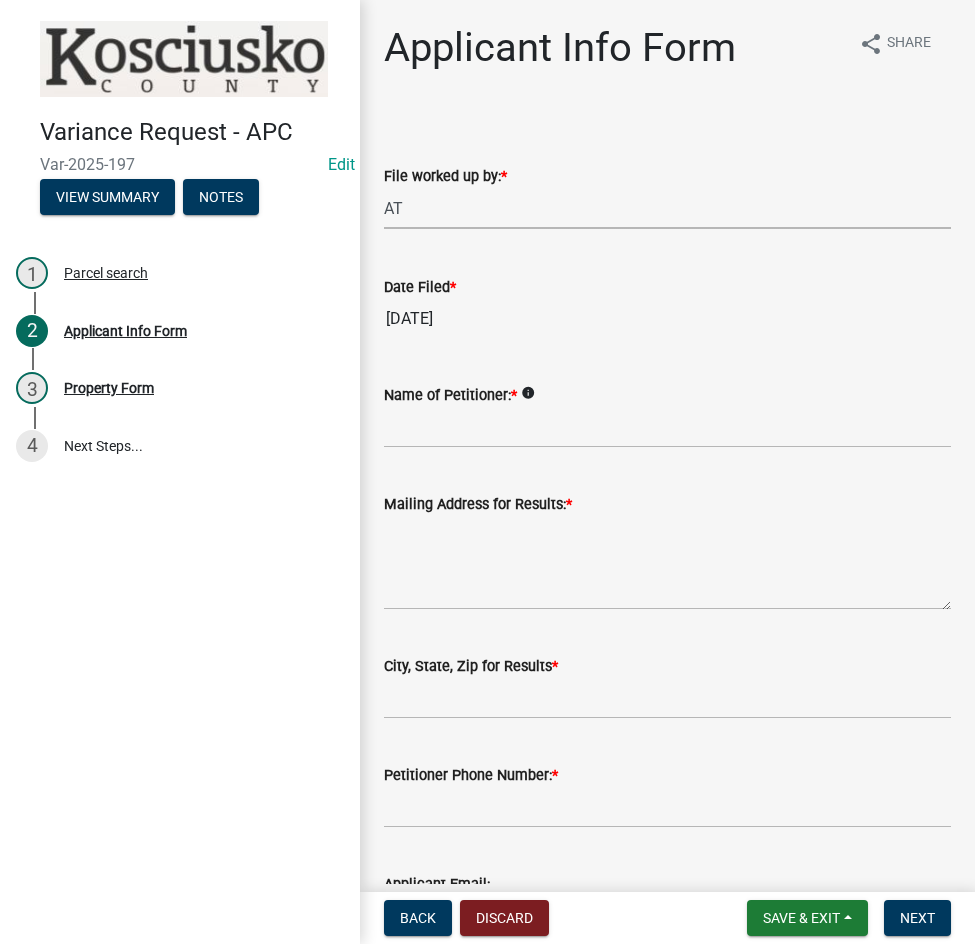 click on "Select Item...   MMS   LT   AT   CS   AH   Vacant" at bounding box center (667, 208) 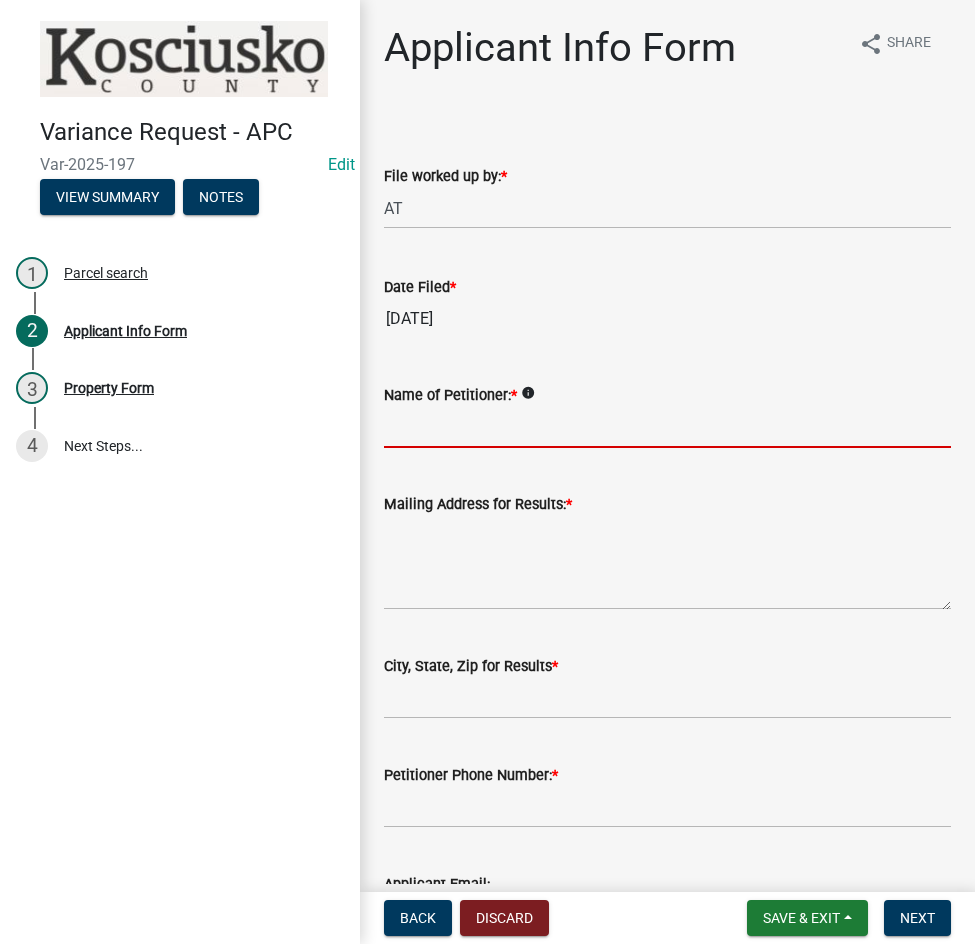 click on "Name of Petitioner:  *" at bounding box center (667, 427) 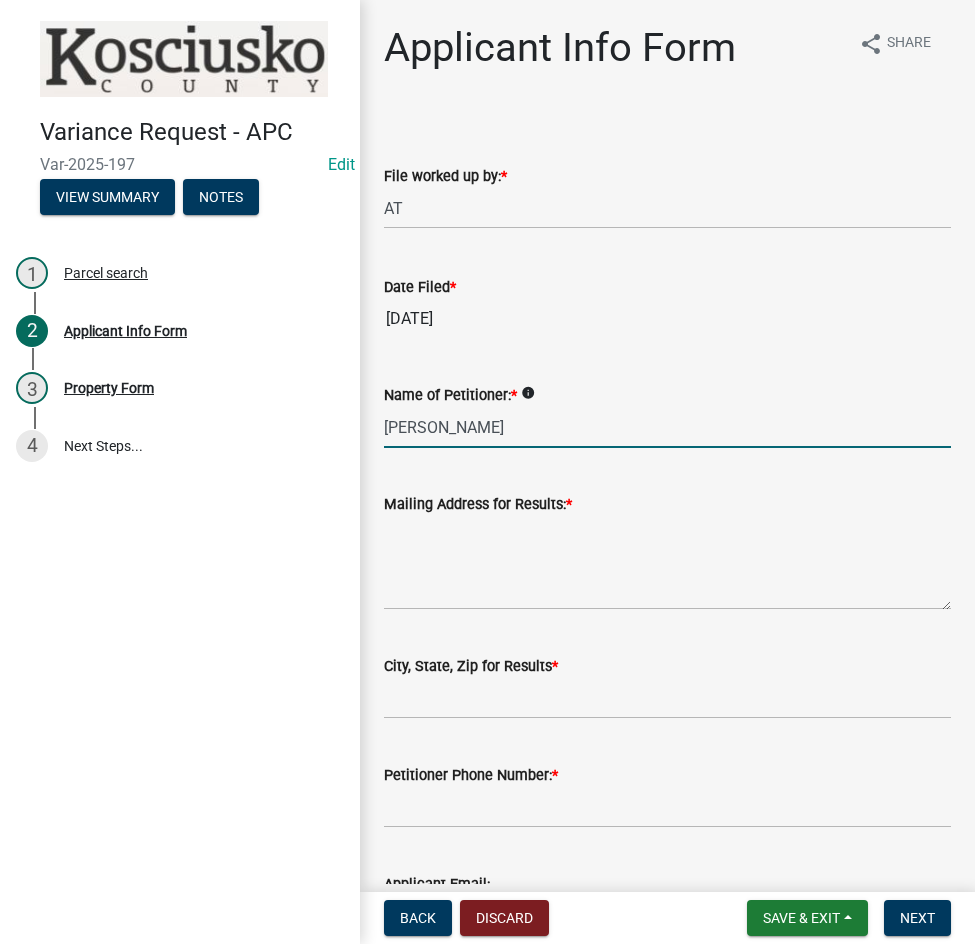 type on "[PERSON_NAME]" 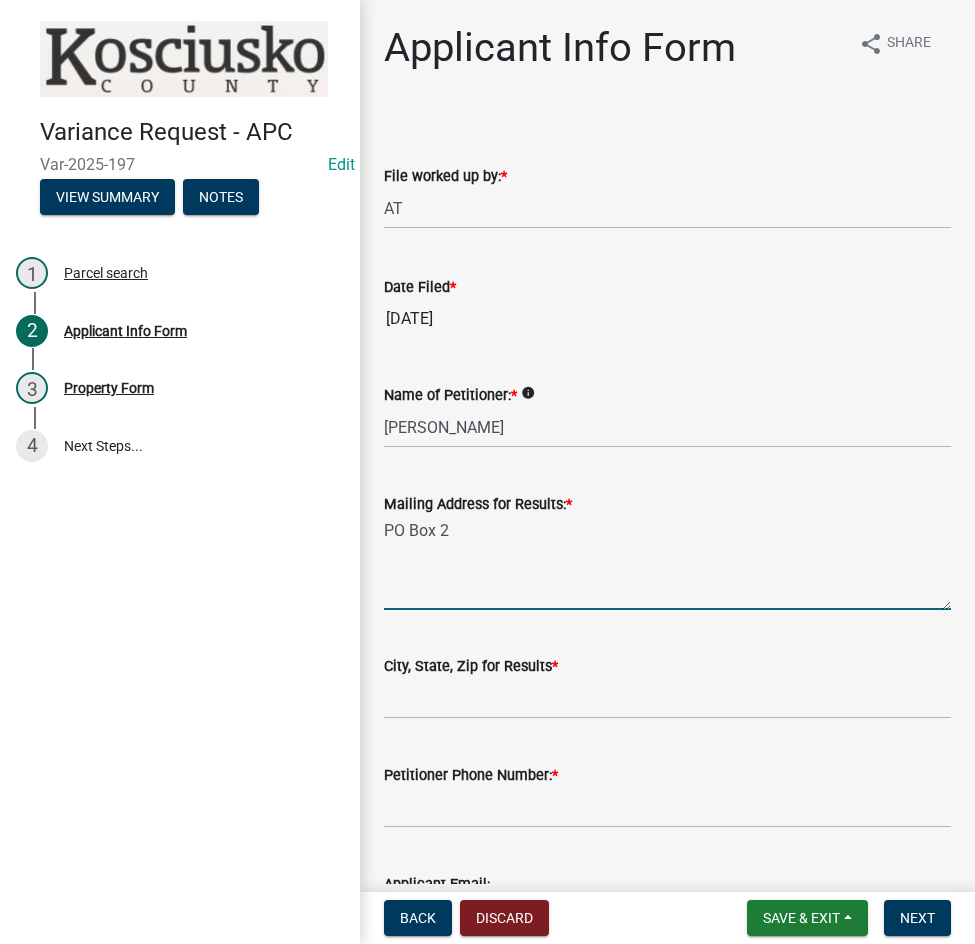 type on "PO Box 2" 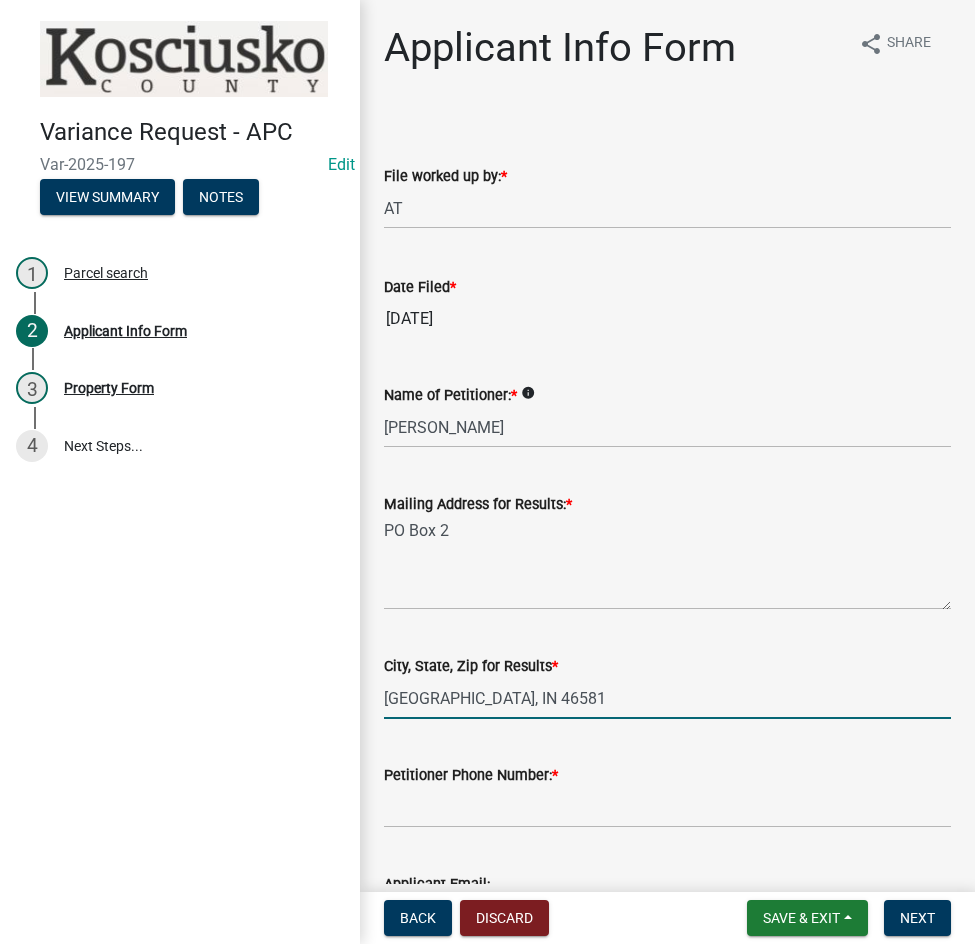type on "[GEOGRAPHIC_DATA], IN 46581" 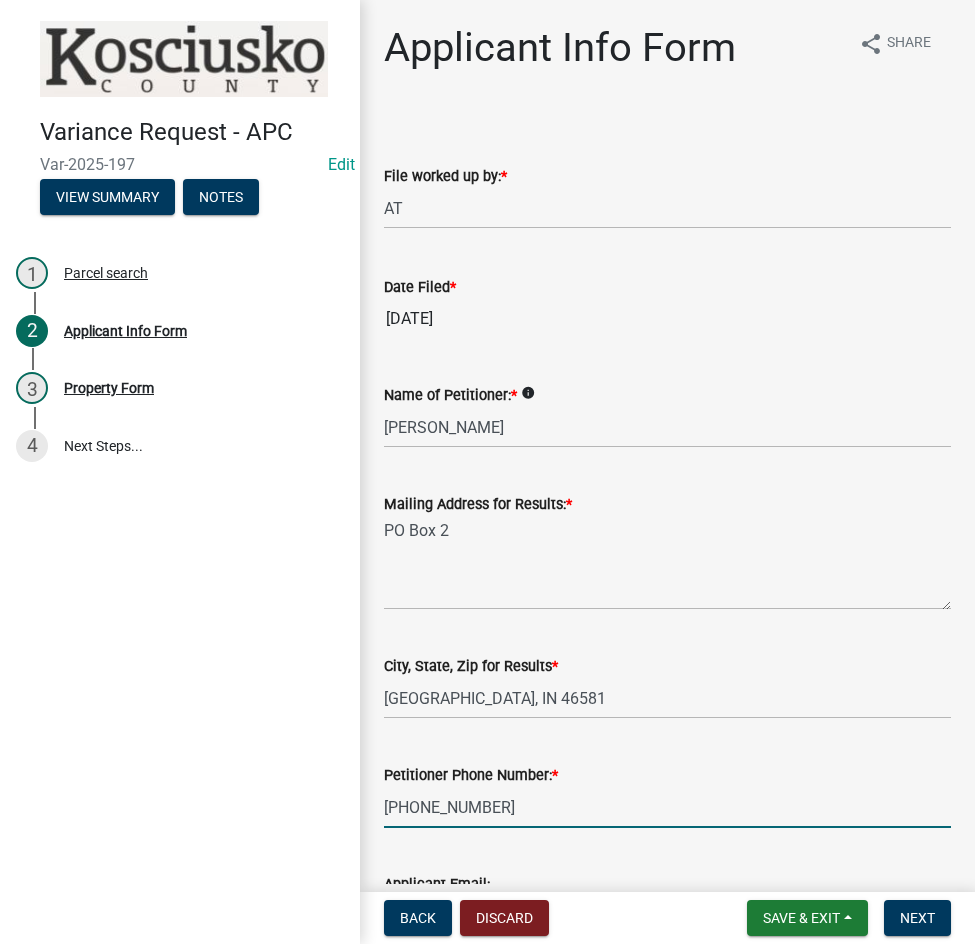 type on "[PHONE_NUMBER]" 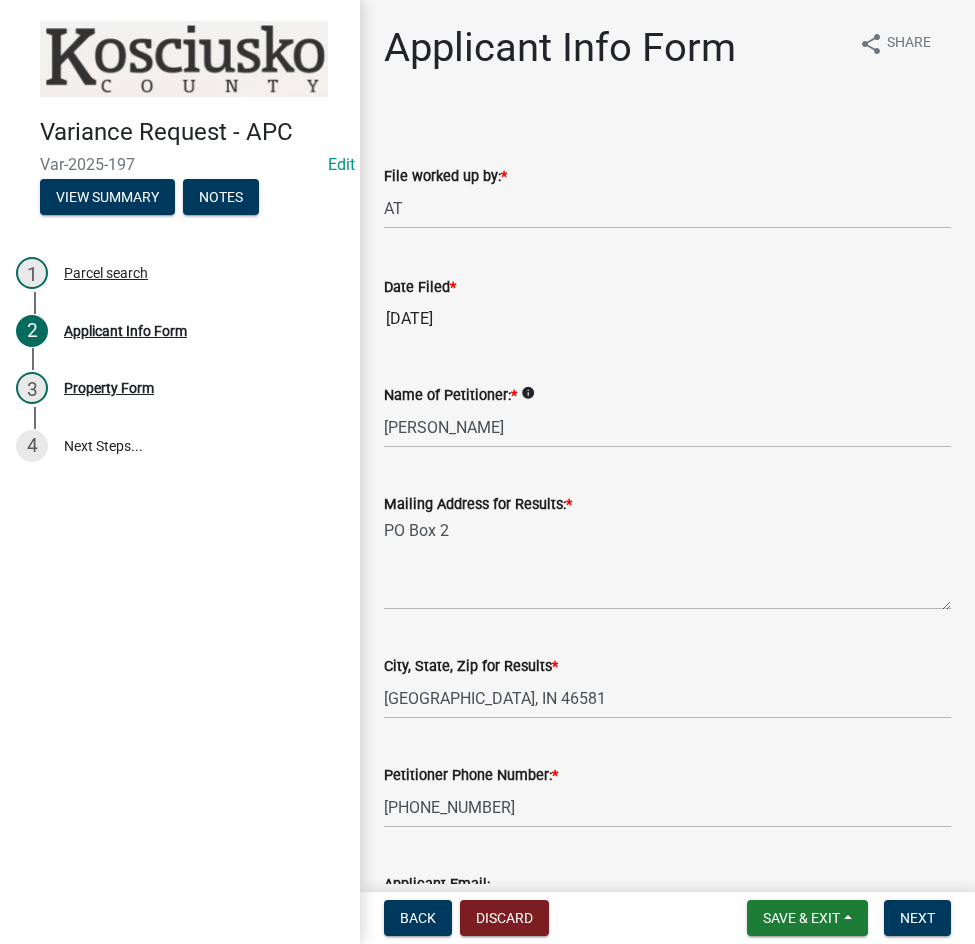 scroll, scrollTop: 474, scrollLeft: 0, axis: vertical 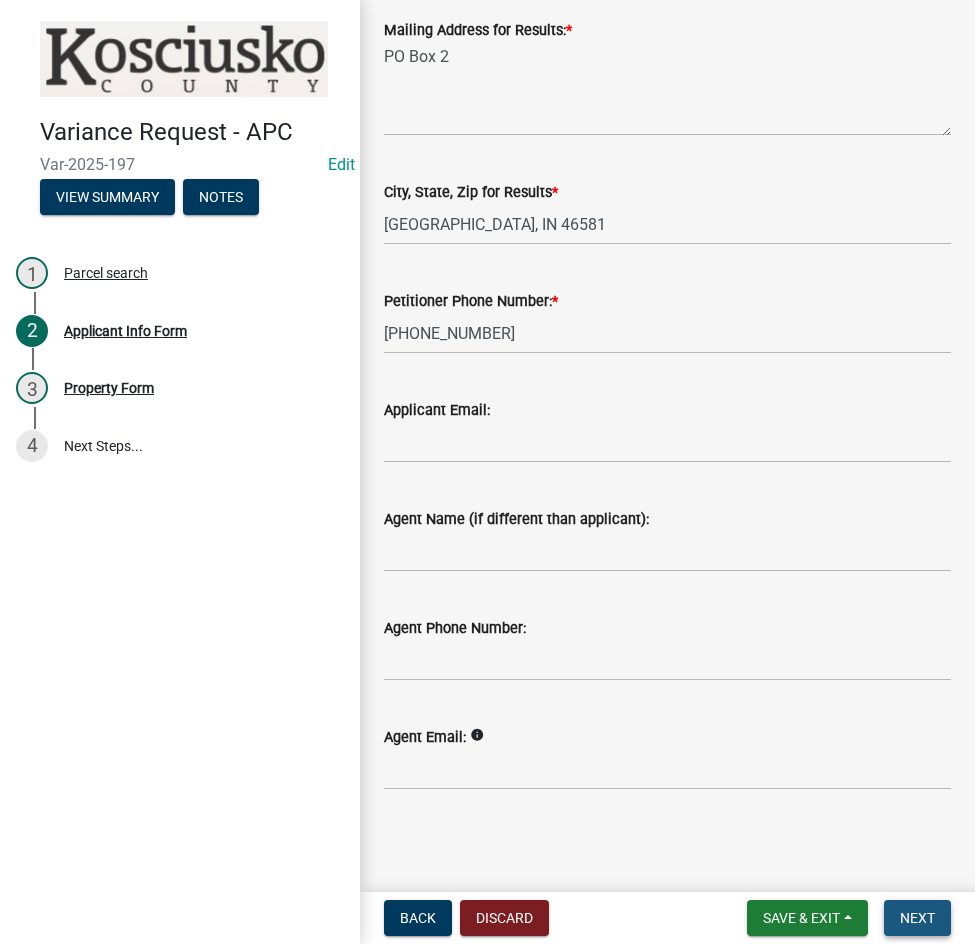 click on "Next" at bounding box center [917, 918] 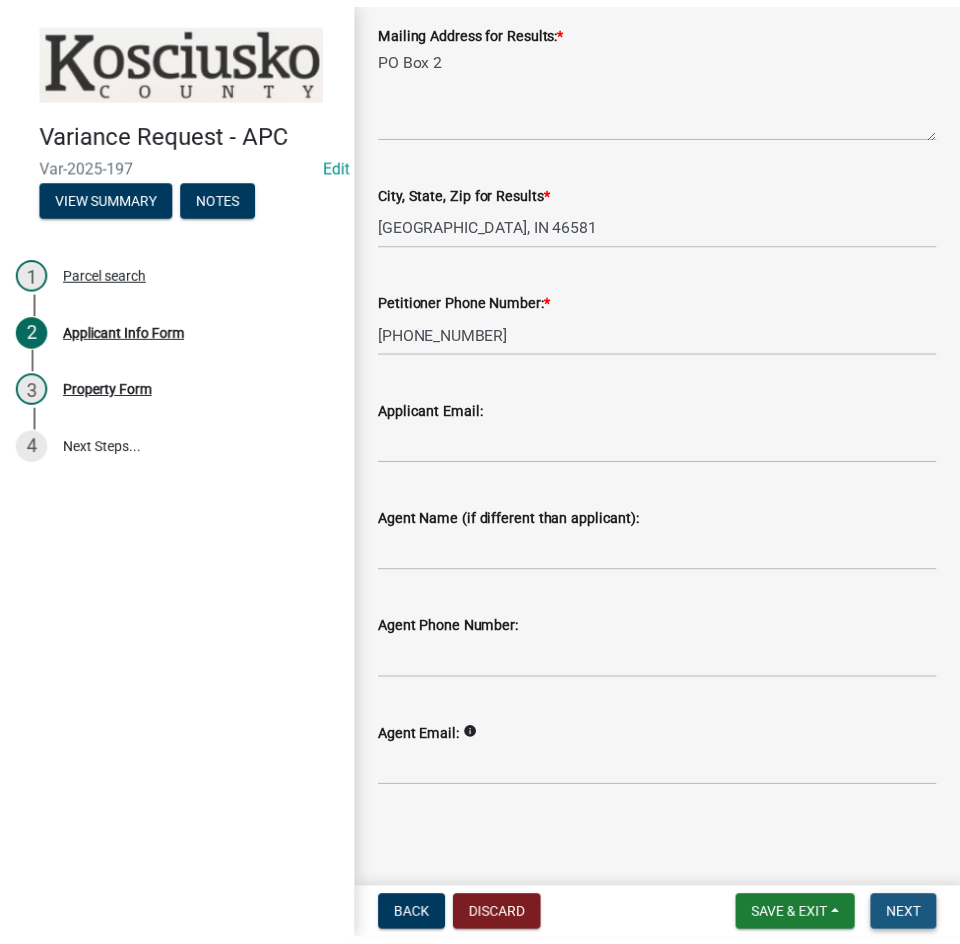 scroll, scrollTop: 0, scrollLeft: 0, axis: both 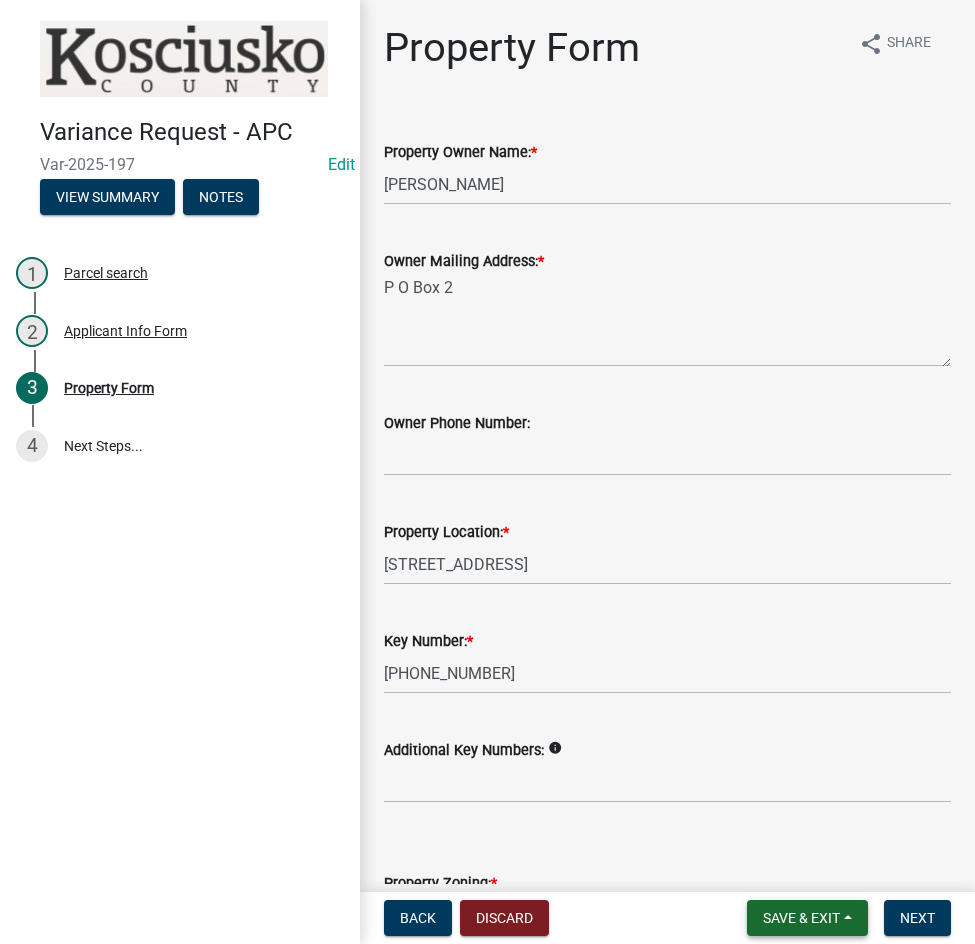 click on "Save & Exit" at bounding box center [801, 918] 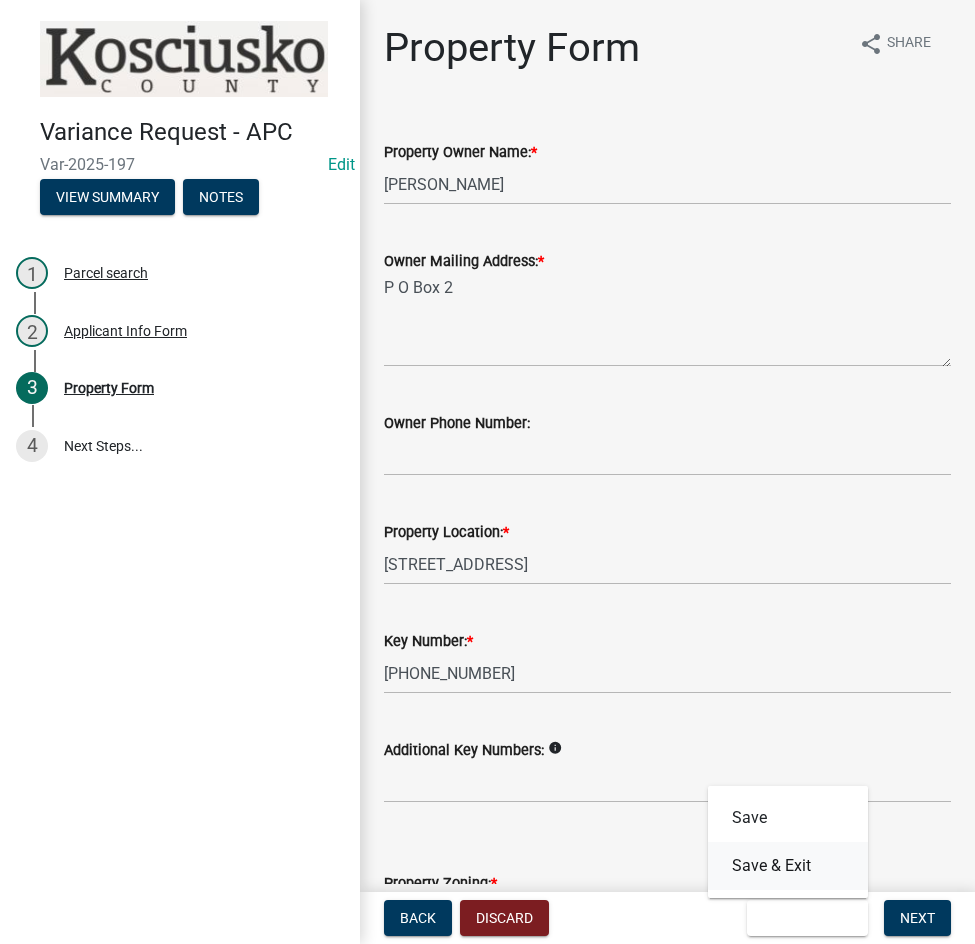 click on "Save & Exit" at bounding box center [788, 866] 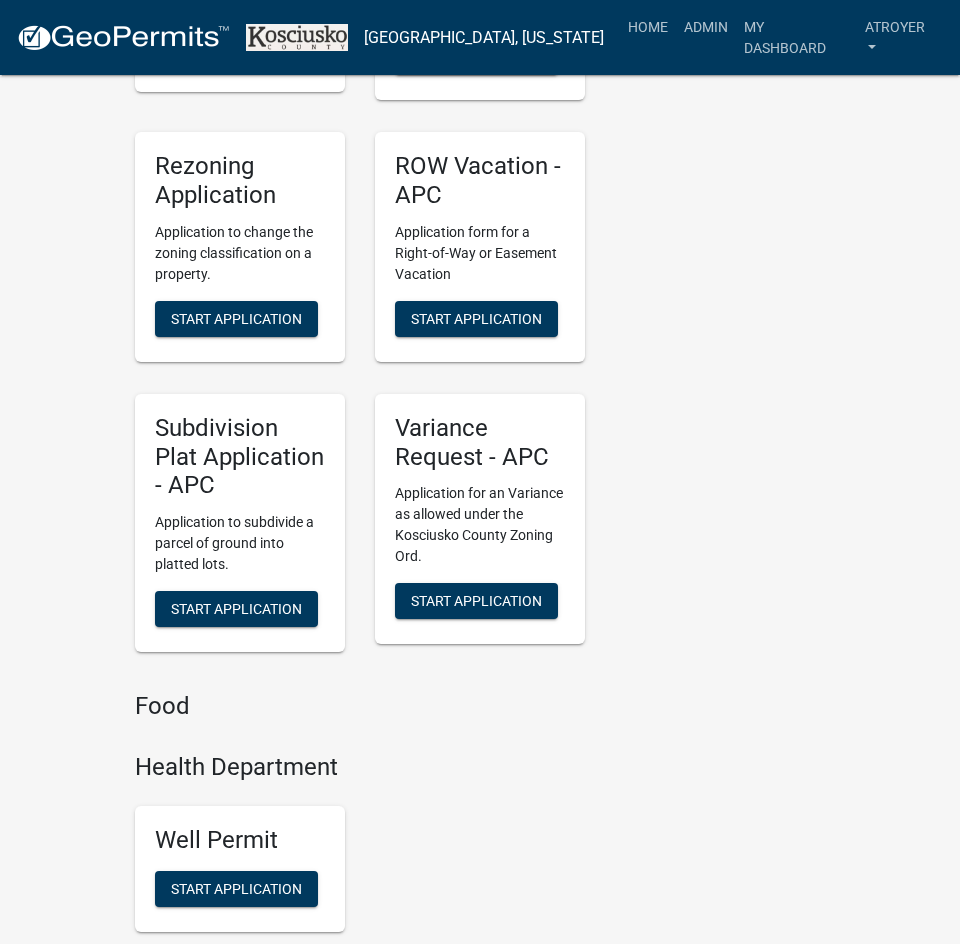 scroll, scrollTop: 4300, scrollLeft: 0, axis: vertical 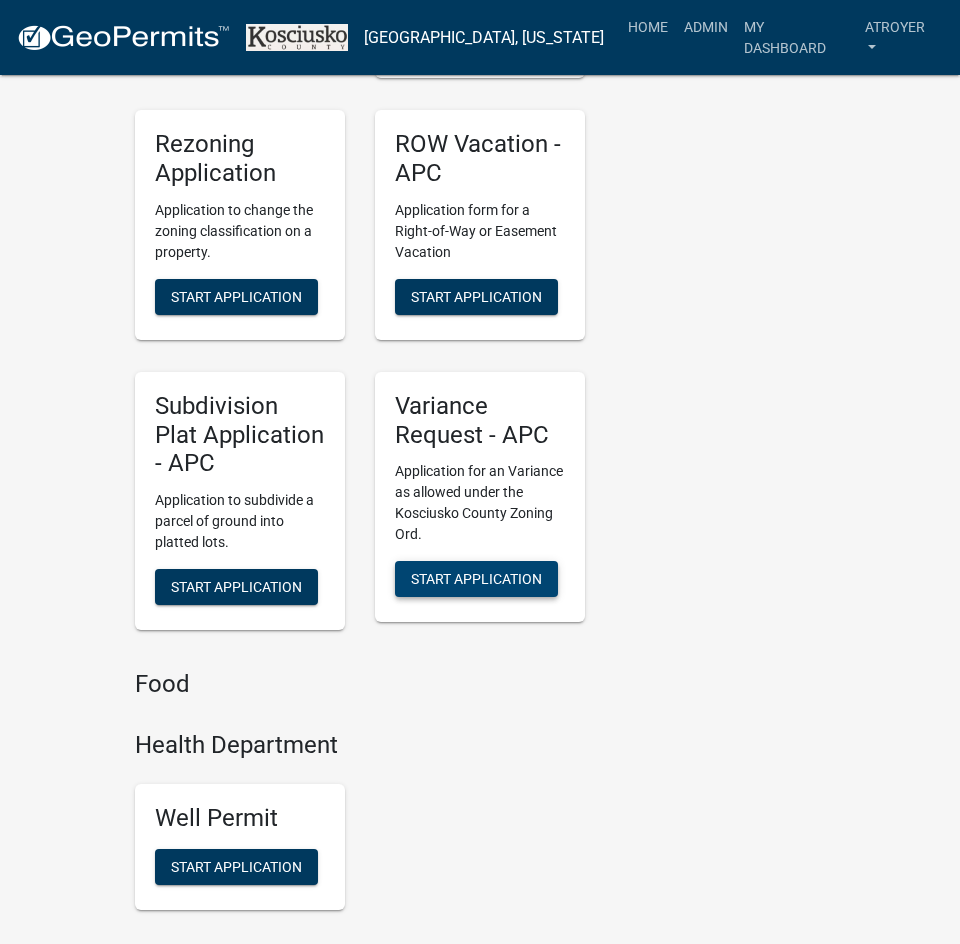 click on "Start Application" at bounding box center (476, 579) 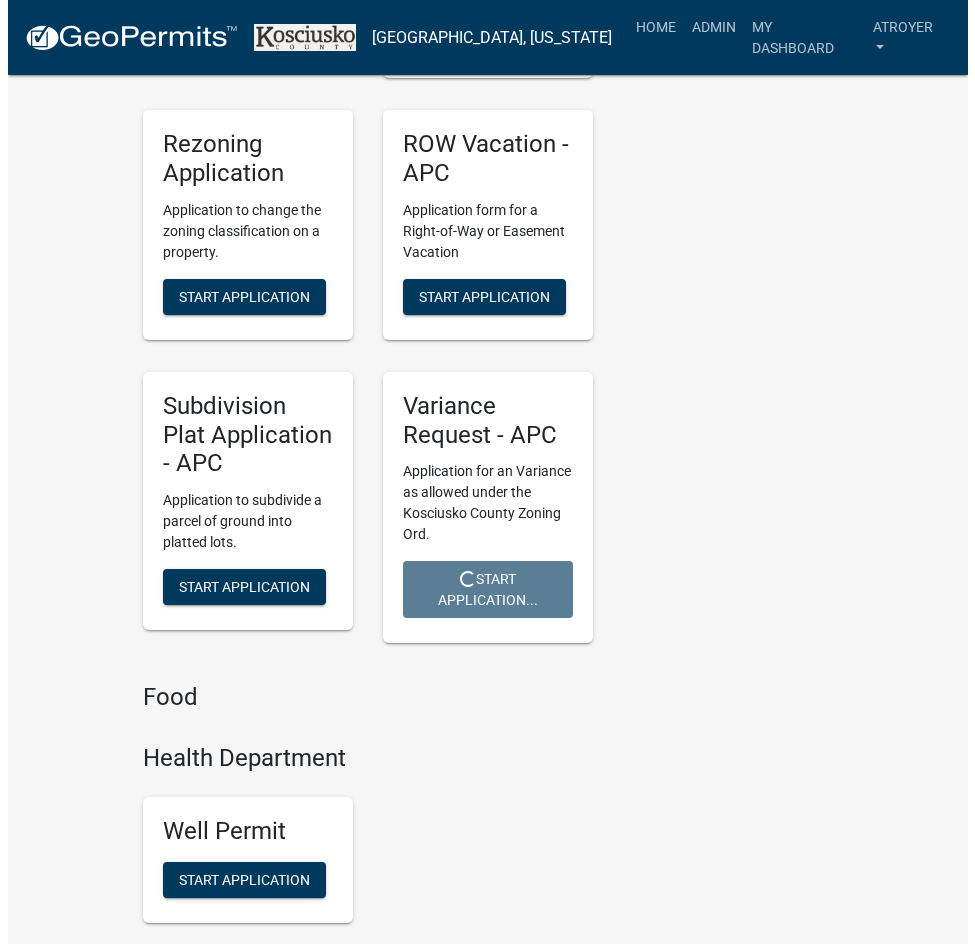 scroll, scrollTop: 0, scrollLeft: 0, axis: both 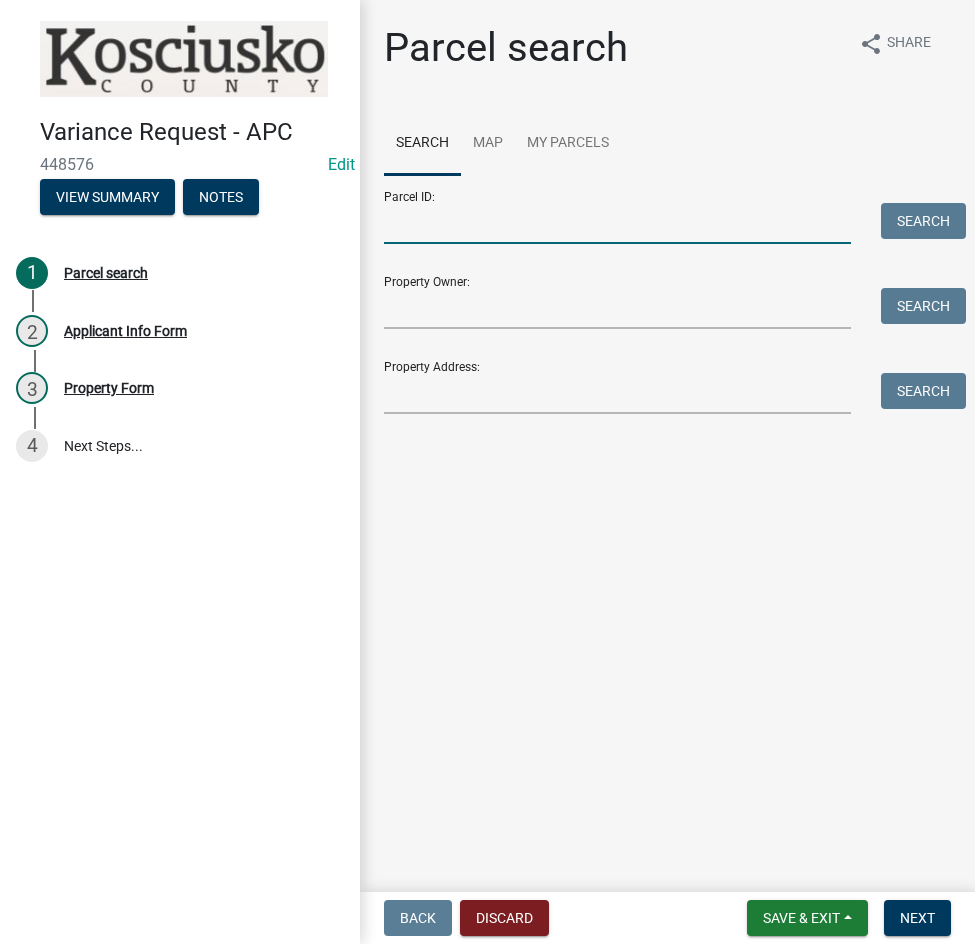 click on "Parcel ID:" at bounding box center [617, 223] 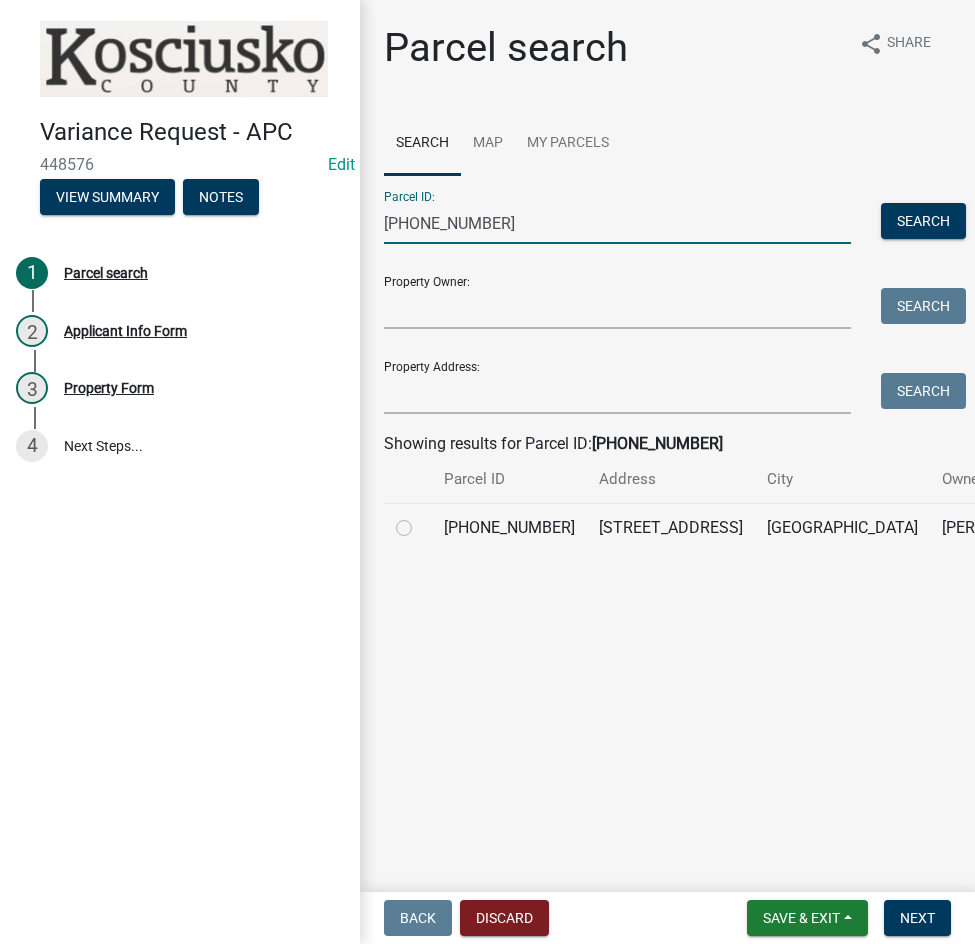 type on "[PHONE_NUMBER]" 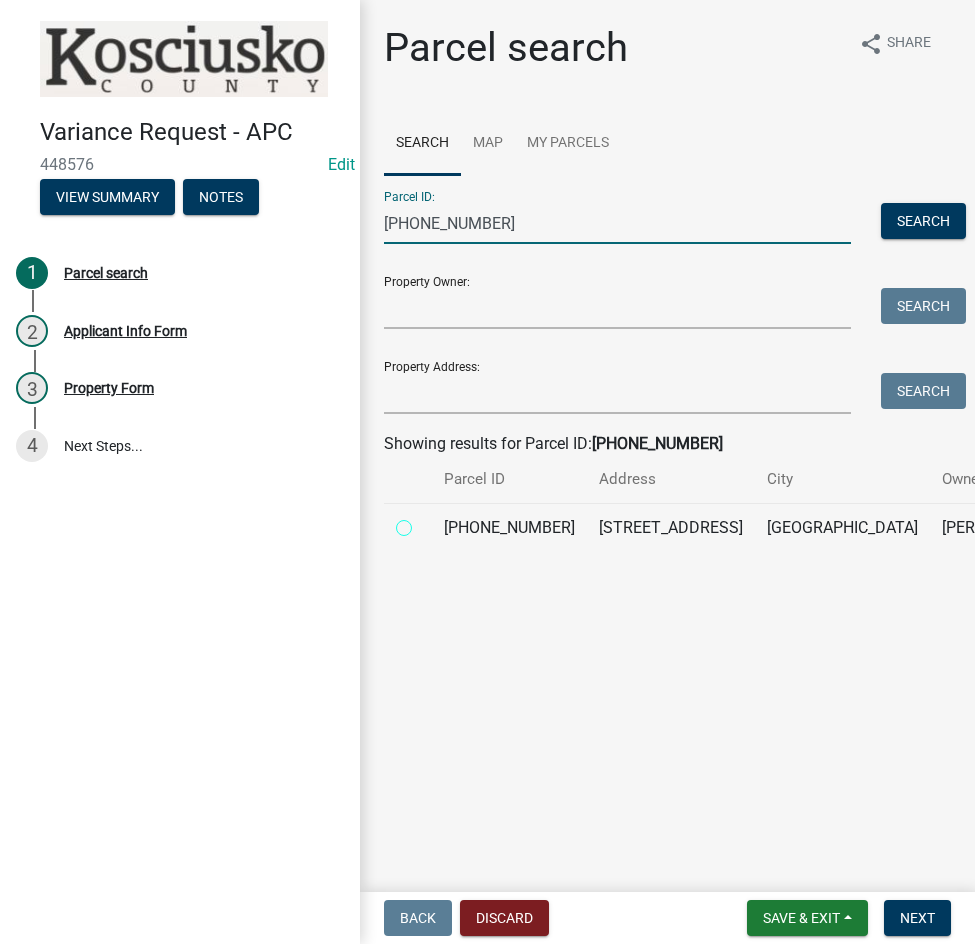 radio on "true" 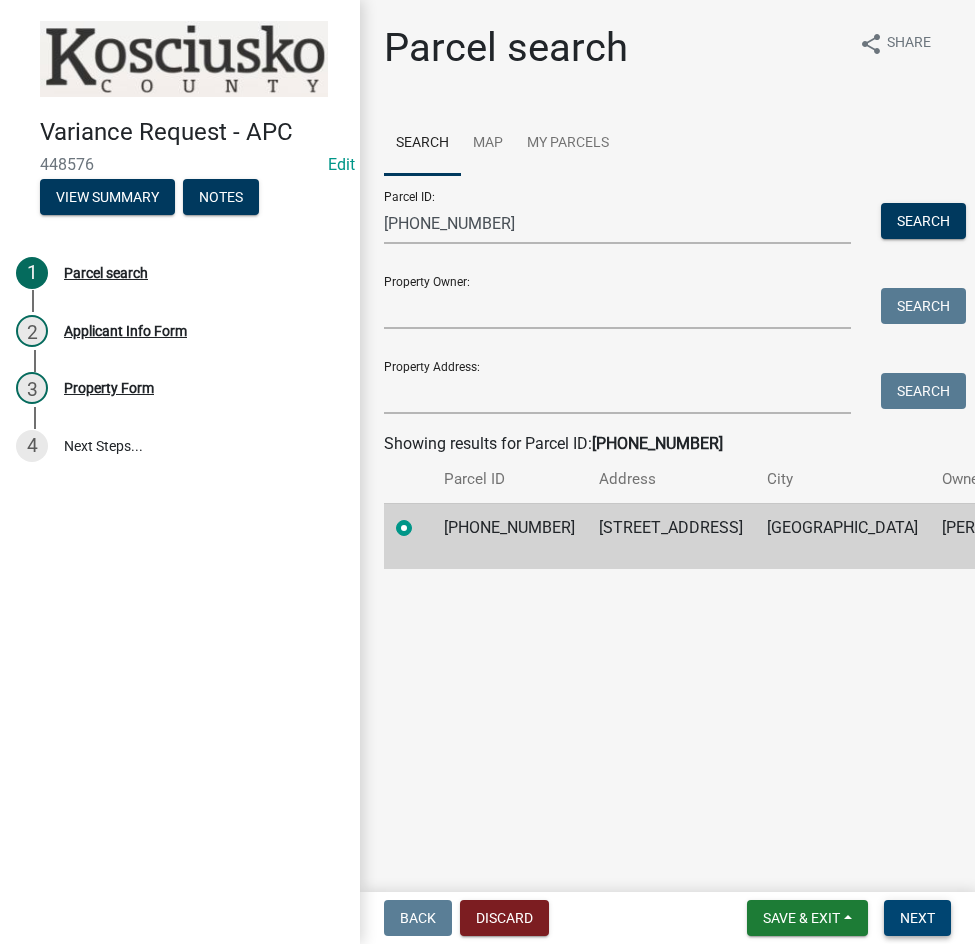 click on "Next" at bounding box center (917, 918) 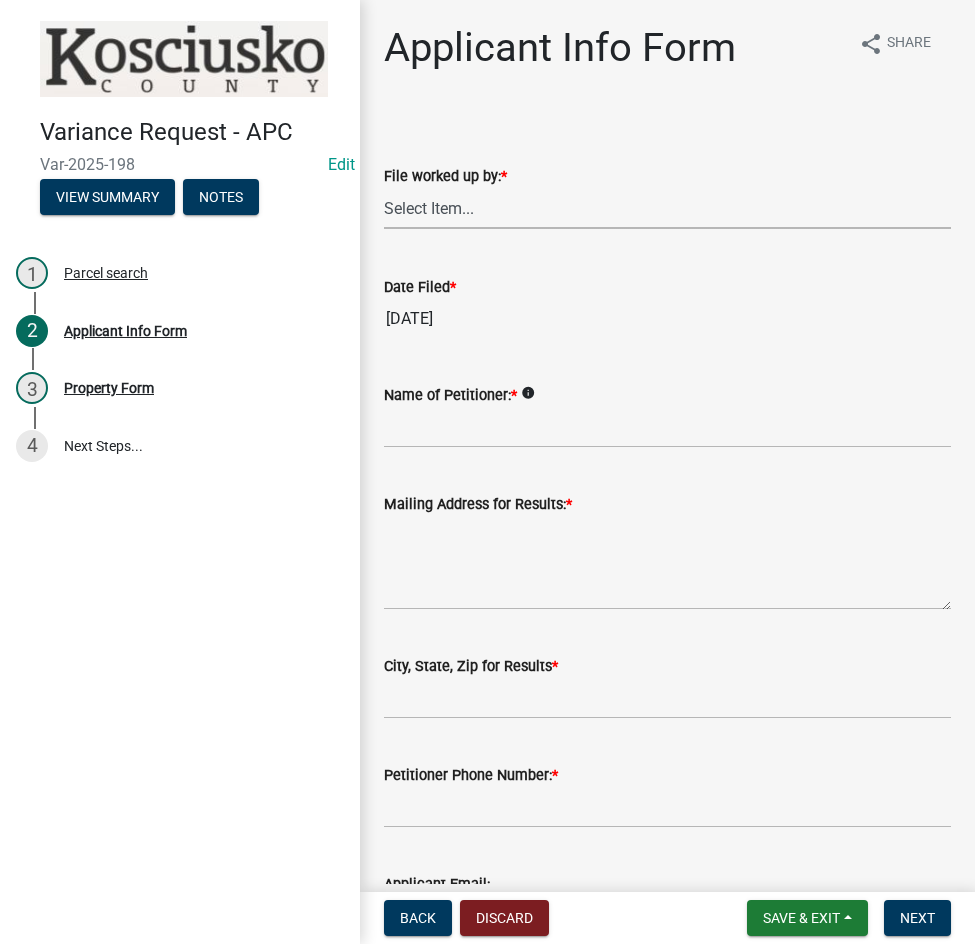 click on "Select Item...   MMS   LT   AT   CS   AH   Vacant" at bounding box center [667, 208] 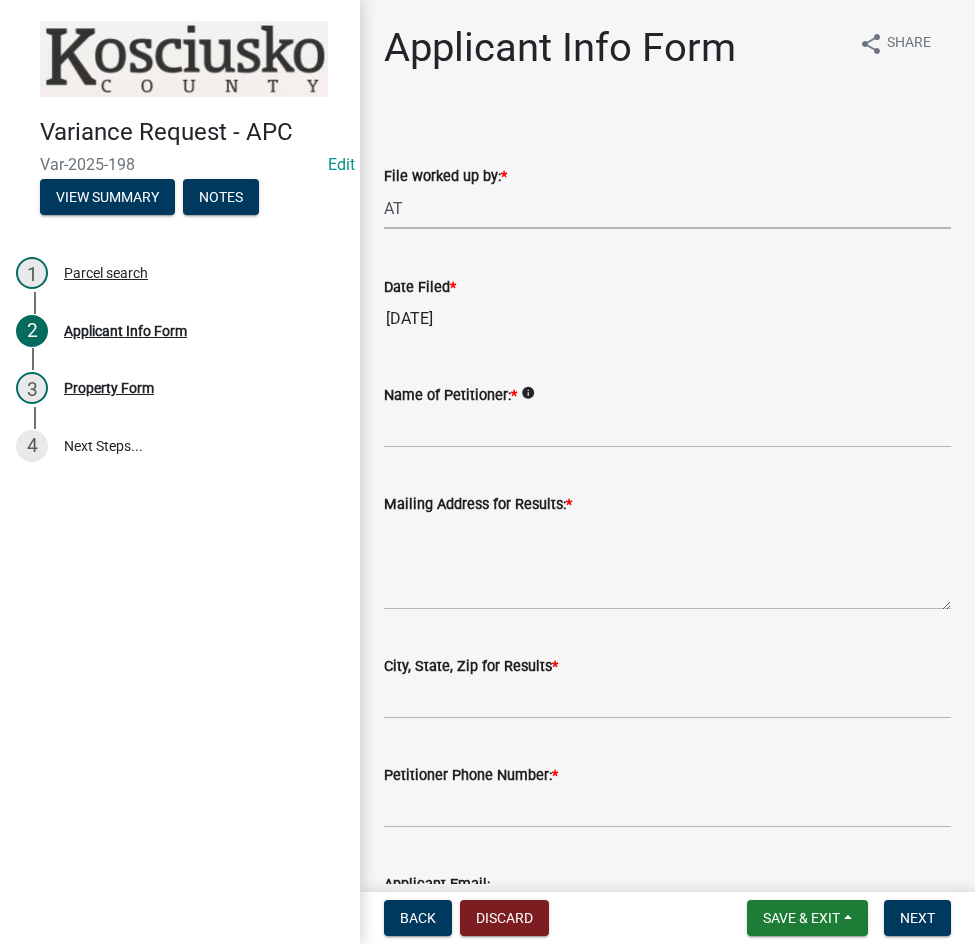 click on "Select Item...   MMS   LT   AT   CS   AH   Vacant" at bounding box center [667, 208] 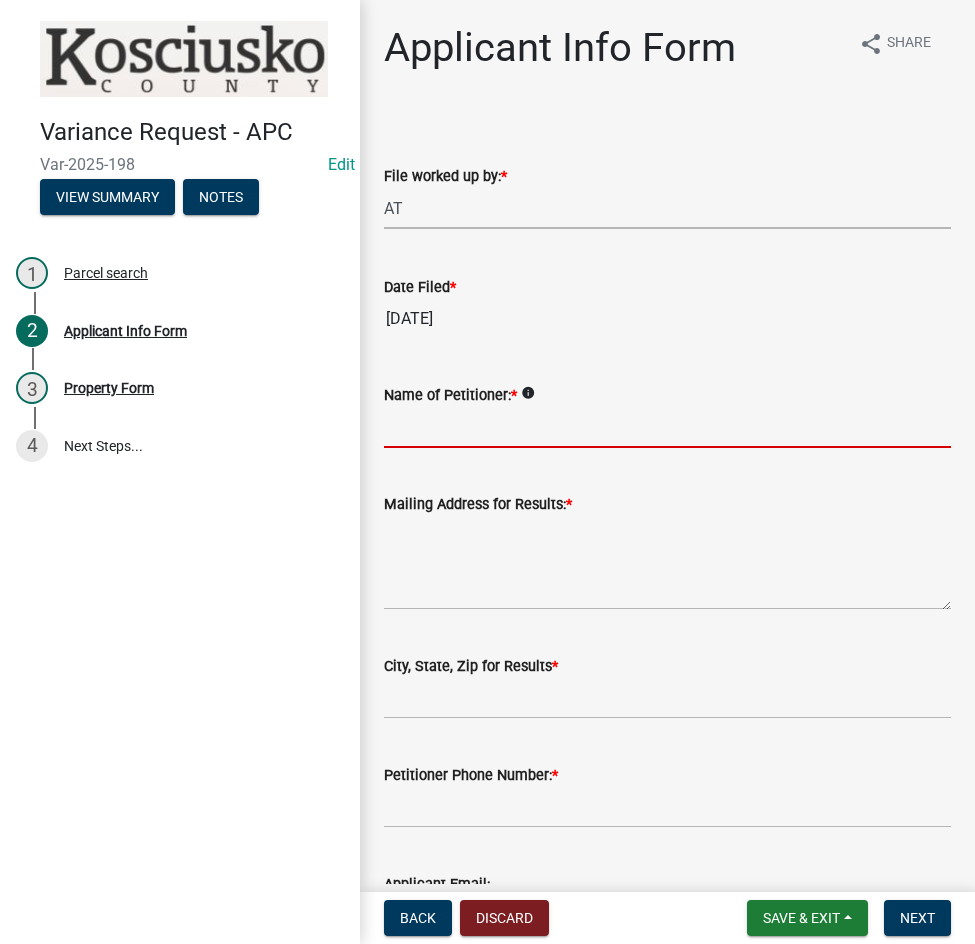 click on "Name of Petitioner:  *" at bounding box center (667, 427) 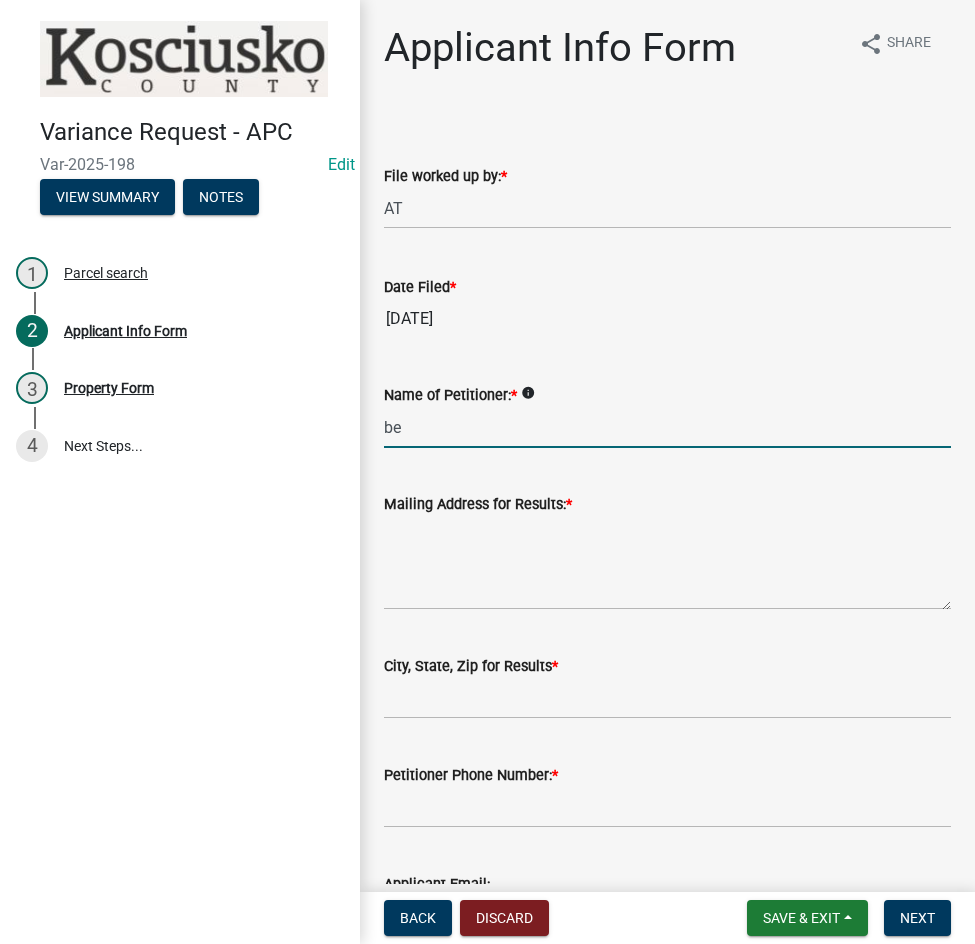 type on "b" 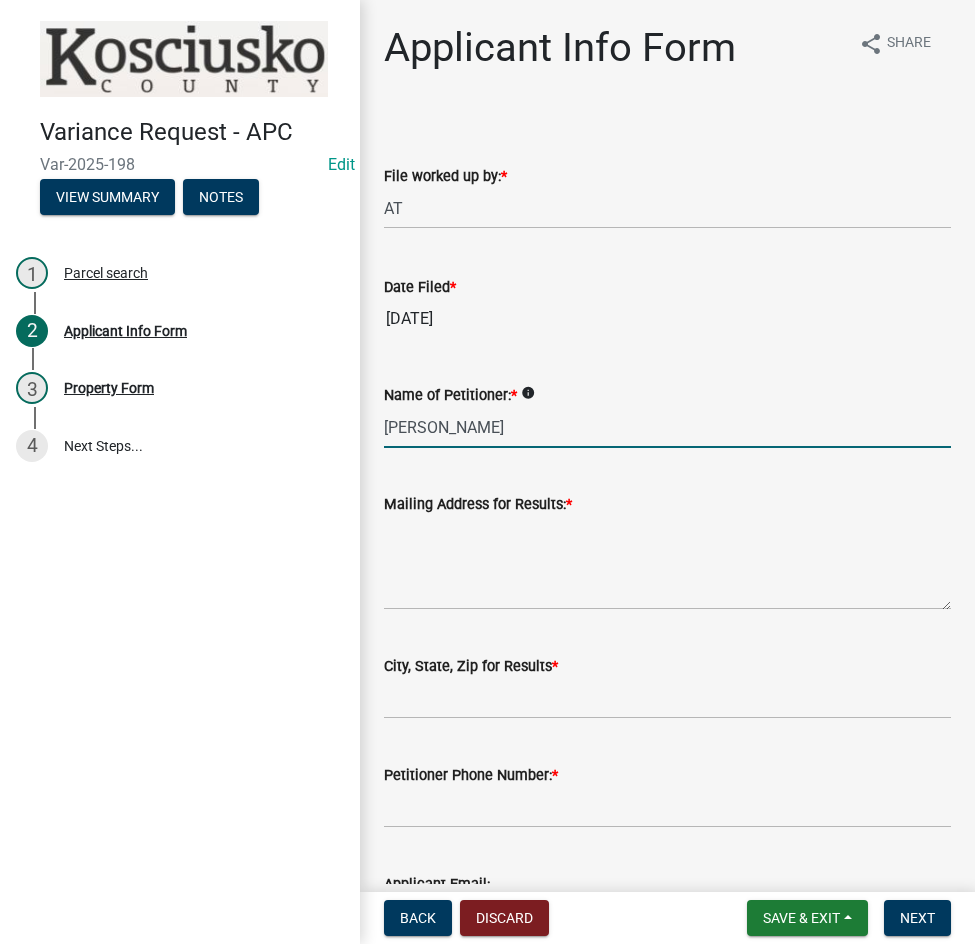 type on "[PERSON_NAME]" 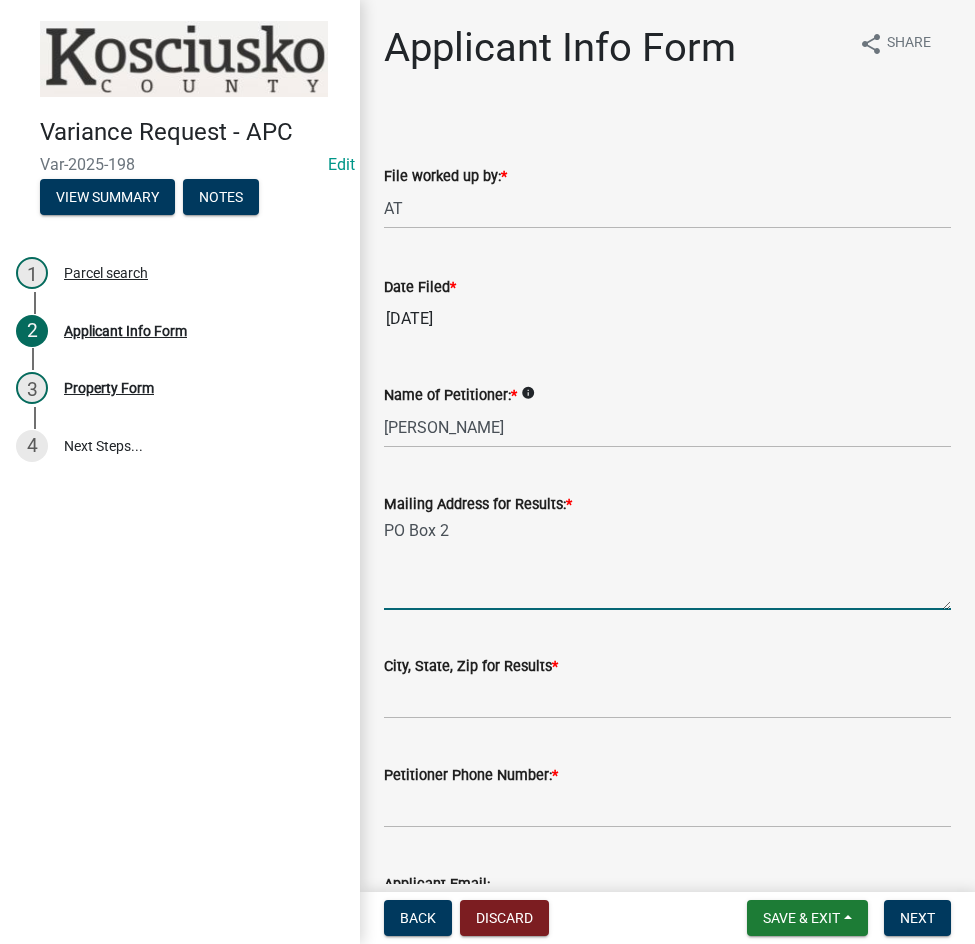 type on "PO Box 2" 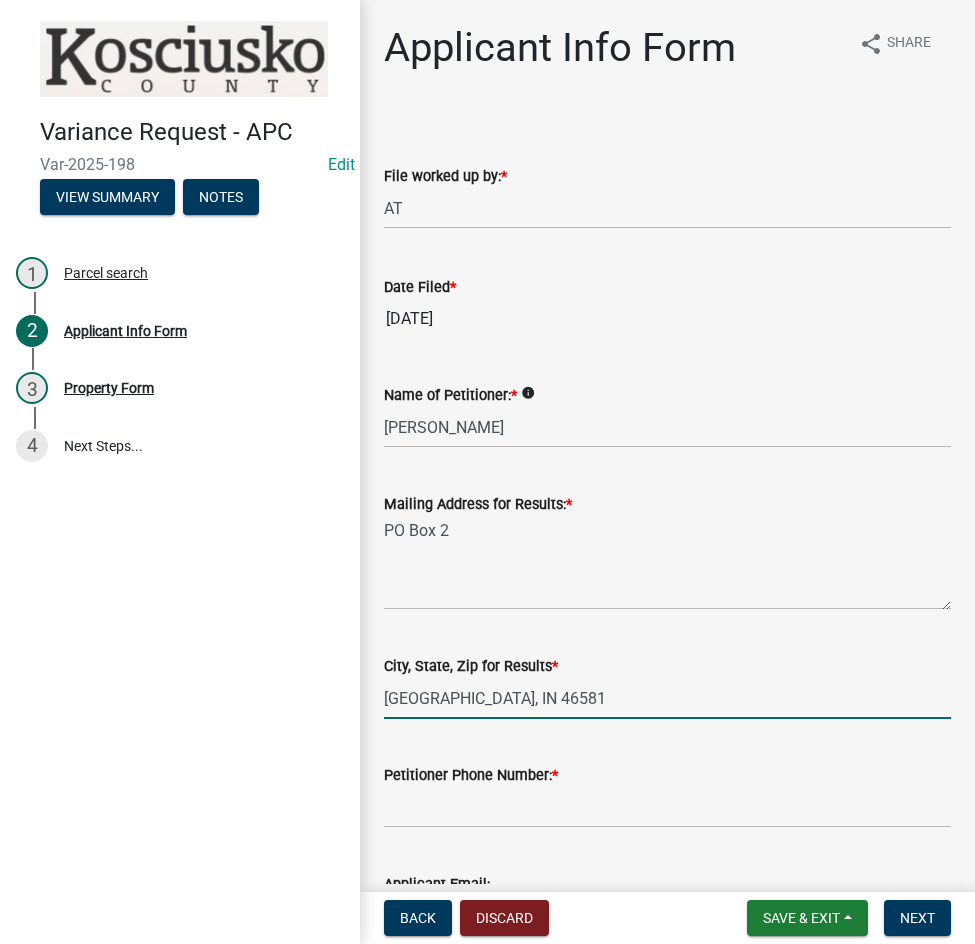 type on "[GEOGRAPHIC_DATA], IN 46581" 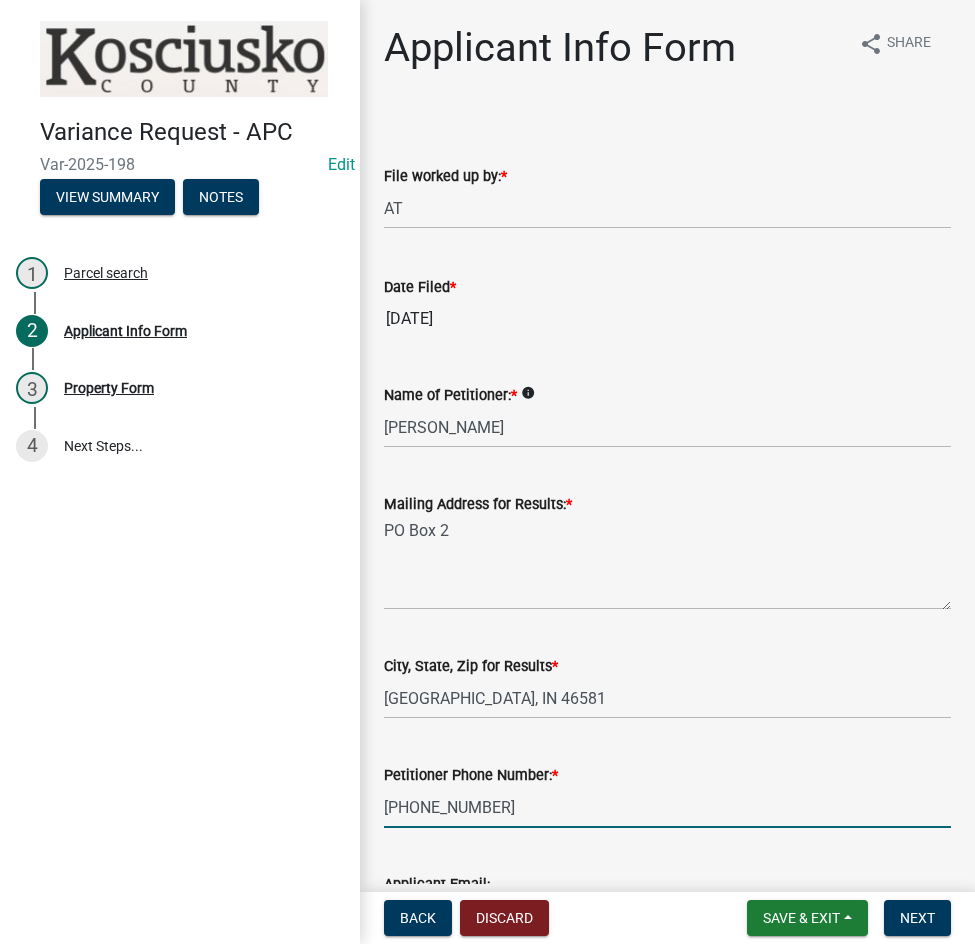 type on "[PHONE_NUMBER]" 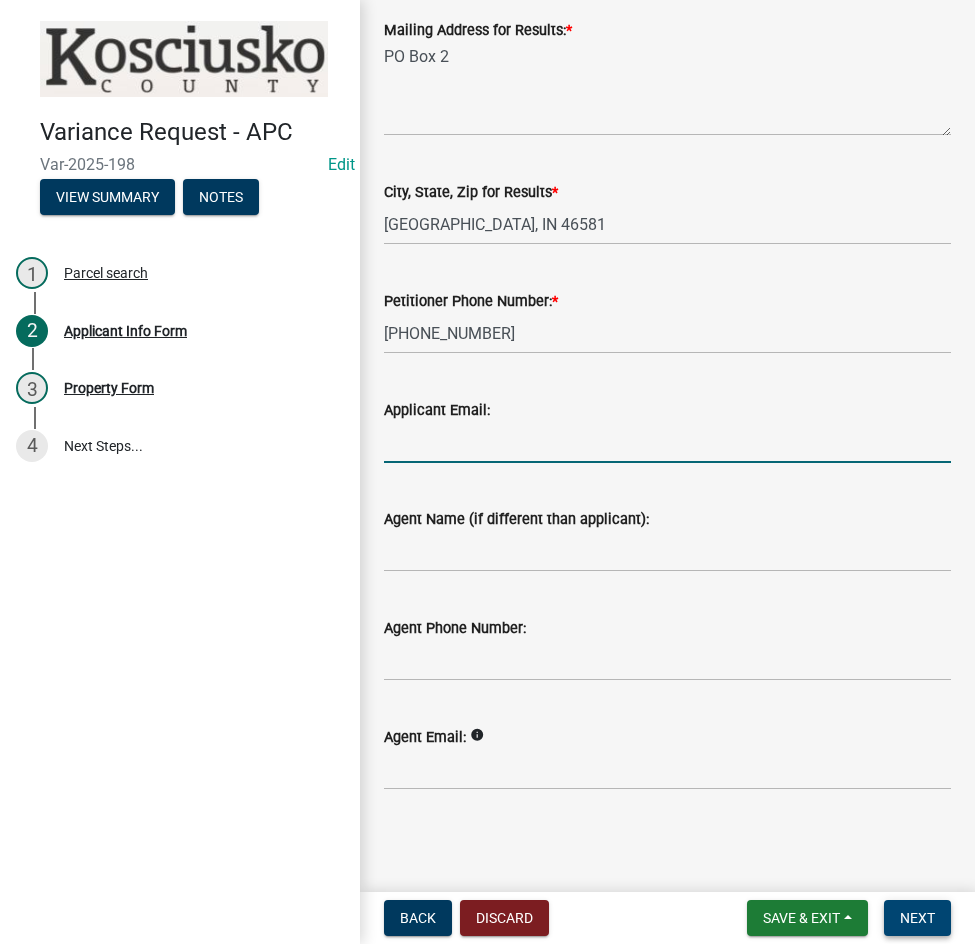 click on "Next" at bounding box center (917, 918) 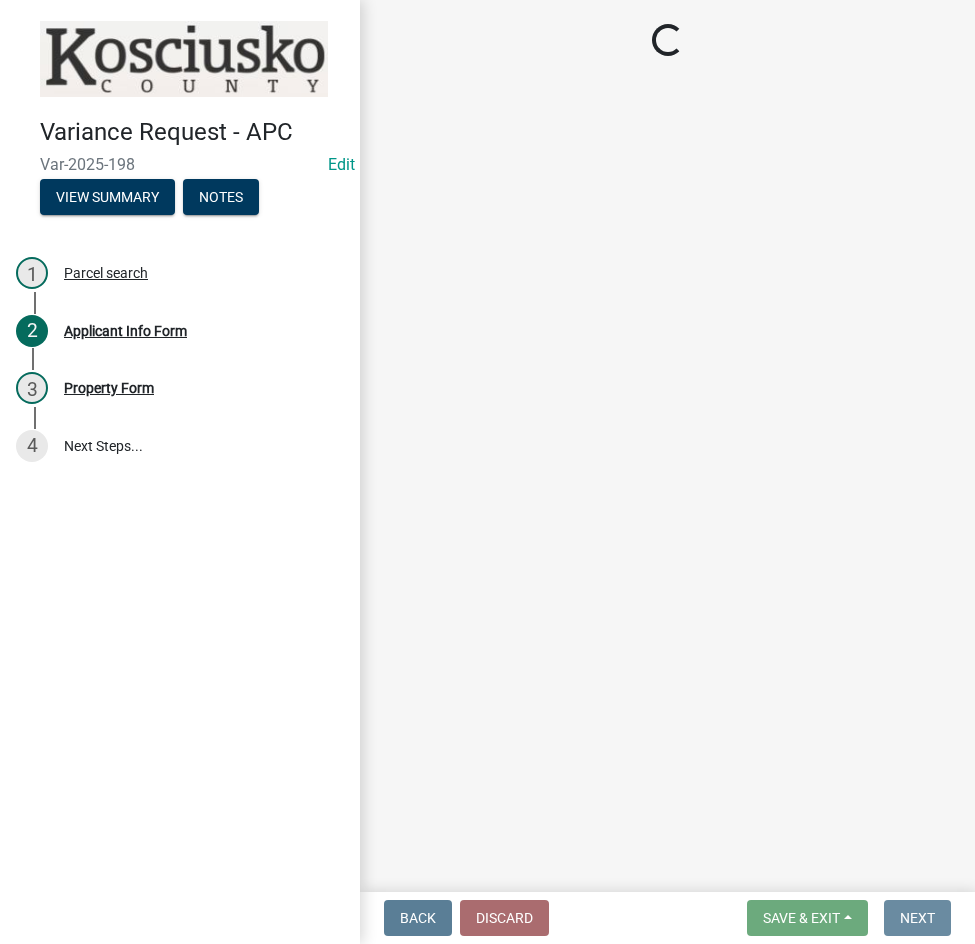 scroll, scrollTop: 0, scrollLeft: 0, axis: both 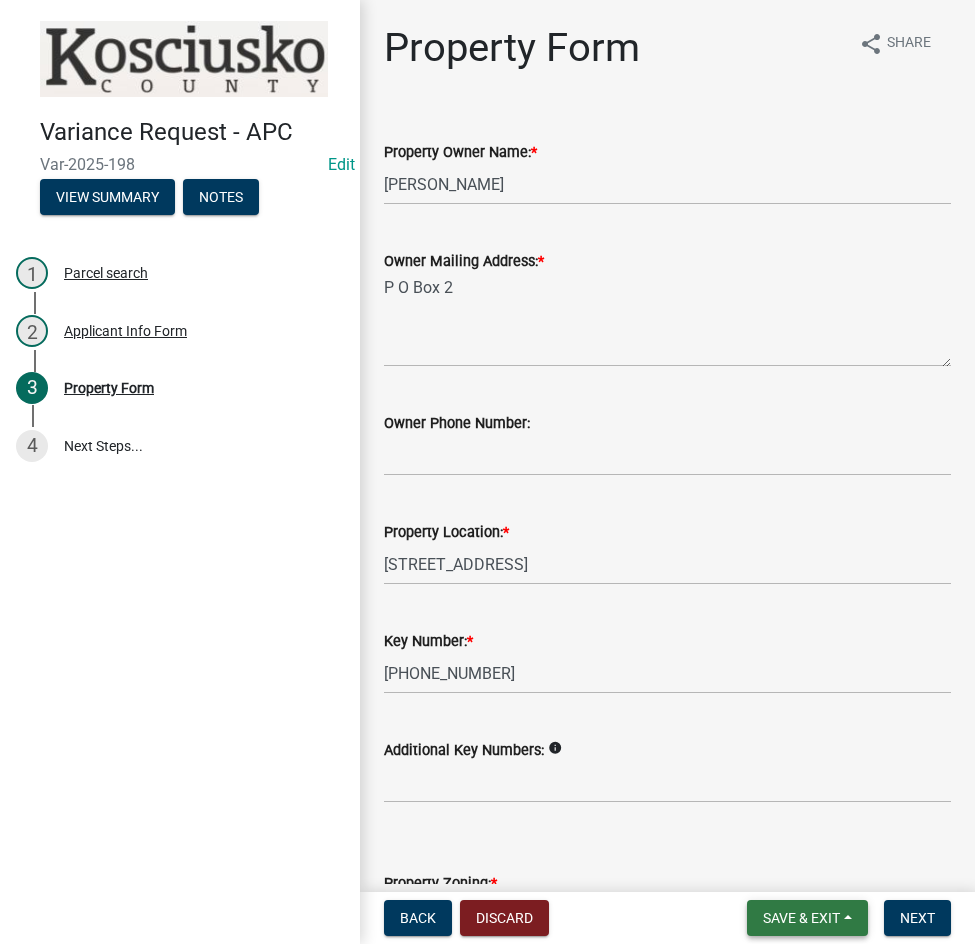 click on "Save & Exit" at bounding box center [801, 918] 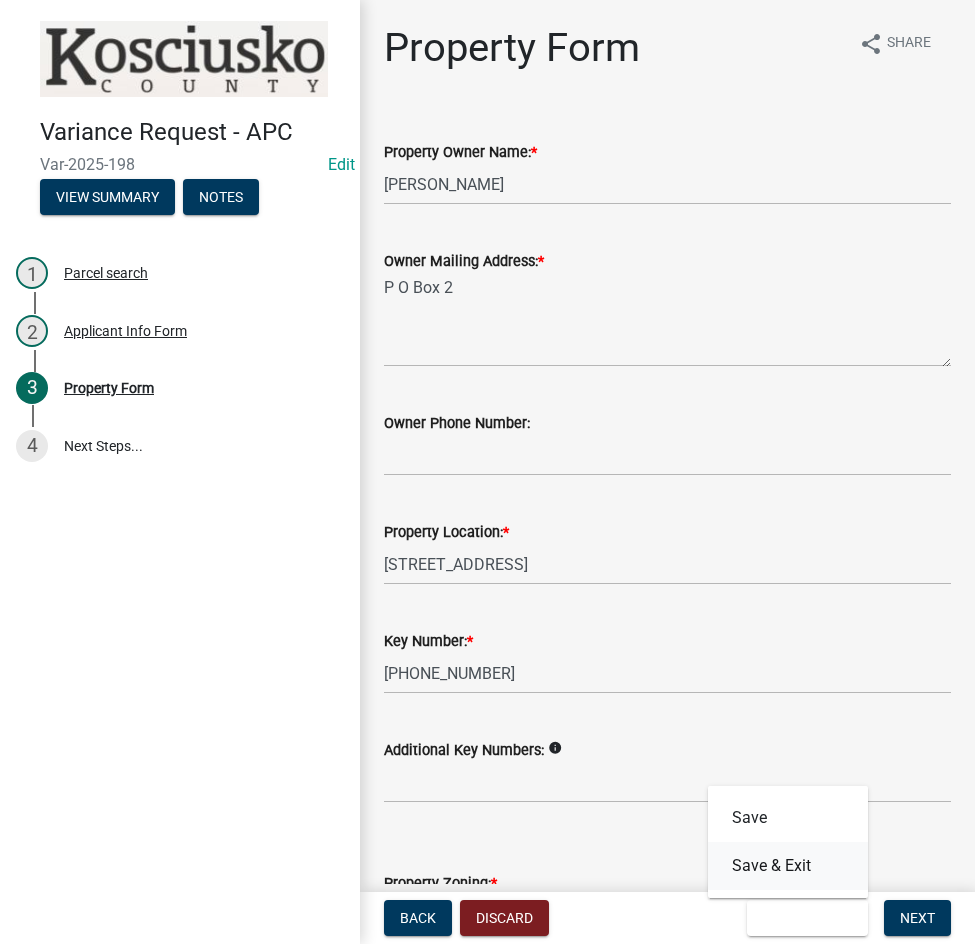 click on "Save & Exit" at bounding box center [788, 866] 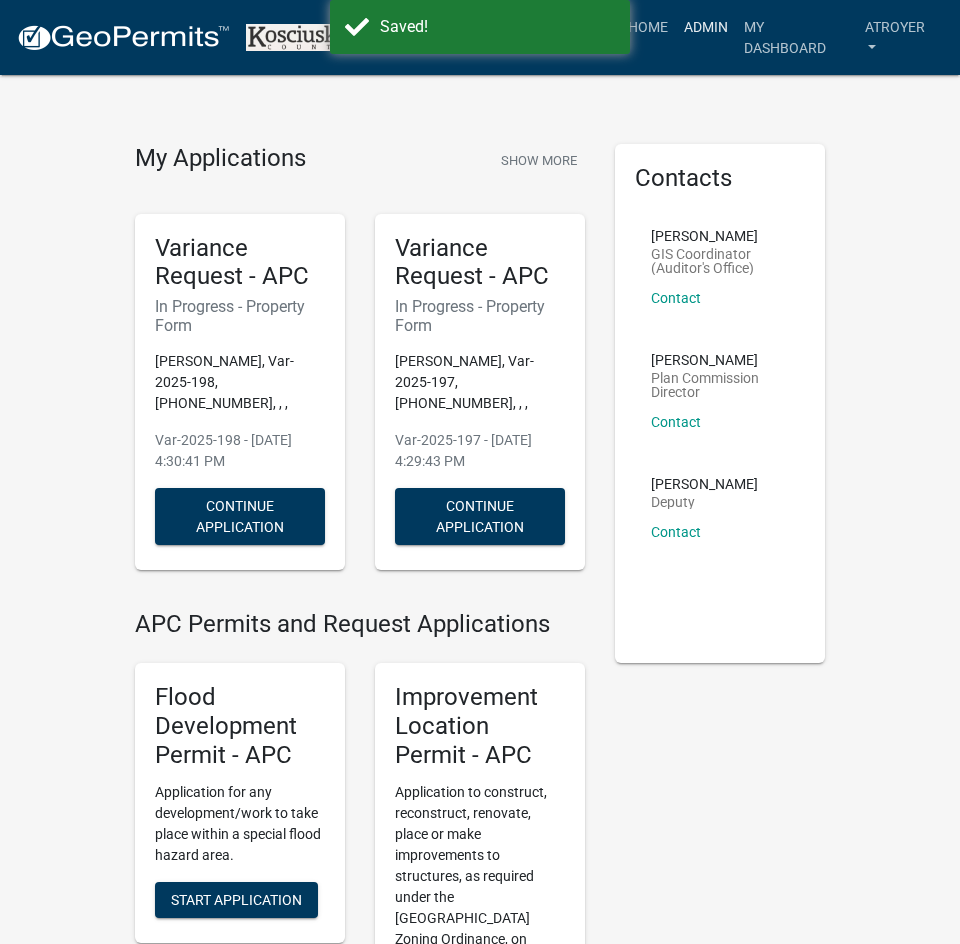 click on "Admin" at bounding box center (706, 27) 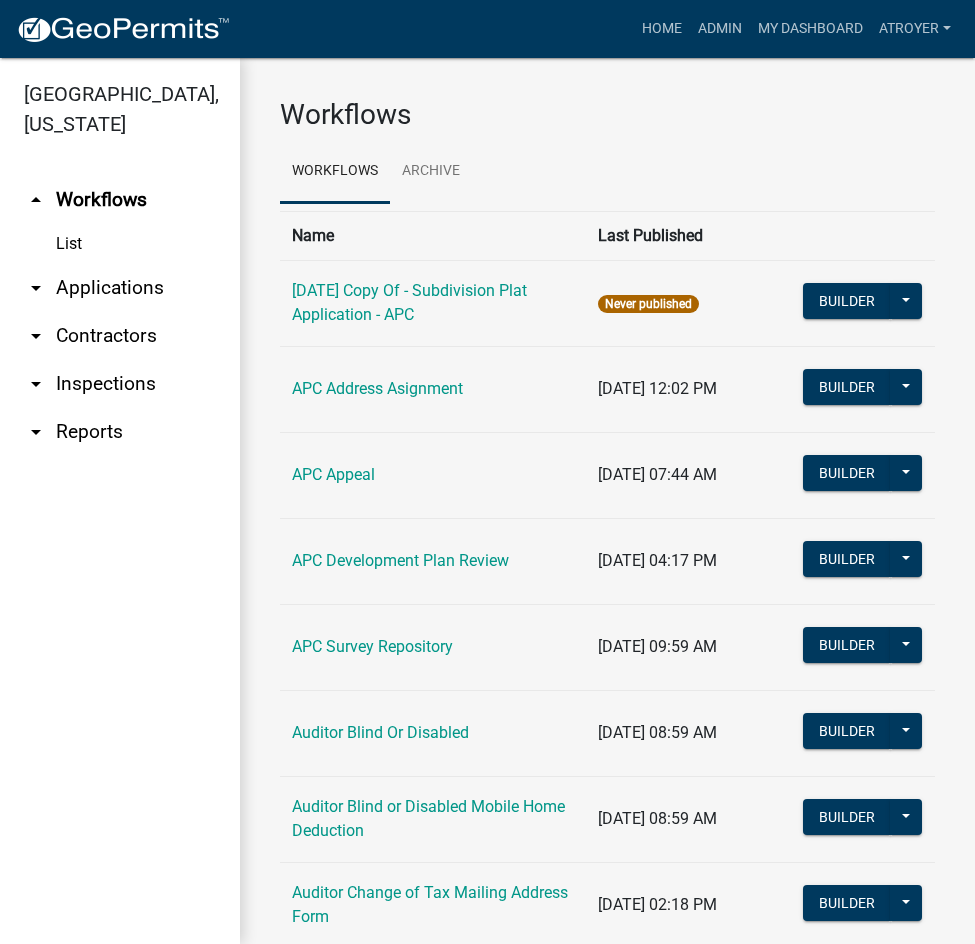 click on "arrow_drop_down   Applications" at bounding box center [120, 288] 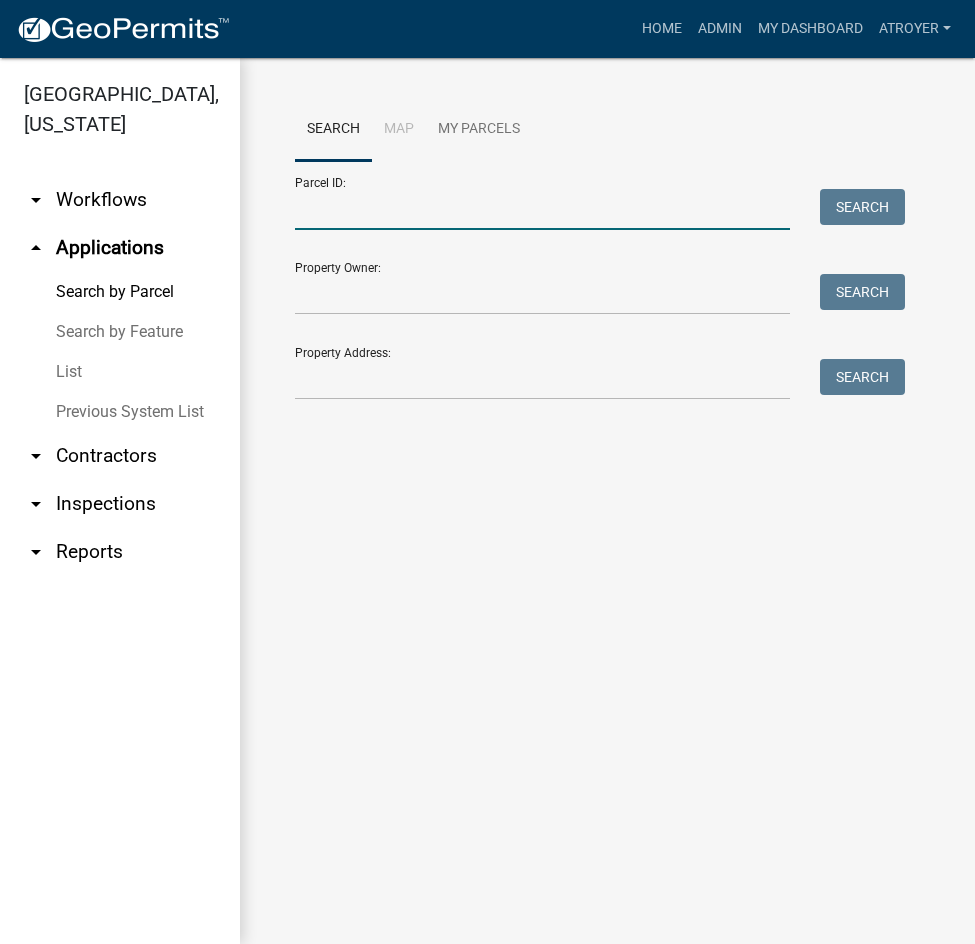 click on "Parcel ID:" at bounding box center [542, 209] 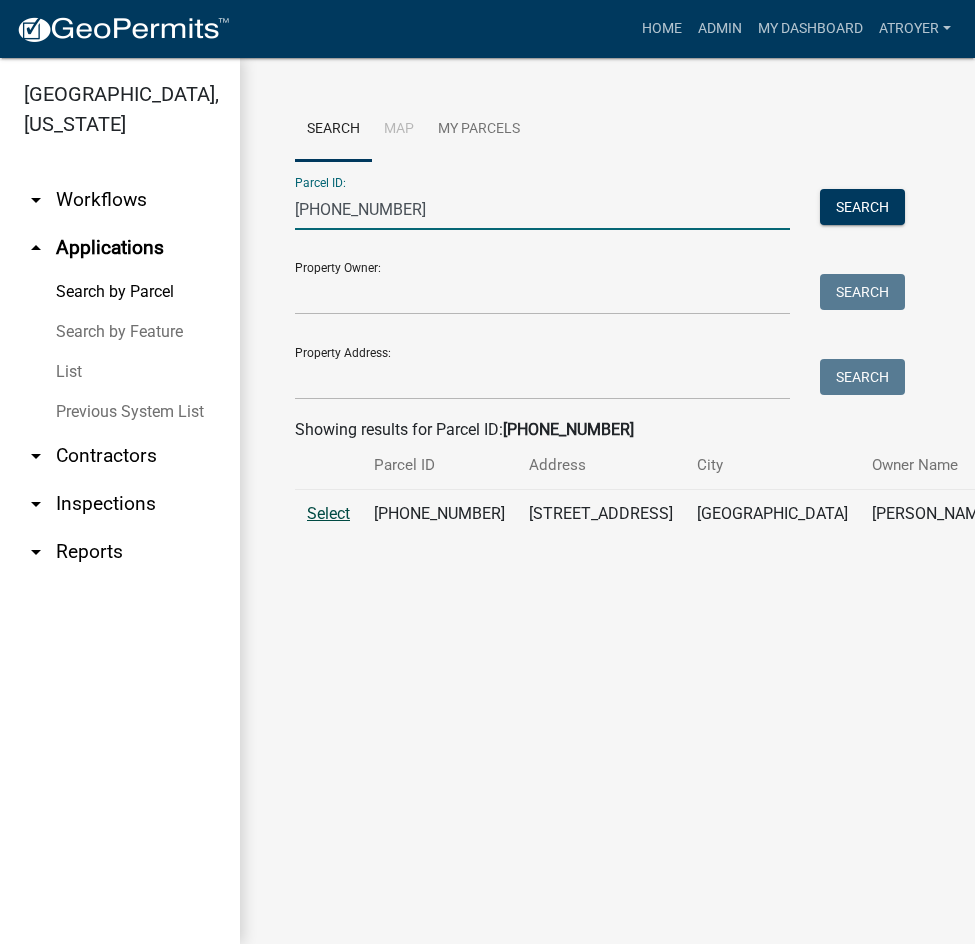 type on "[PHONE_NUMBER]" 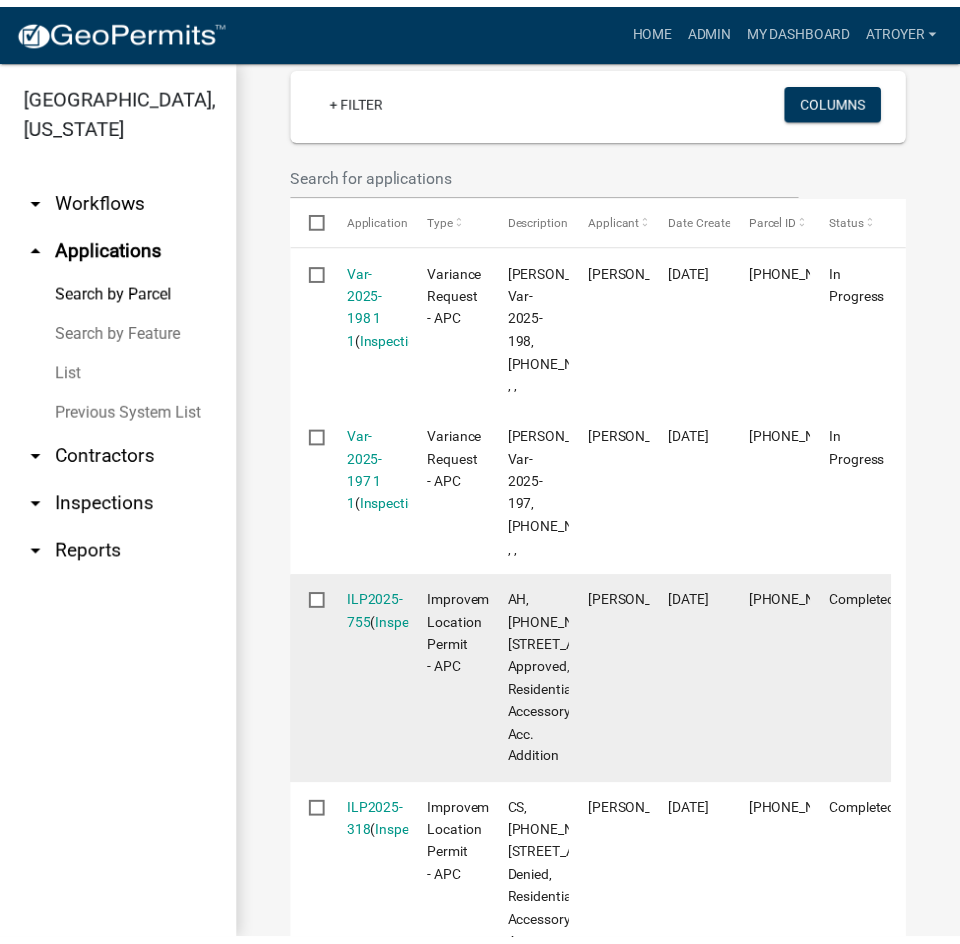 scroll, scrollTop: 400, scrollLeft: 0, axis: vertical 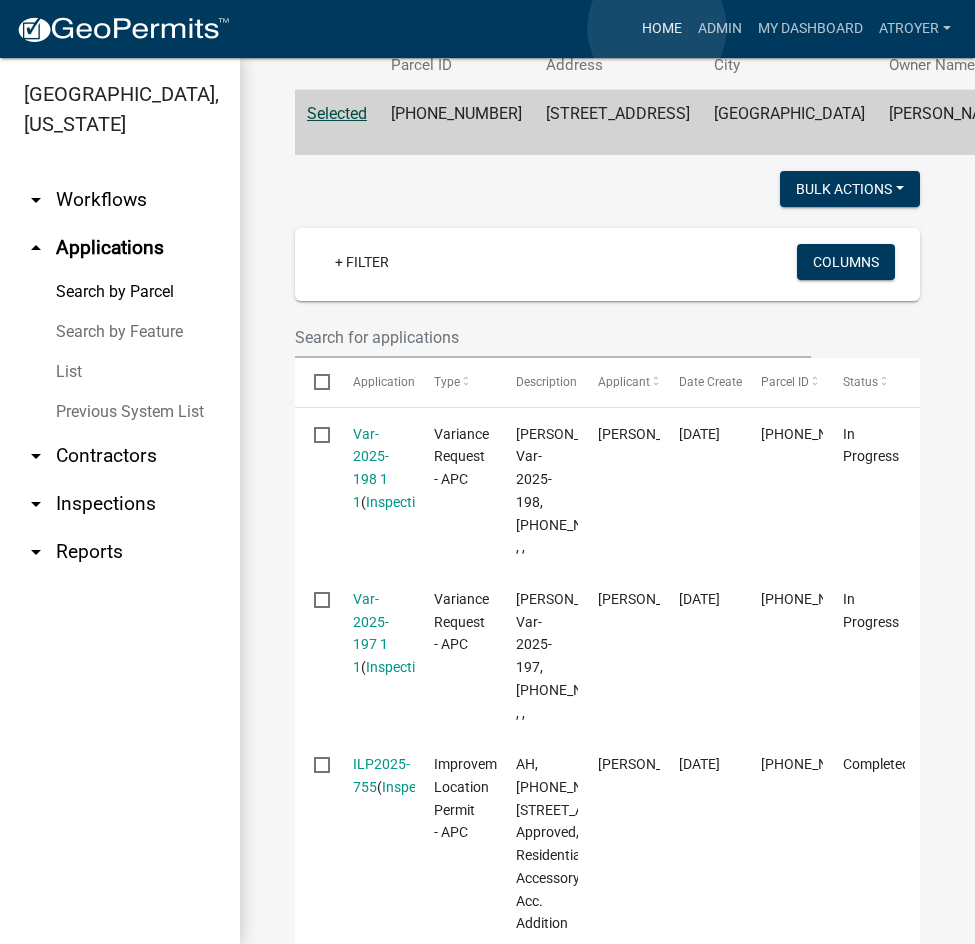 click on "Home" at bounding box center (662, 29) 